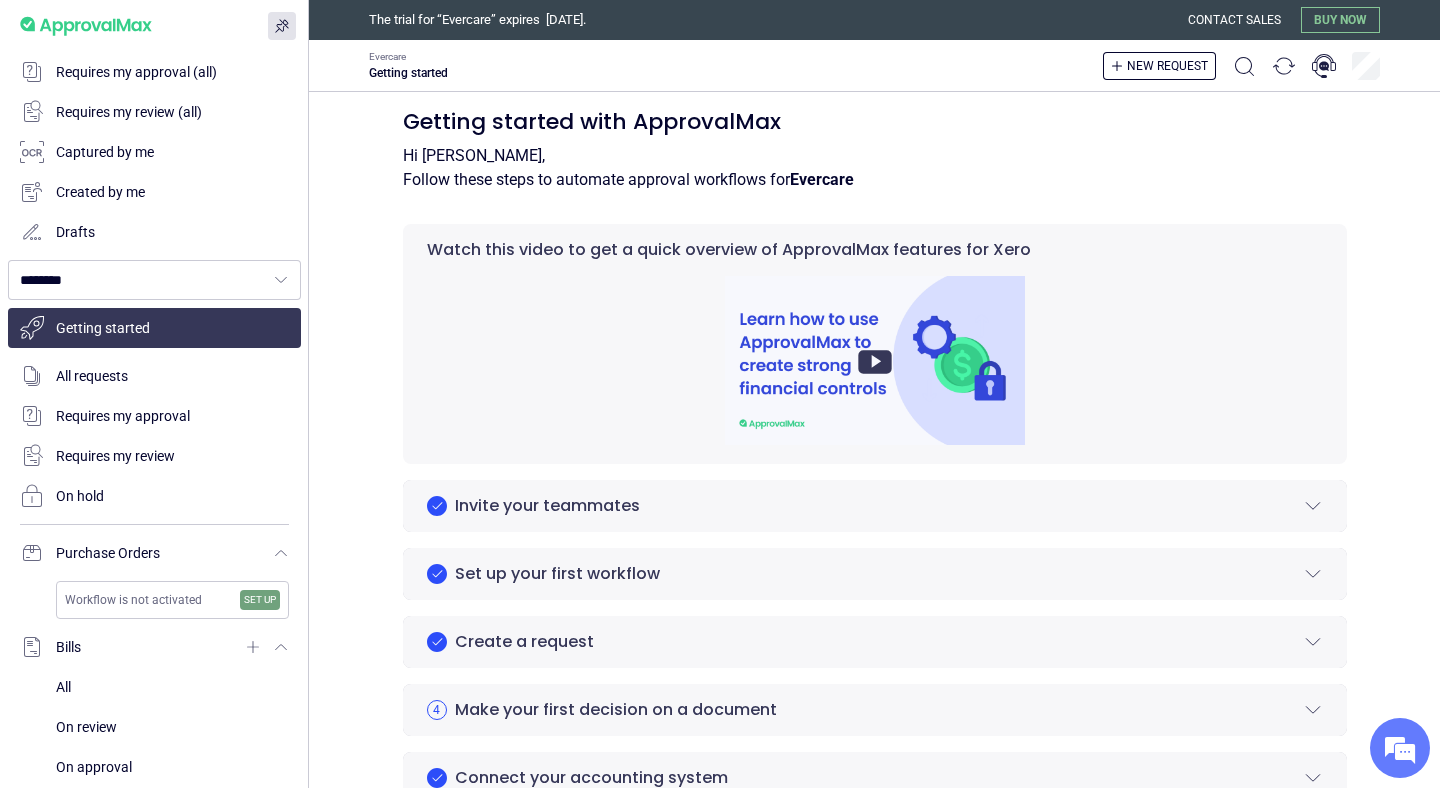 scroll, scrollTop: 0, scrollLeft: 0, axis: both 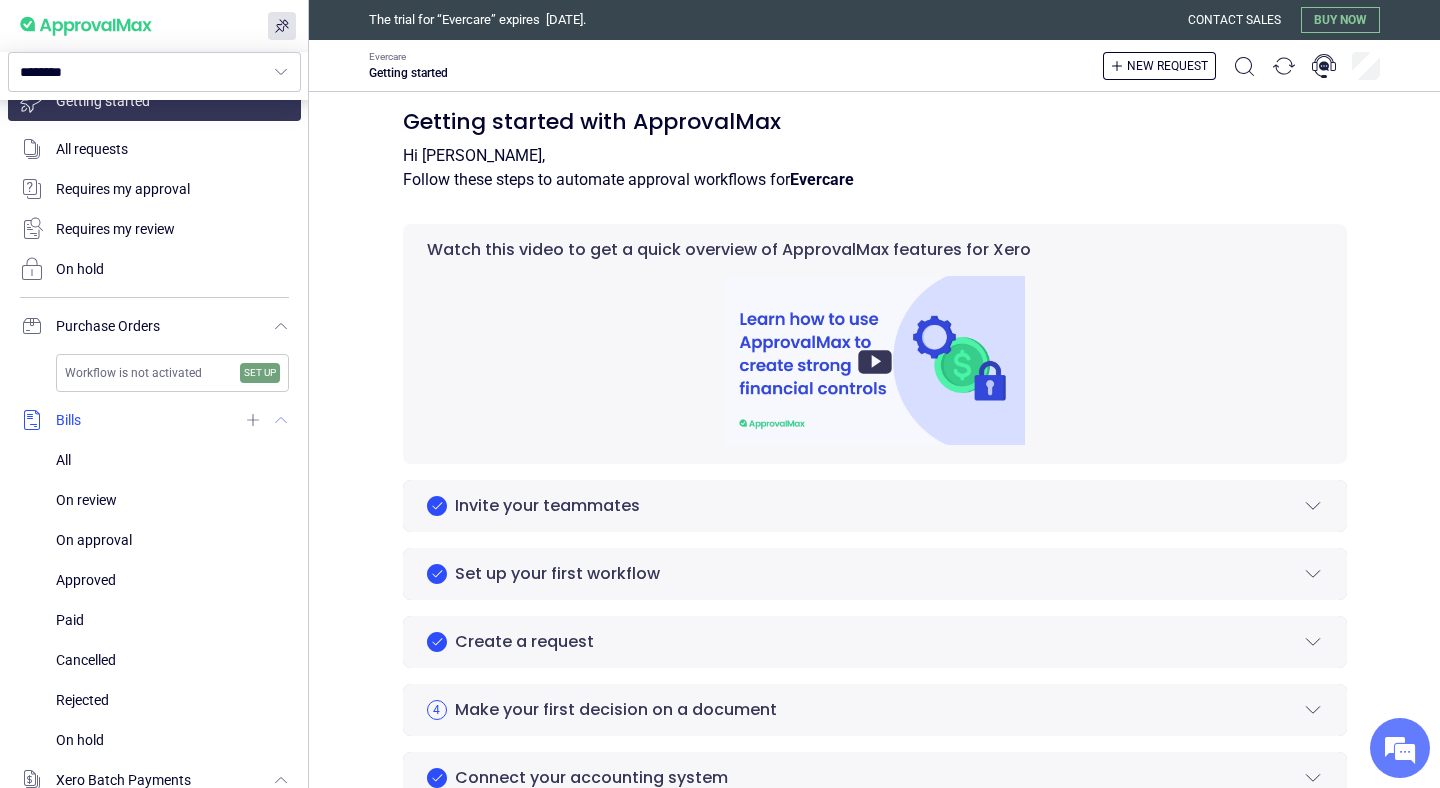 click at bounding box center (154, 420) 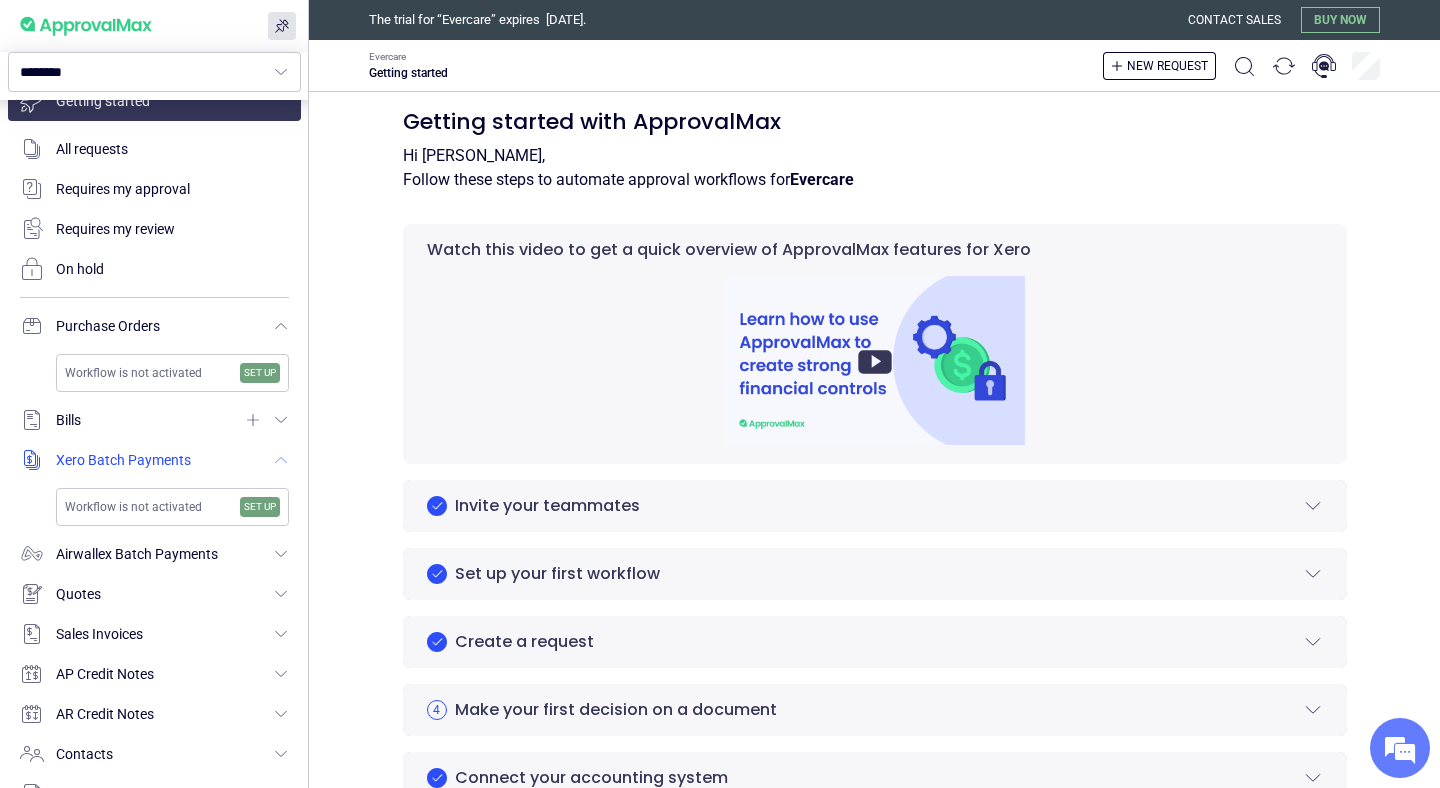 click at bounding box center [154, 460] 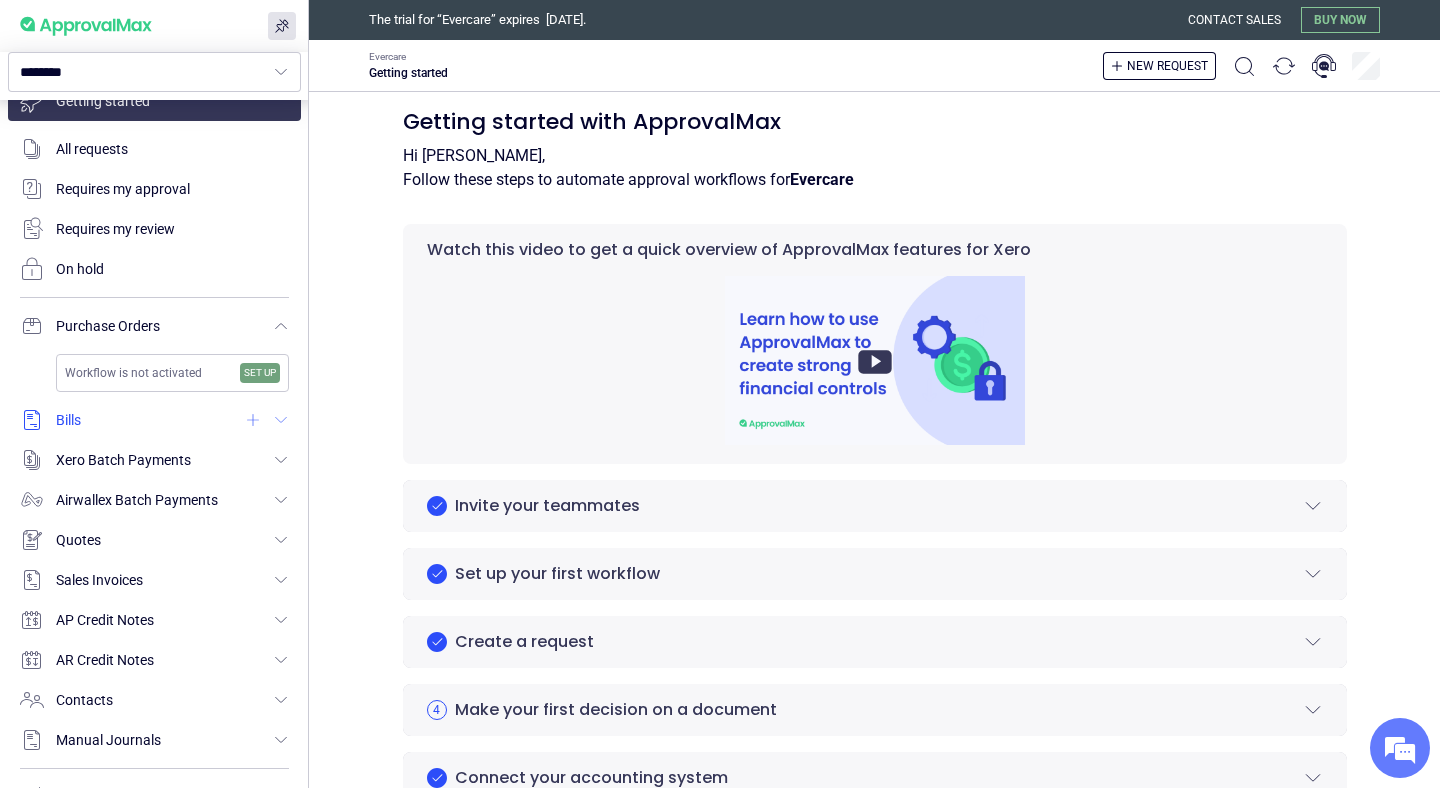 click 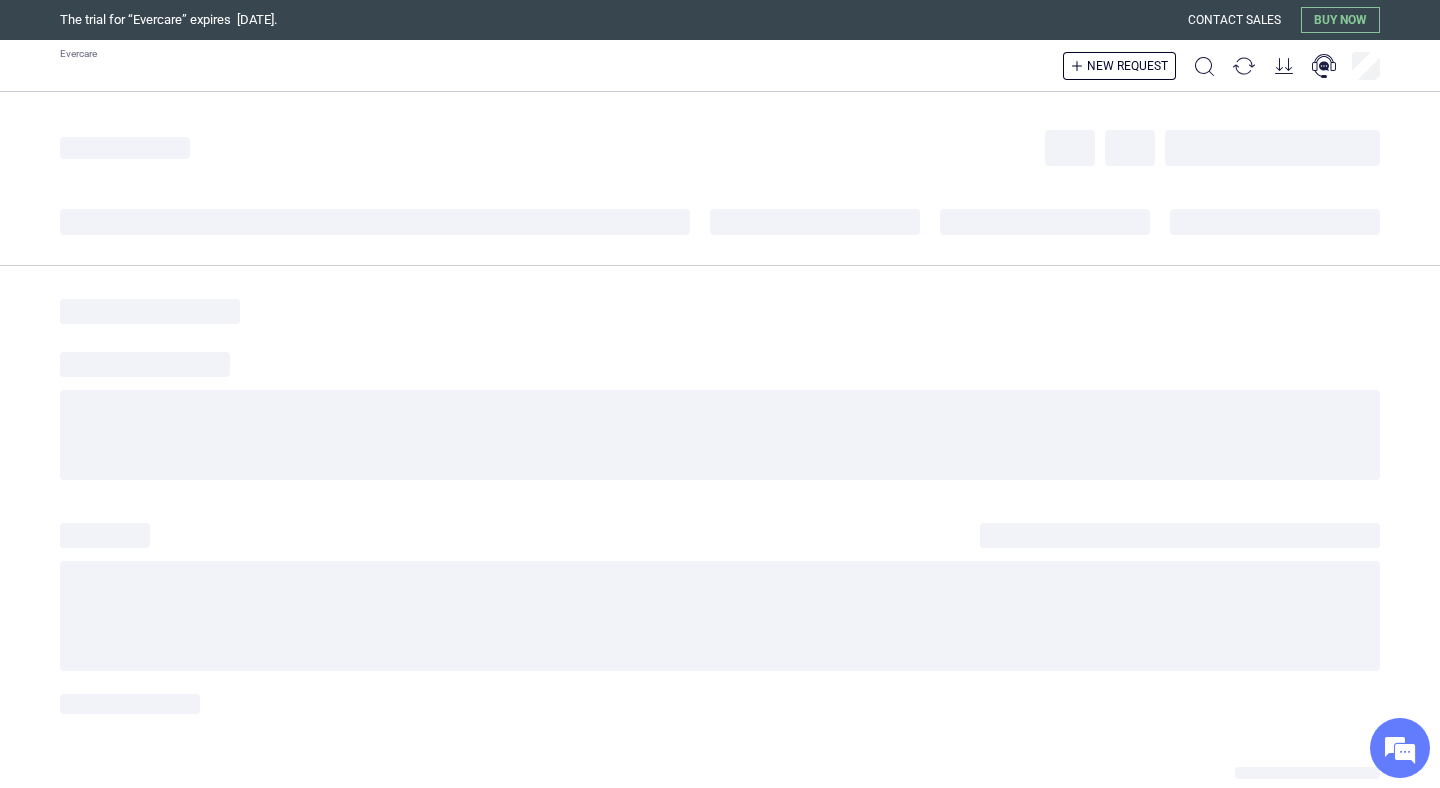 scroll, scrollTop: 0, scrollLeft: 0, axis: both 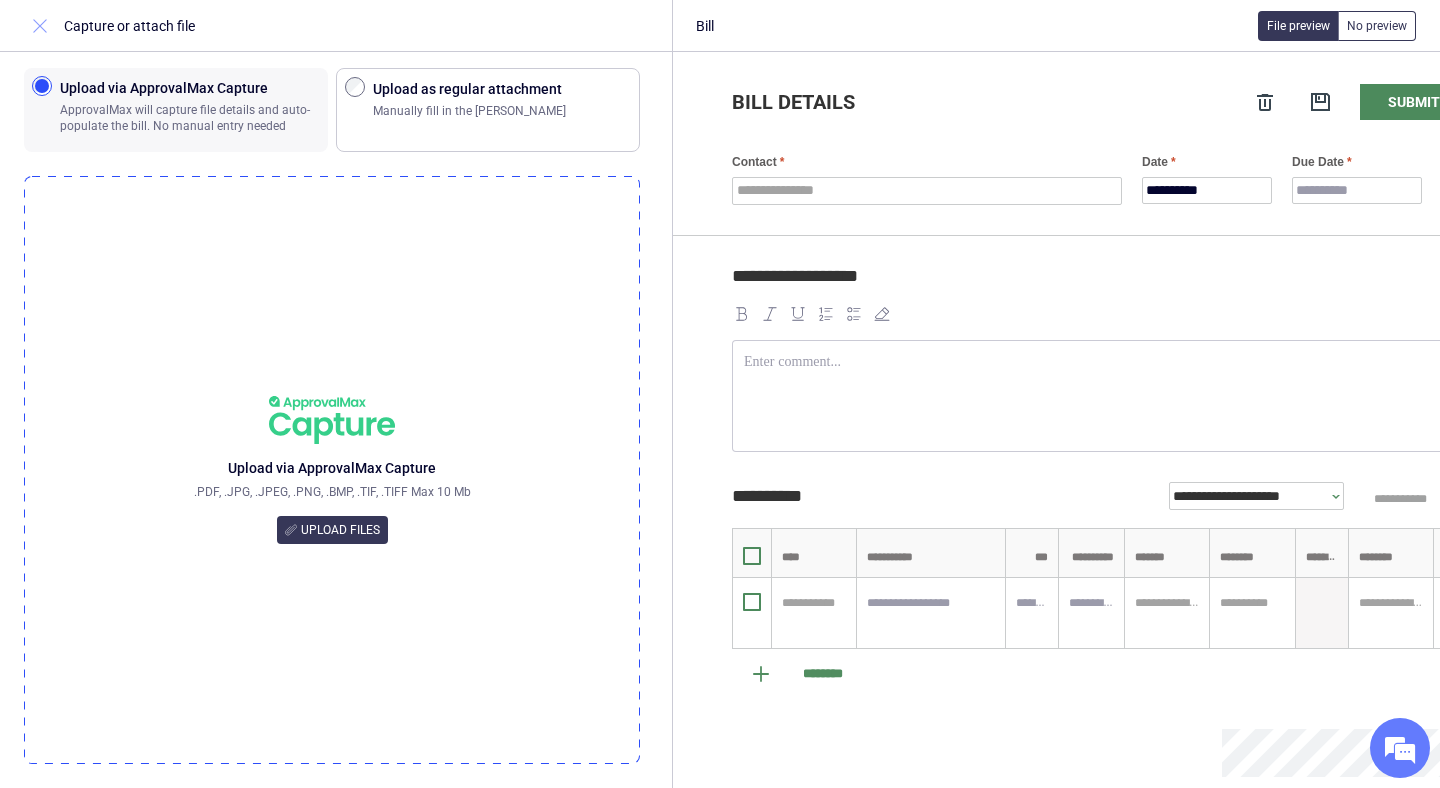 click 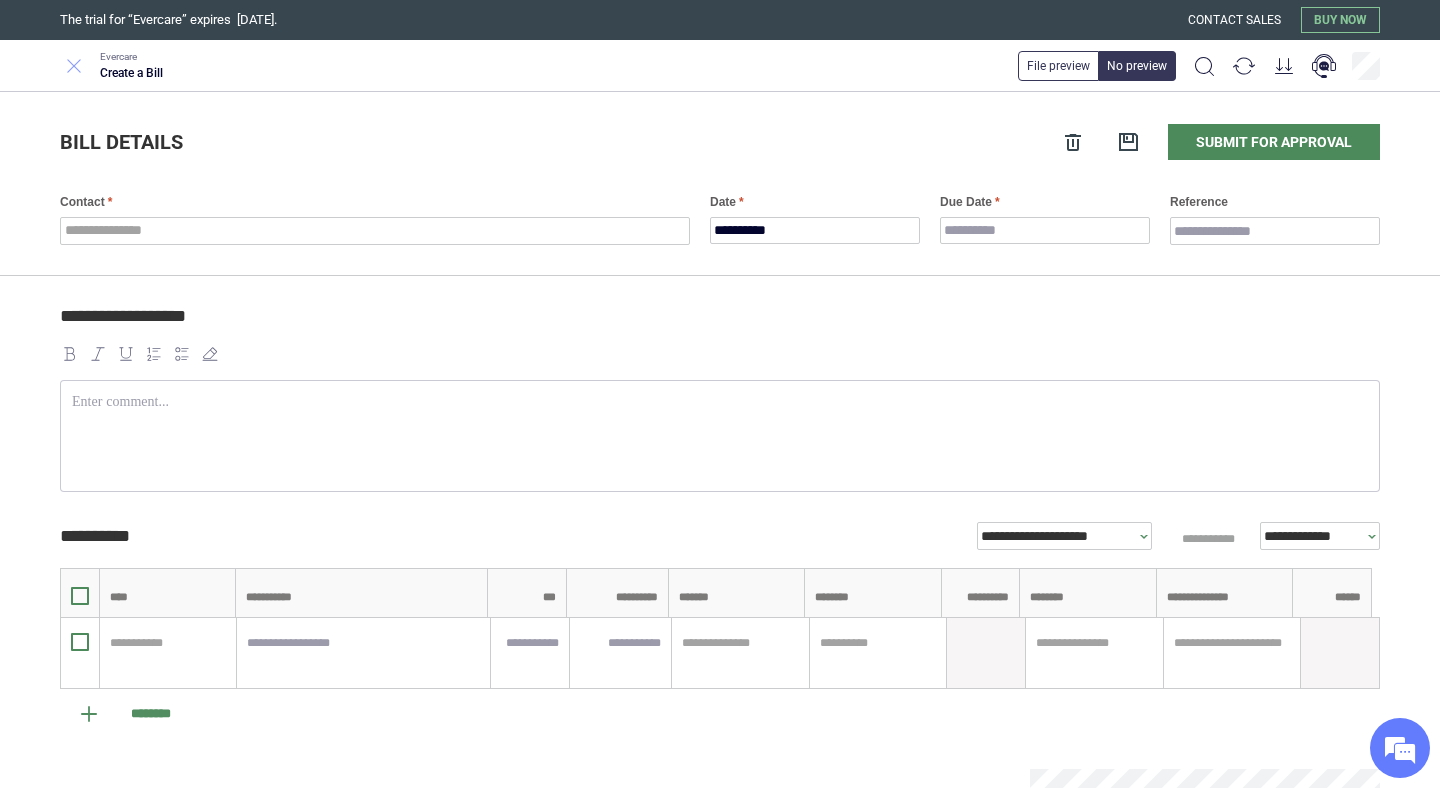 click 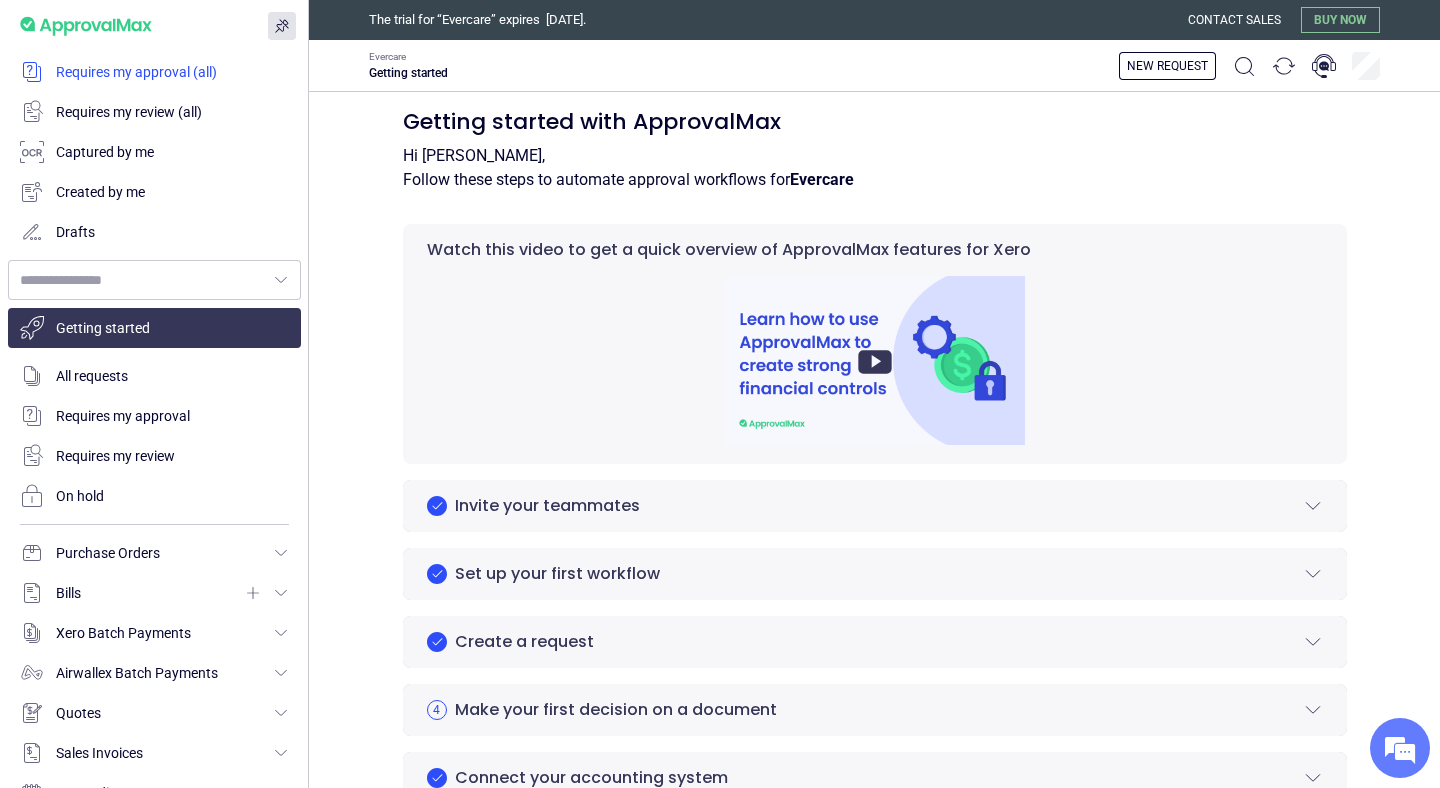type on "********" 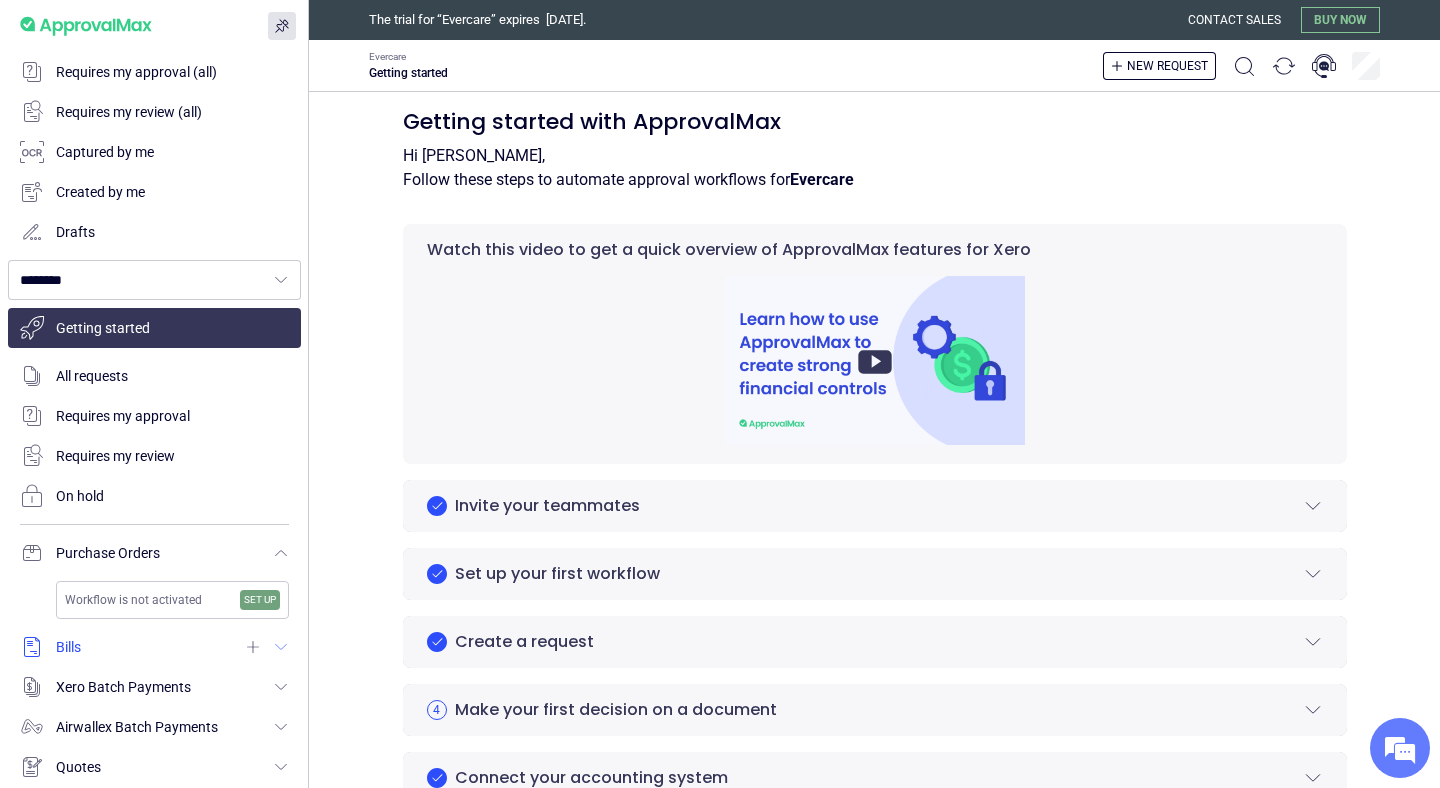 click at bounding box center [154, 647] 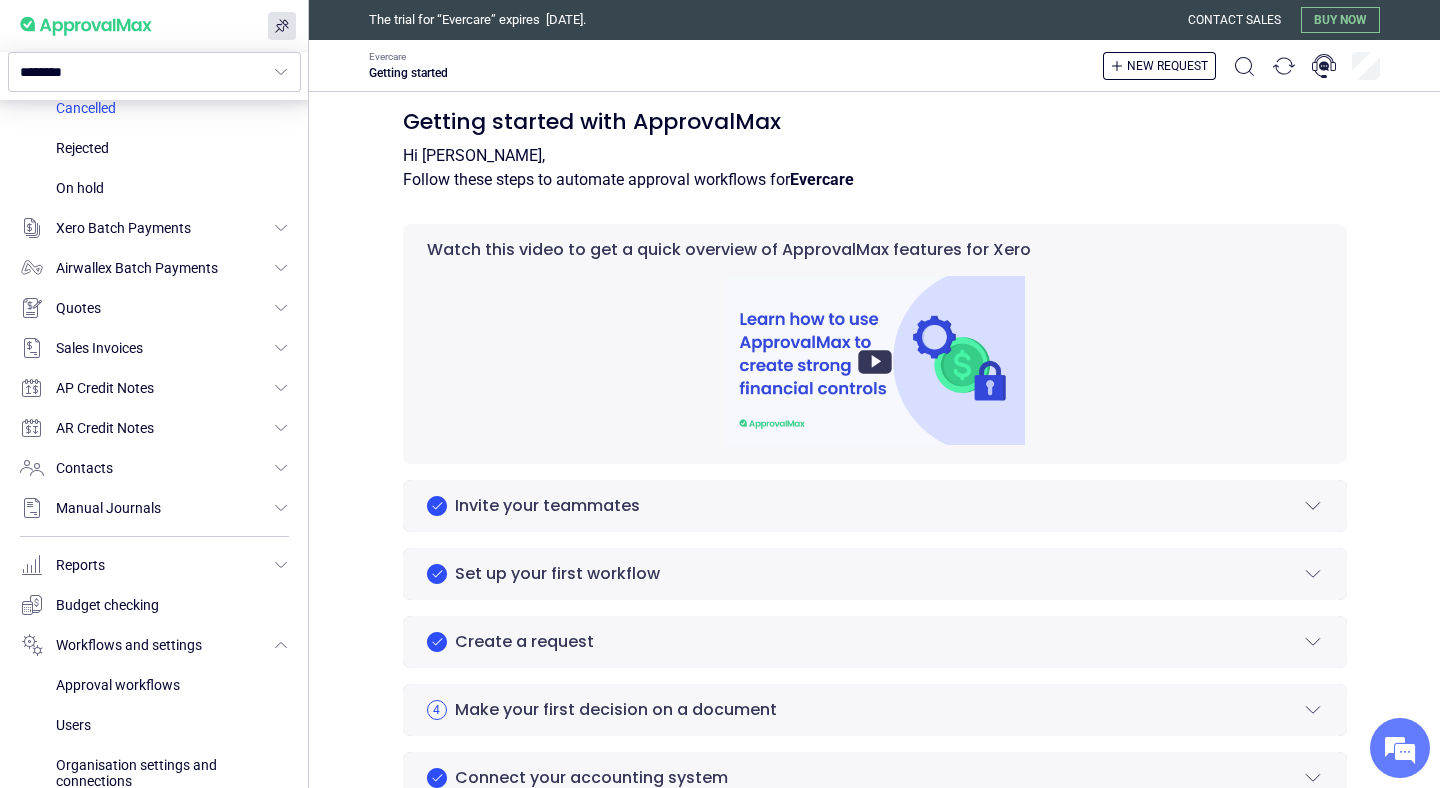 scroll, scrollTop: 856, scrollLeft: 0, axis: vertical 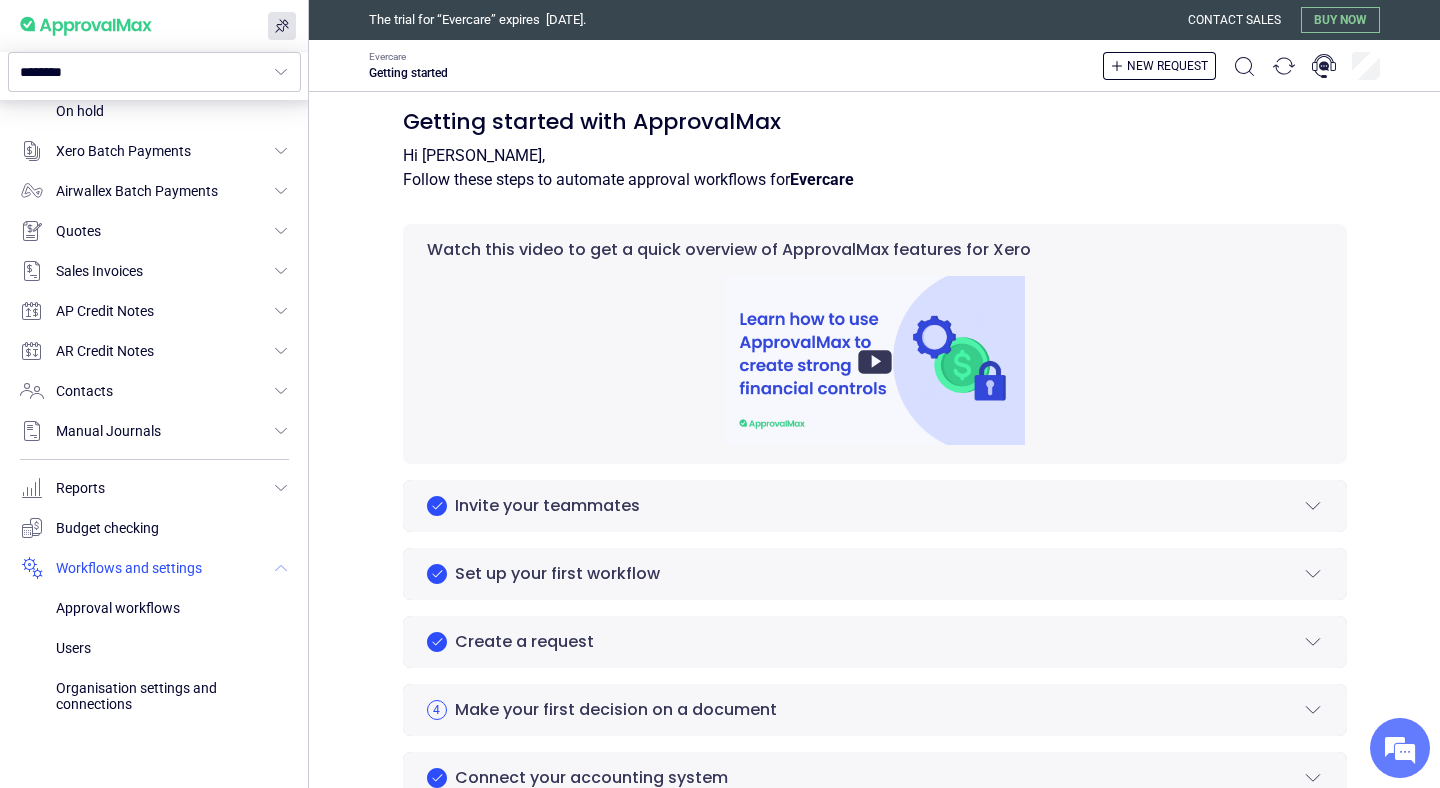 click at bounding box center [154, 568] 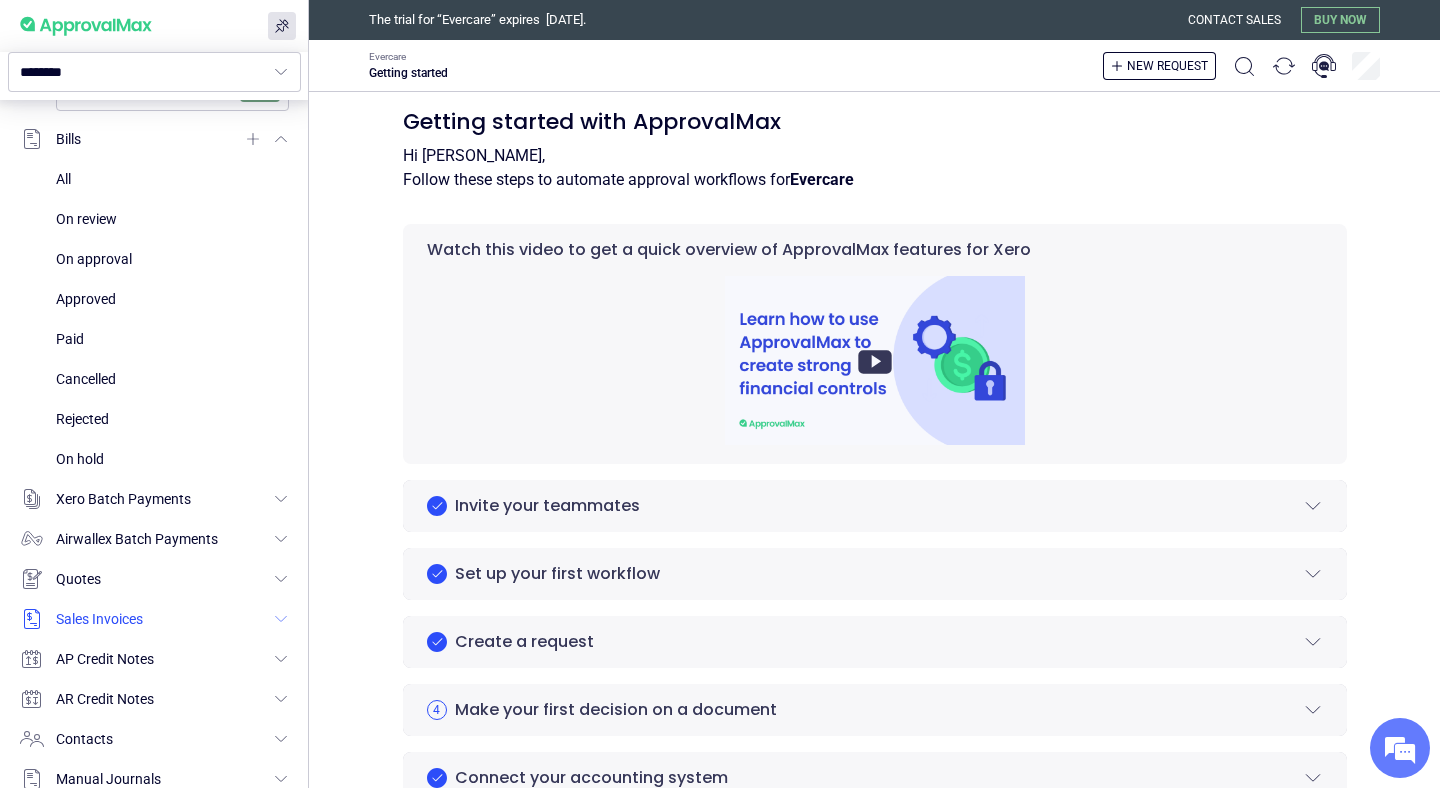 scroll, scrollTop: 338, scrollLeft: 0, axis: vertical 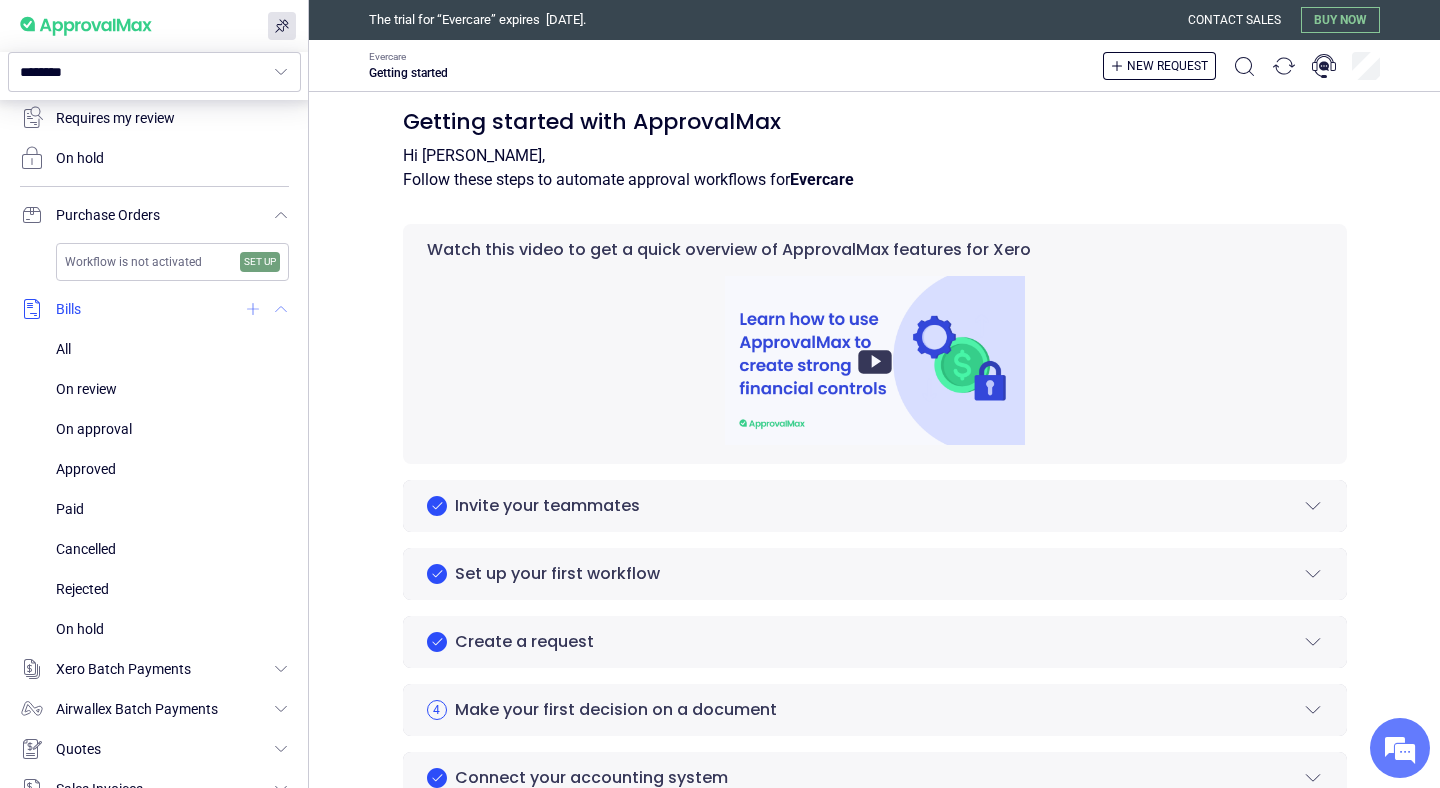 click 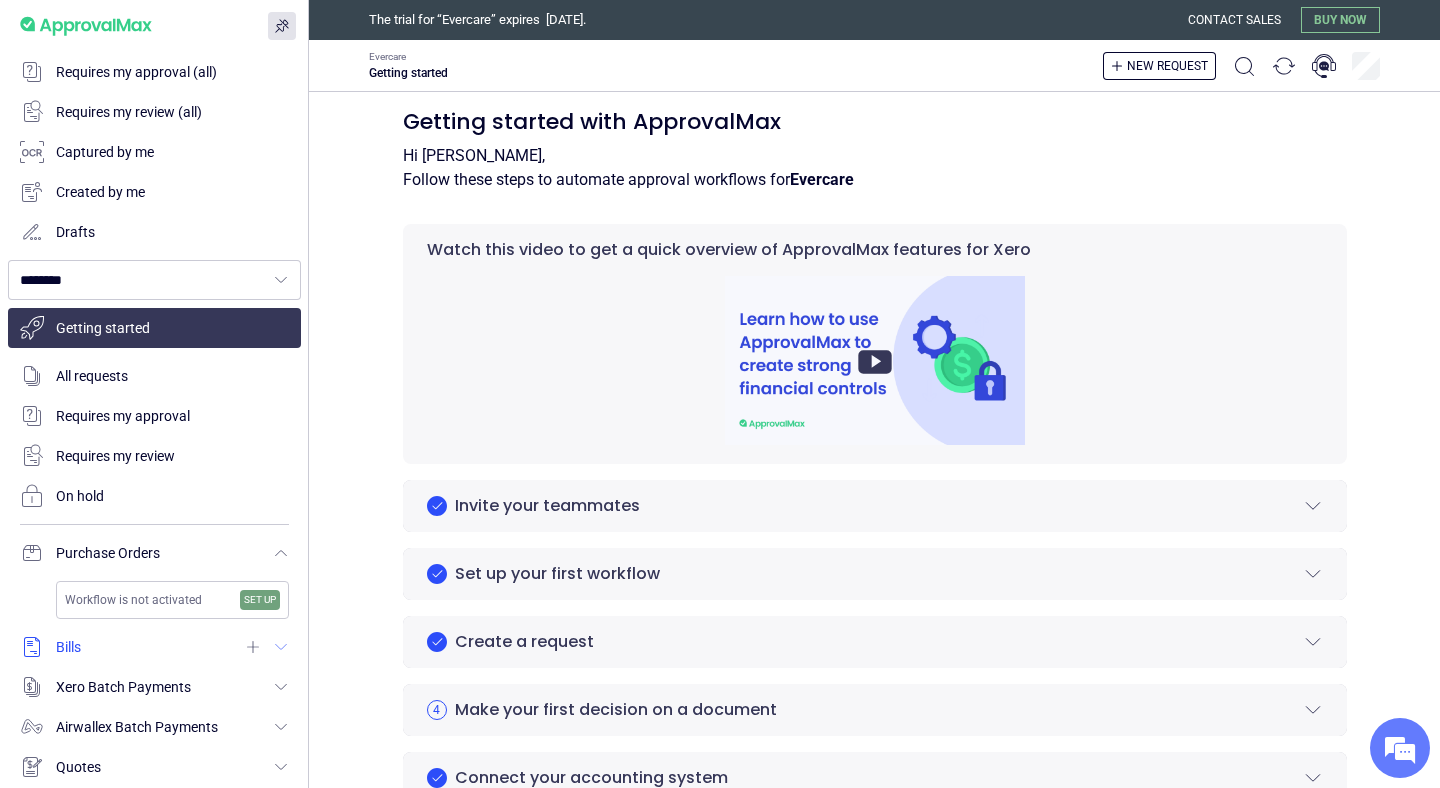 click at bounding box center (154, 647) 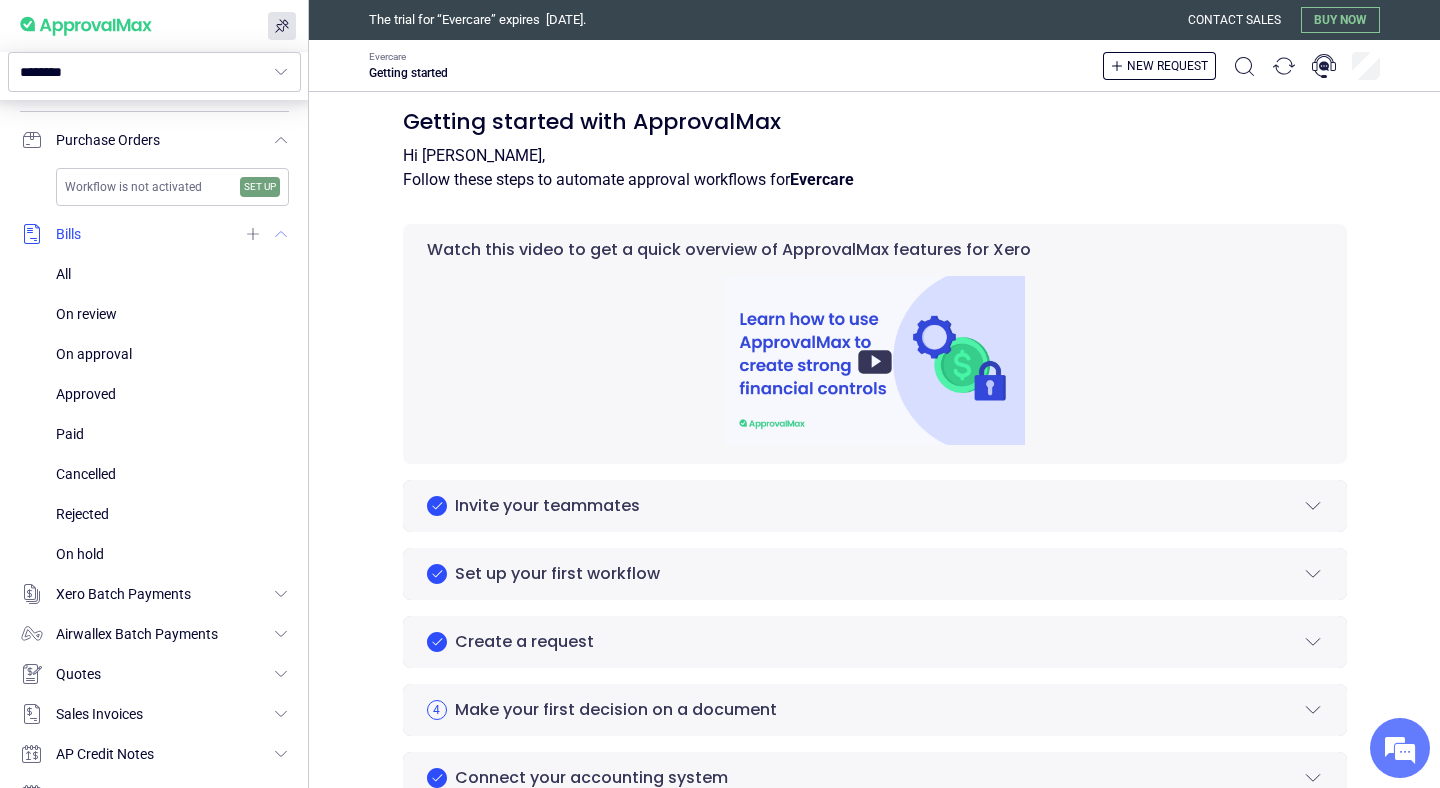 scroll, scrollTop: 420, scrollLeft: 0, axis: vertical 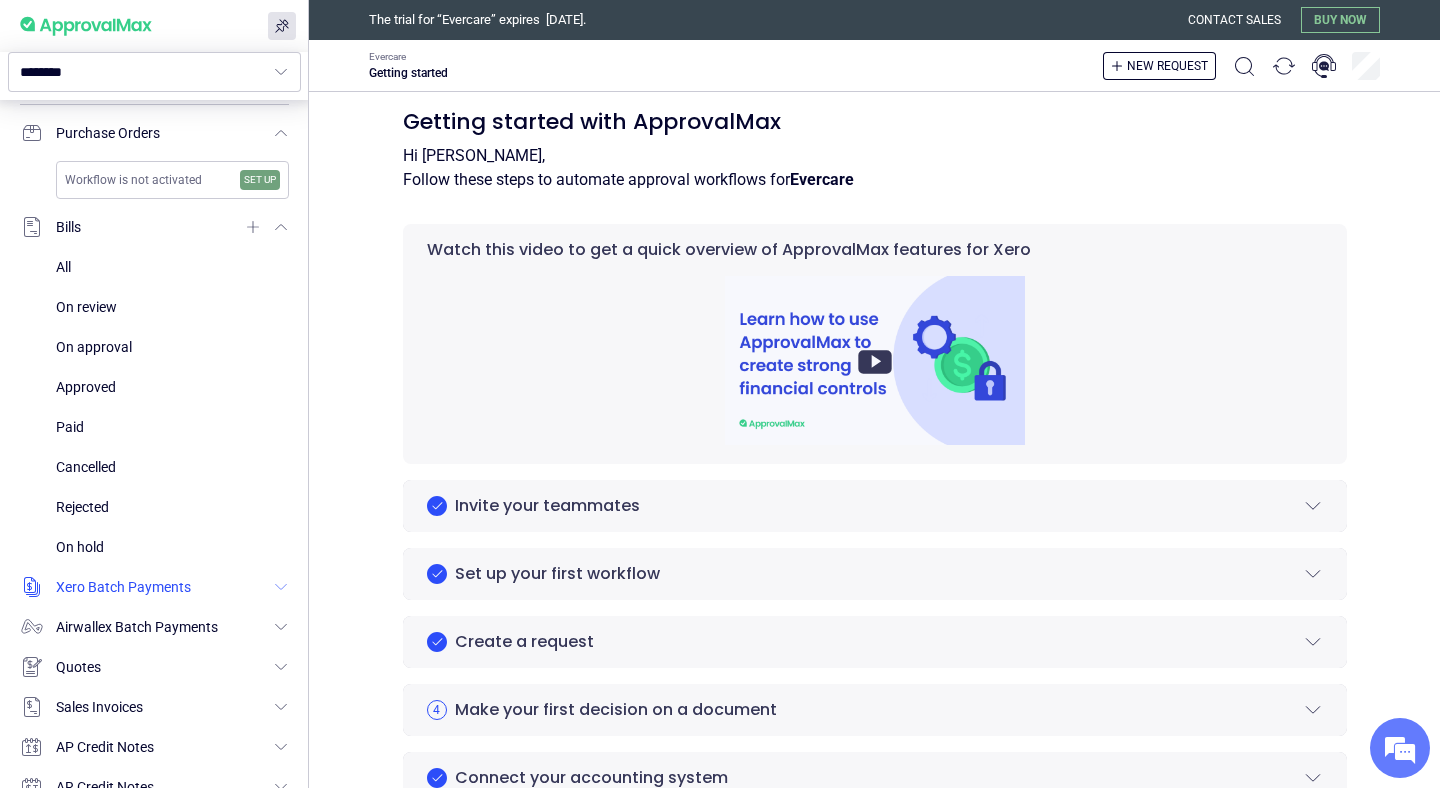 click at bounding box center (154, 587) 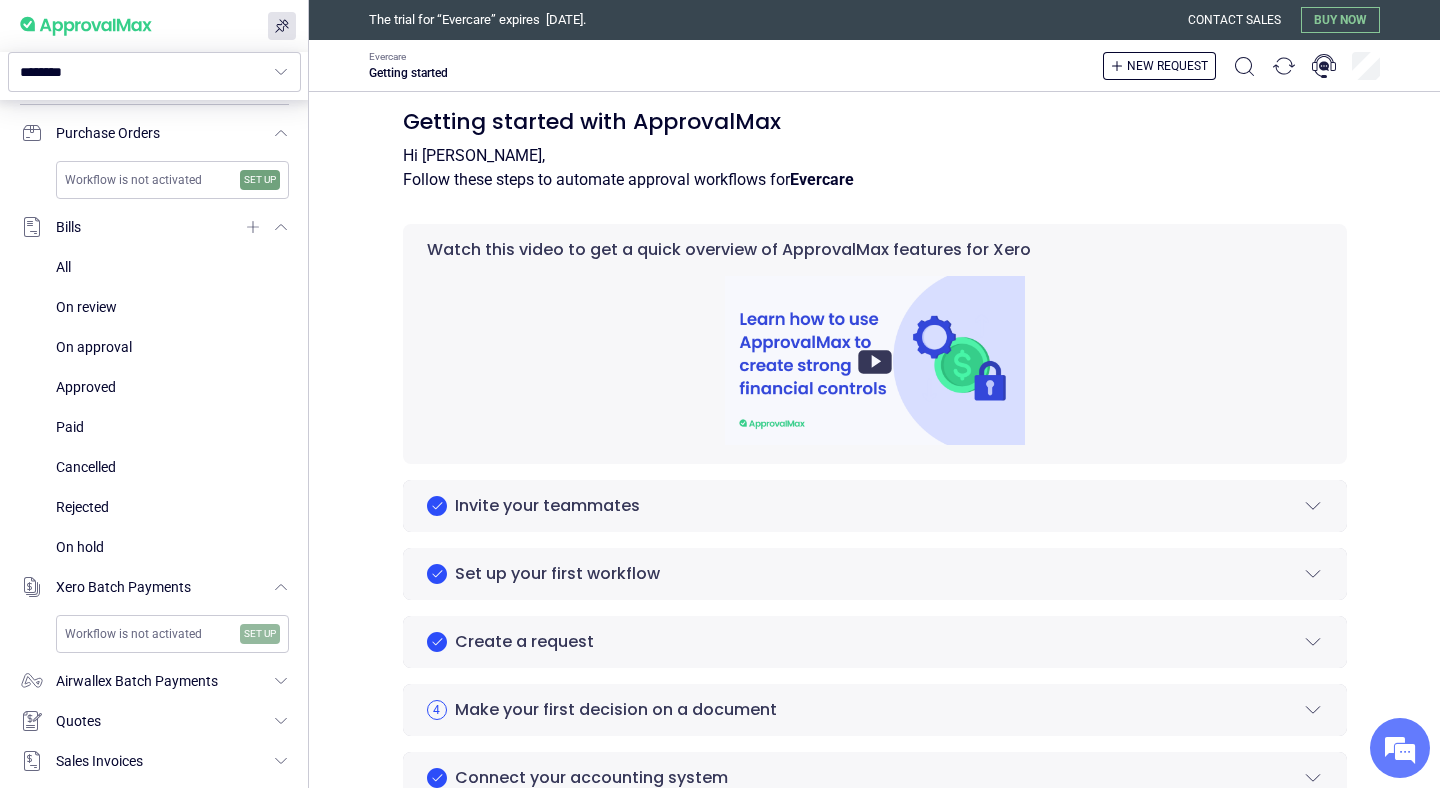 click on "Set up" at bounding box center [260, 634] 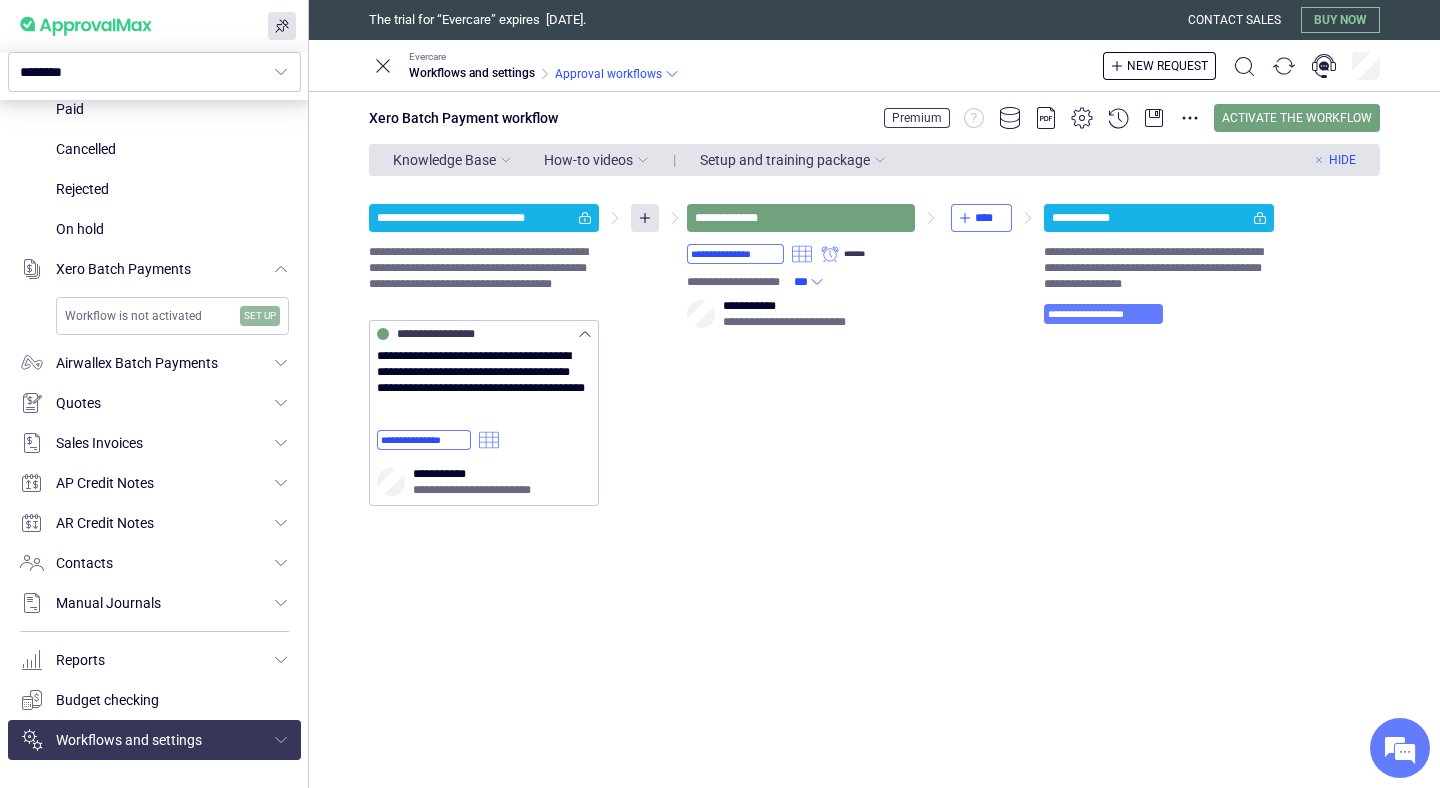 scroll, scrollTop: 774, scrollLeft: 0, axis: vertical 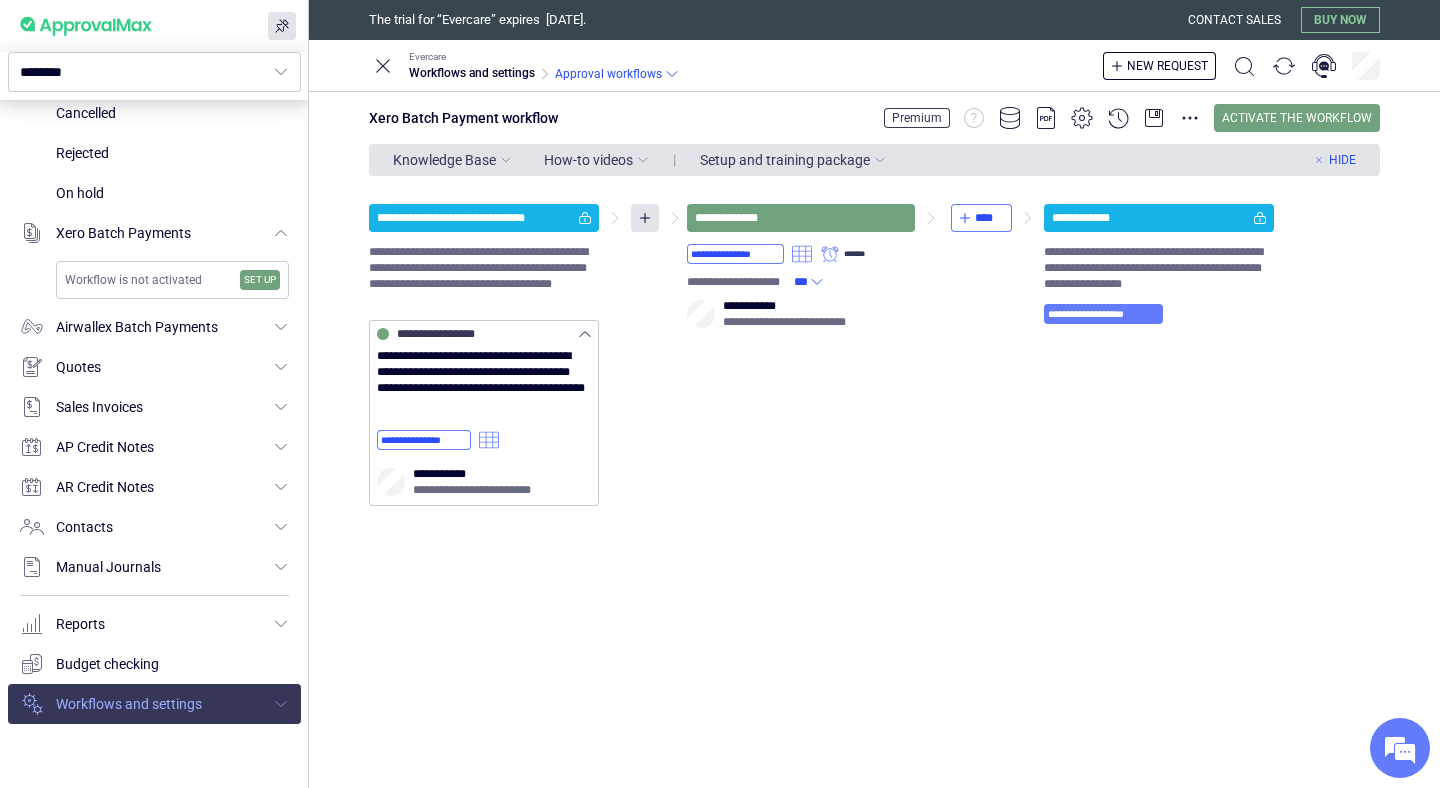 click at bounding box center [154, 704] 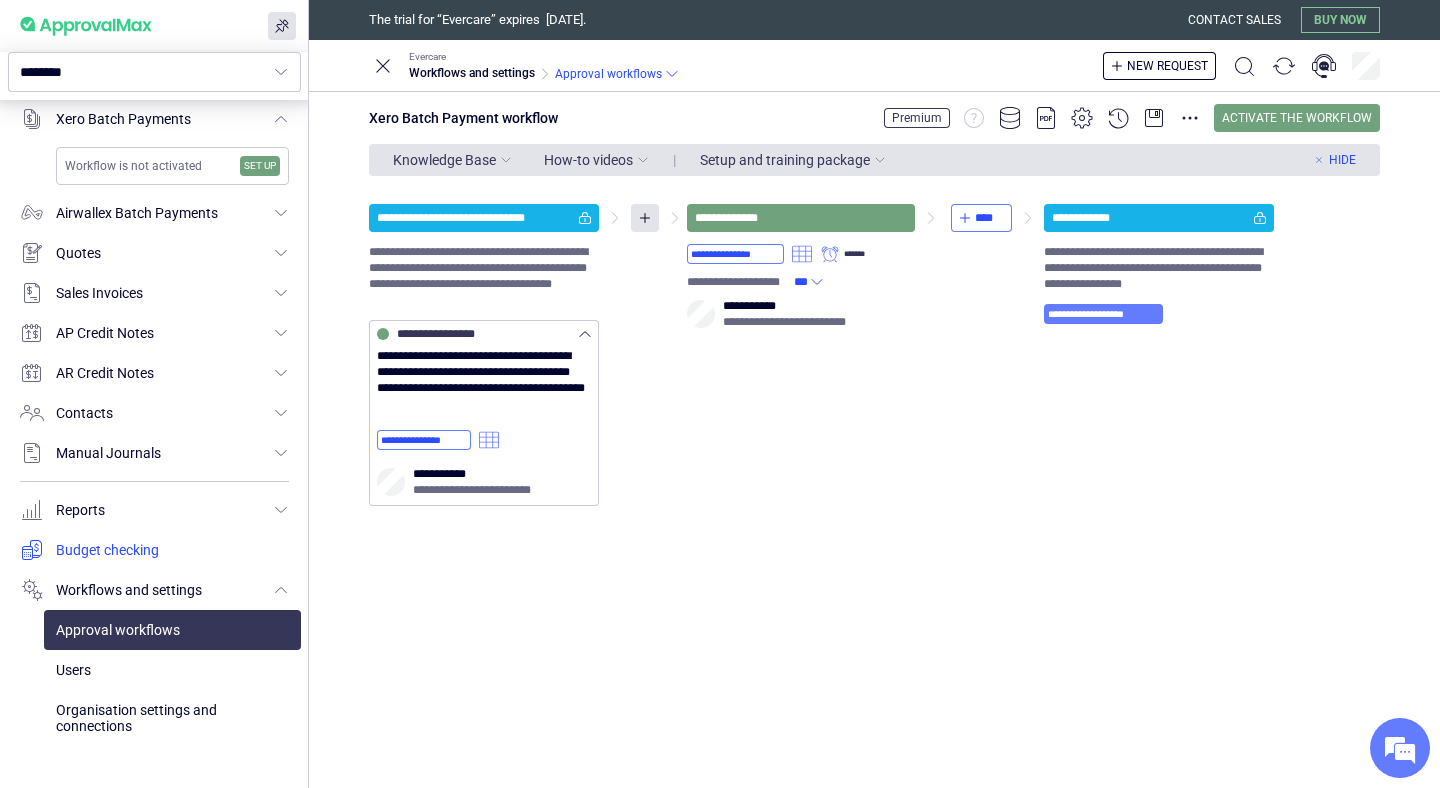 scroll, scrollTop: 910, scrollLeft: 0, axis: vertical 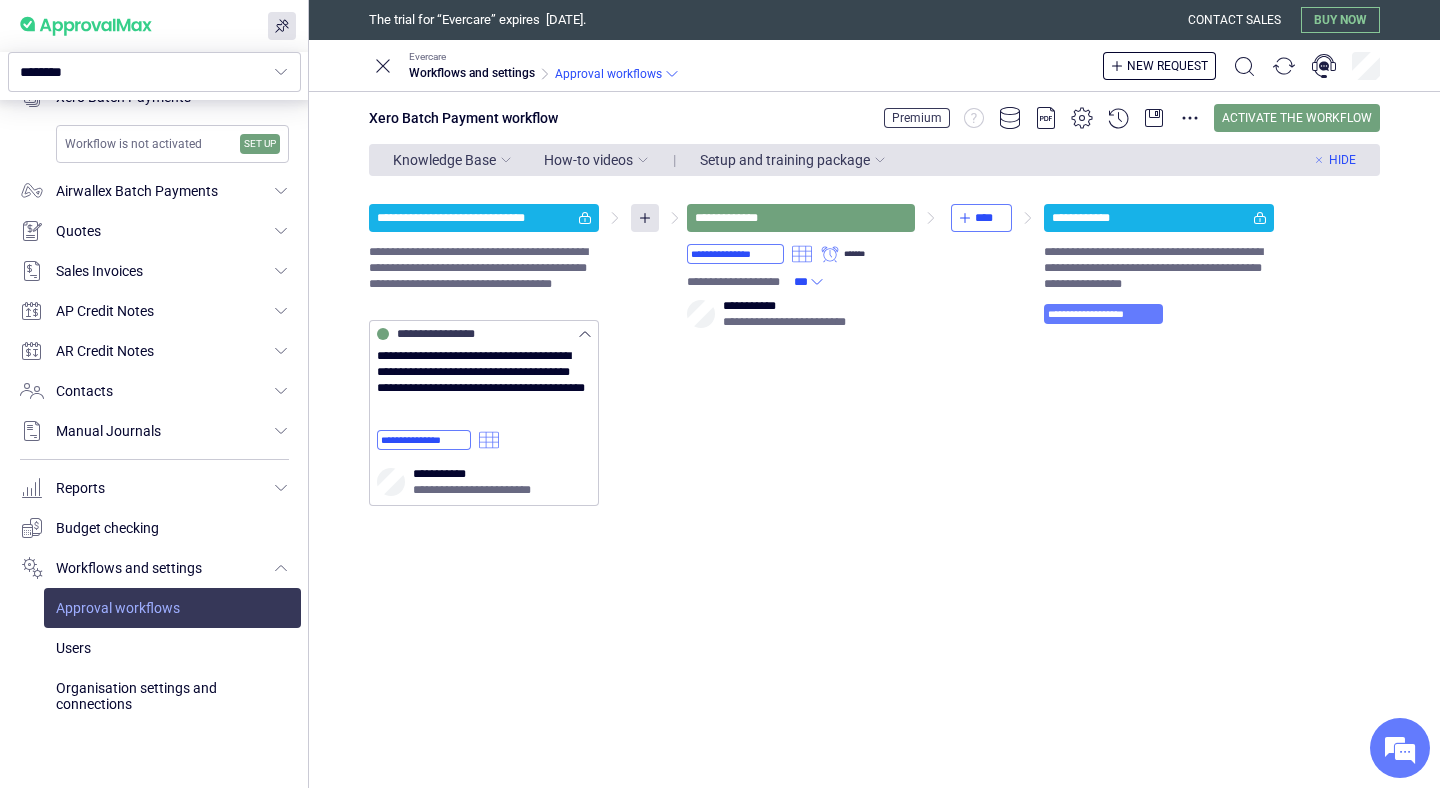 click at bounding box center (172, 608) 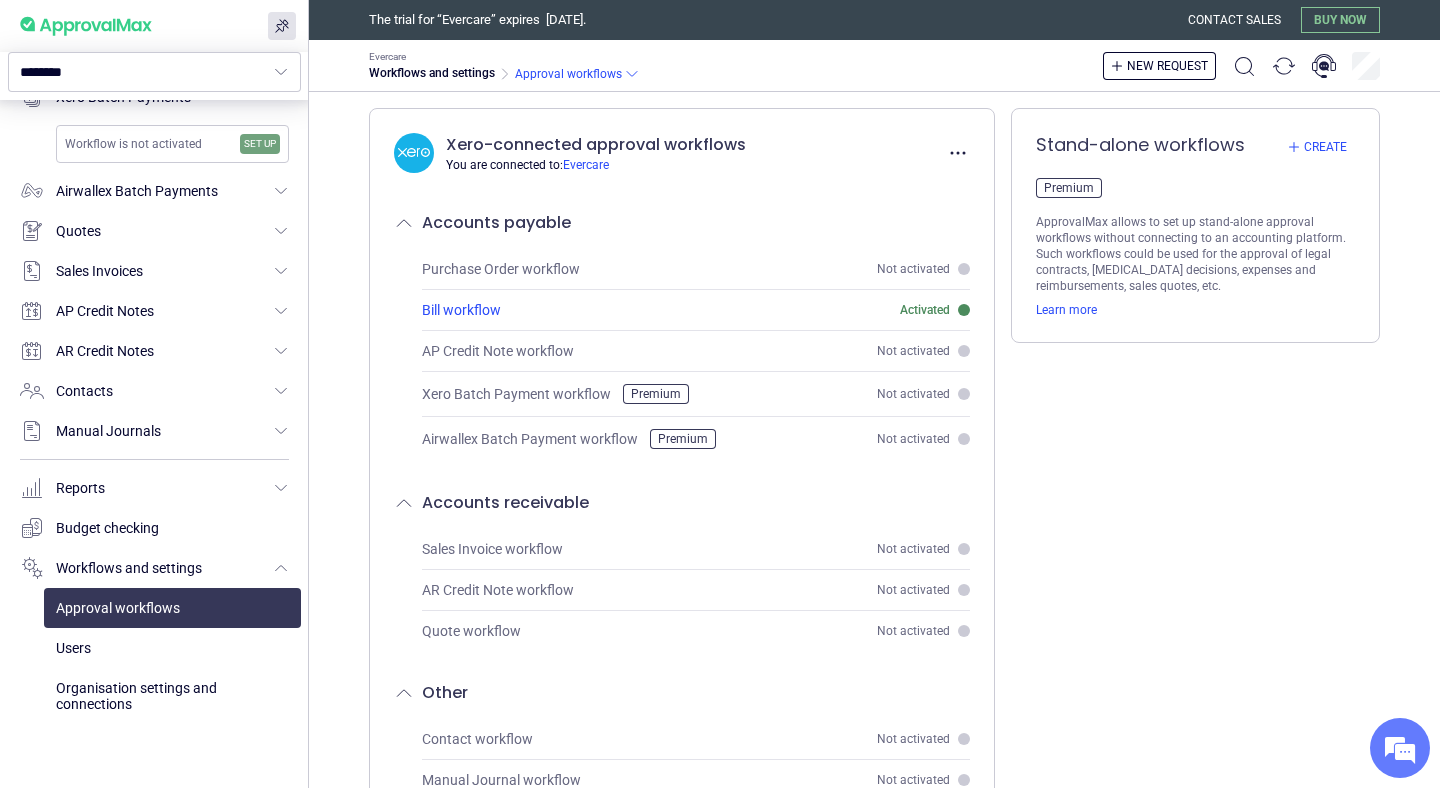 click on "Bill workflow" at bounding box center [461, 310] 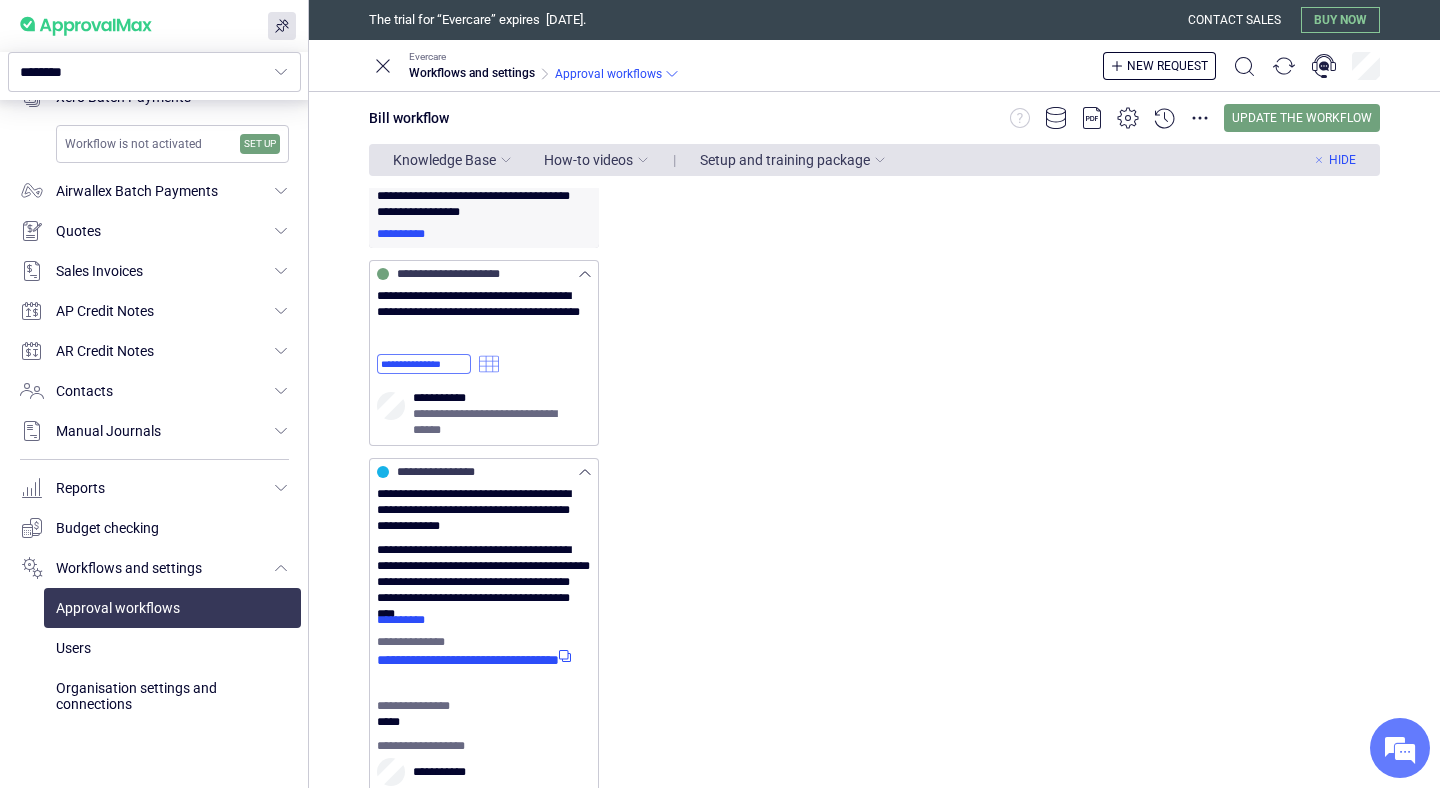 scroll, scrollTop: 311, scrollLeft: 0, axis: vertical 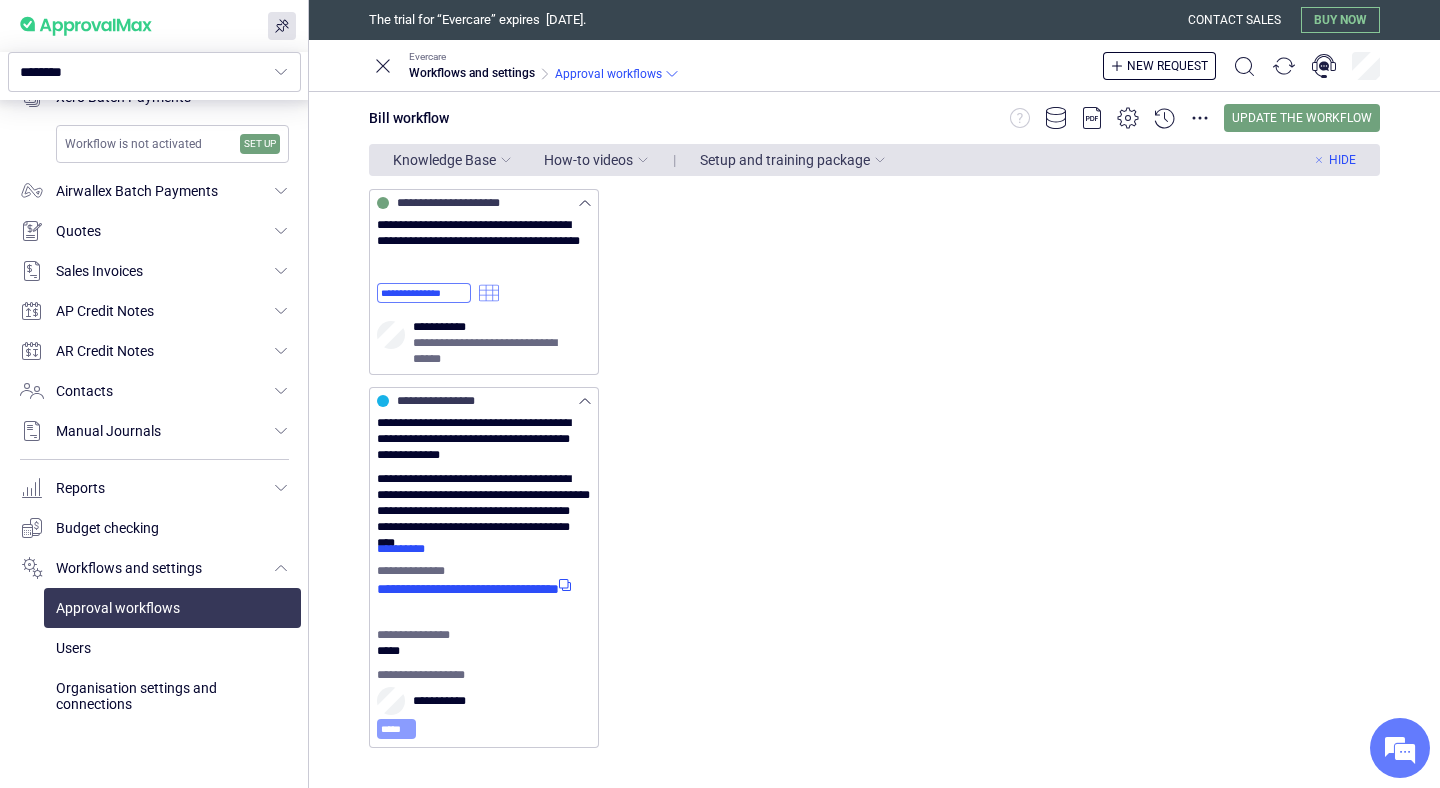 click on "*****" at bounding box center [396, 729] 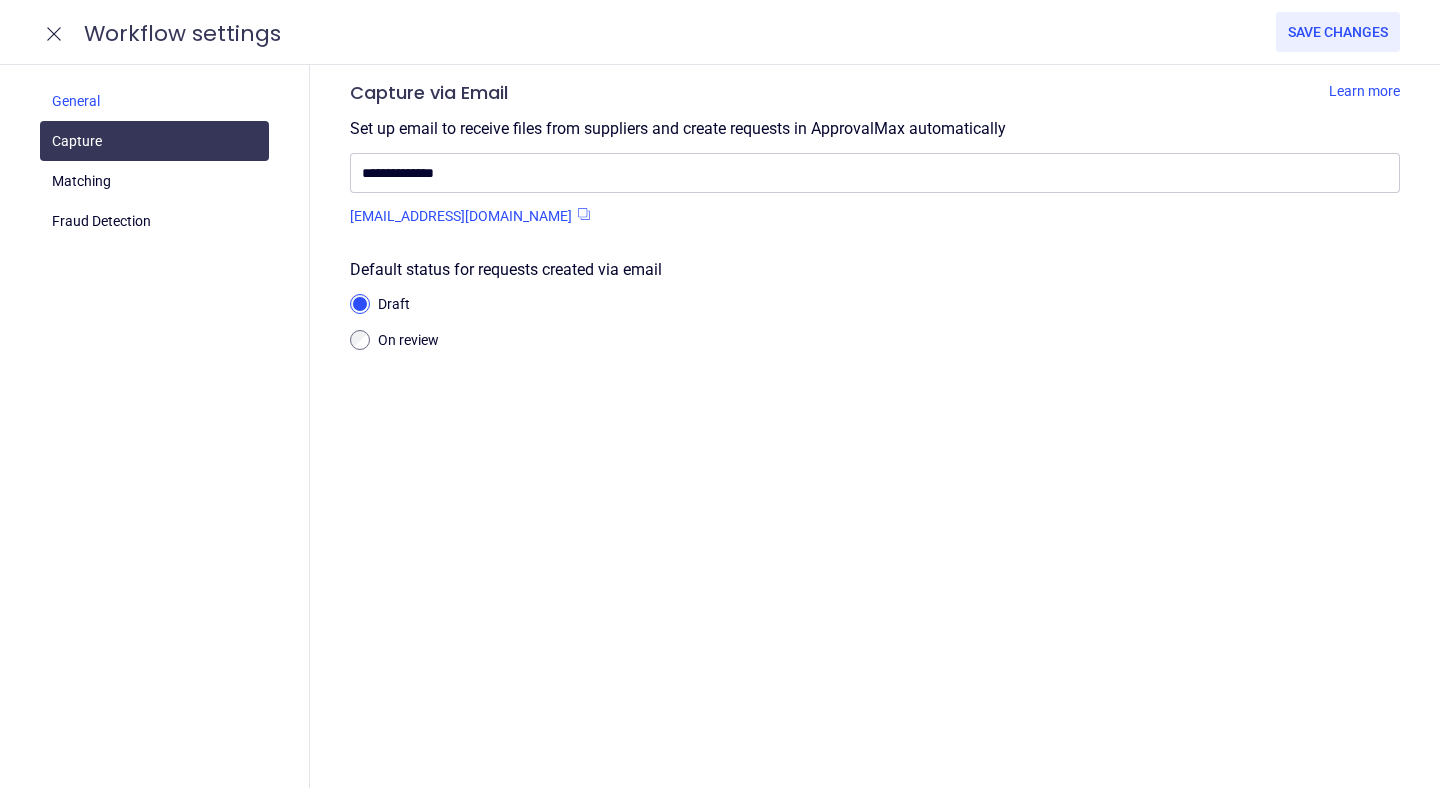 click at bounding box center [154, 101] 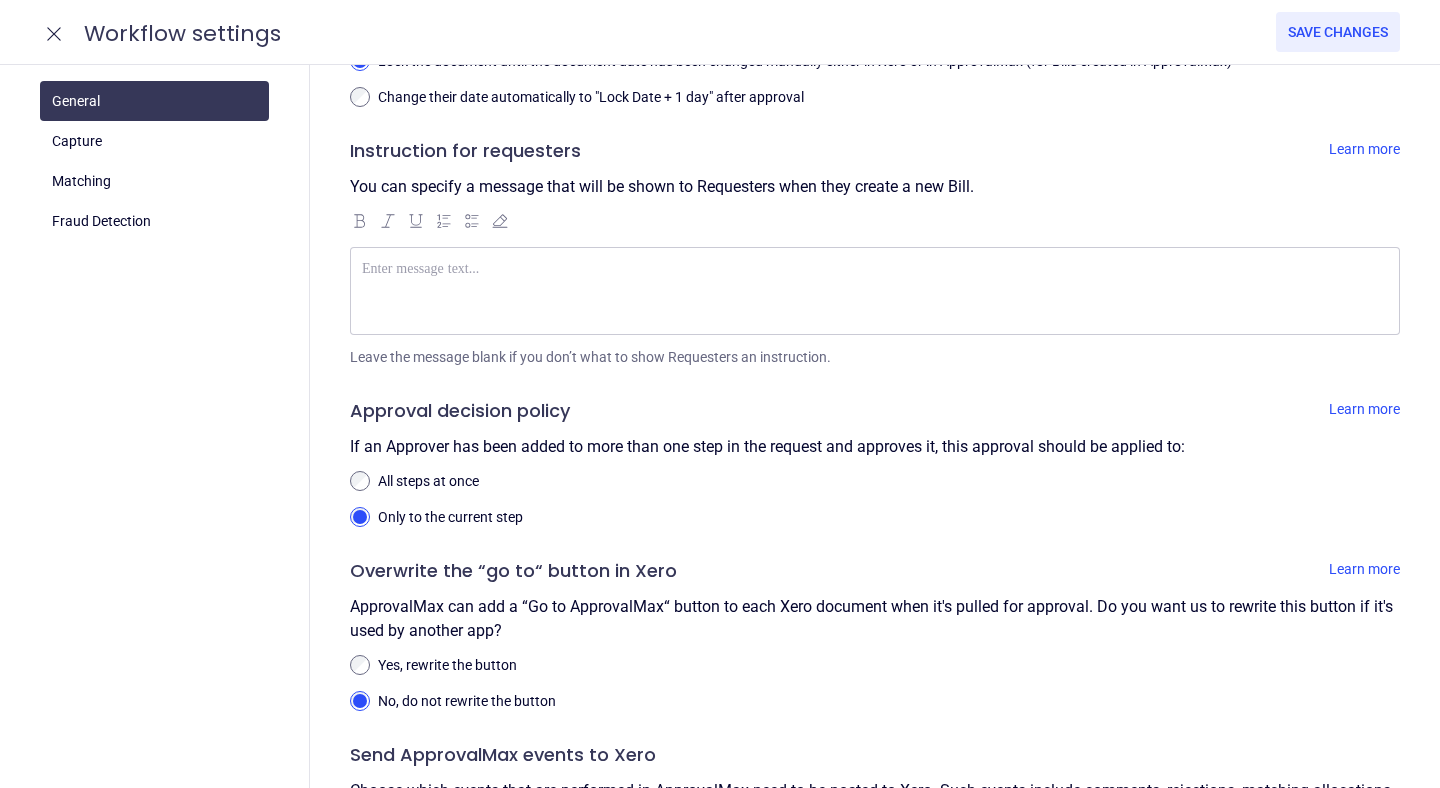 scroll, scrollTop: 0, scrollLeft: 0, axis: both 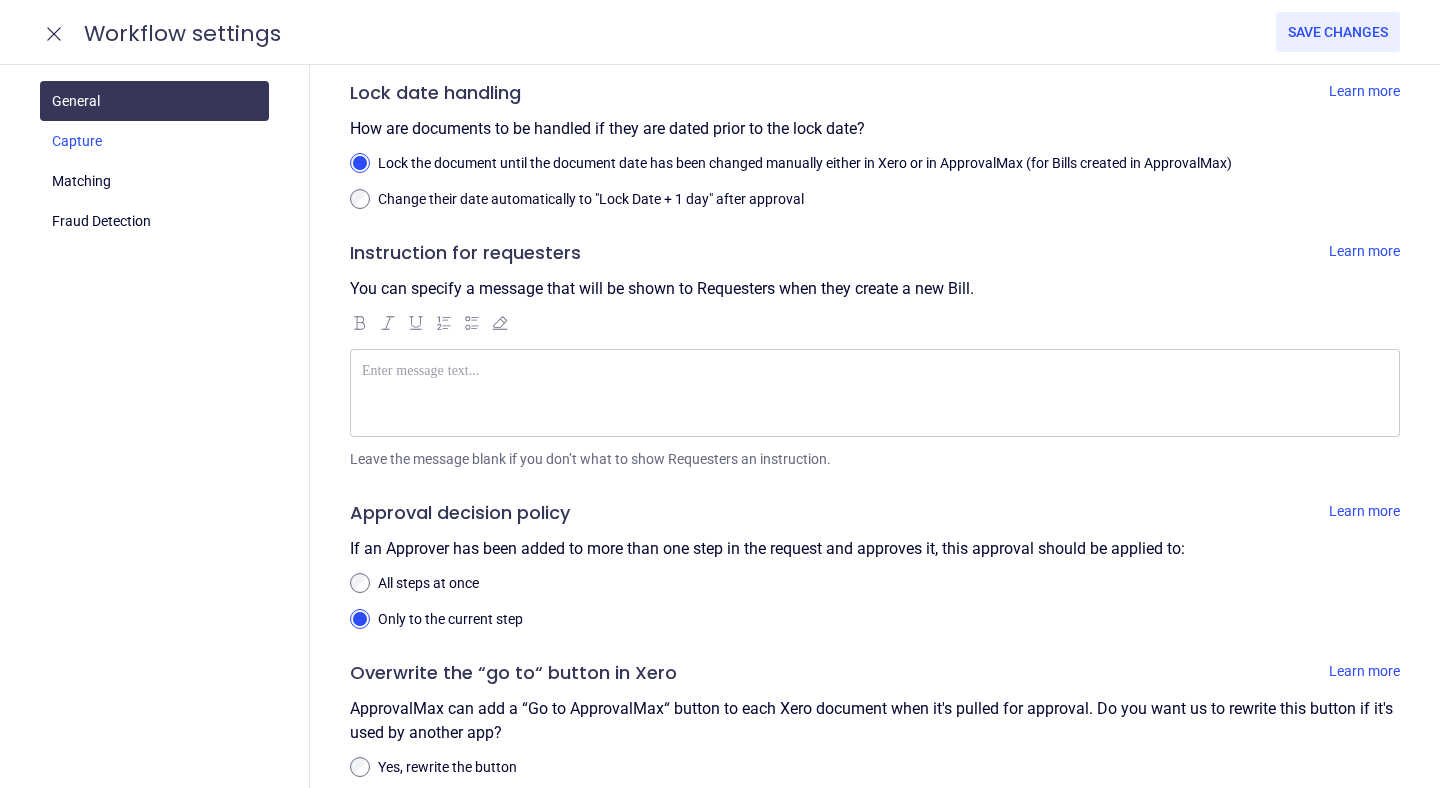 click at bounding box center [154, 141] 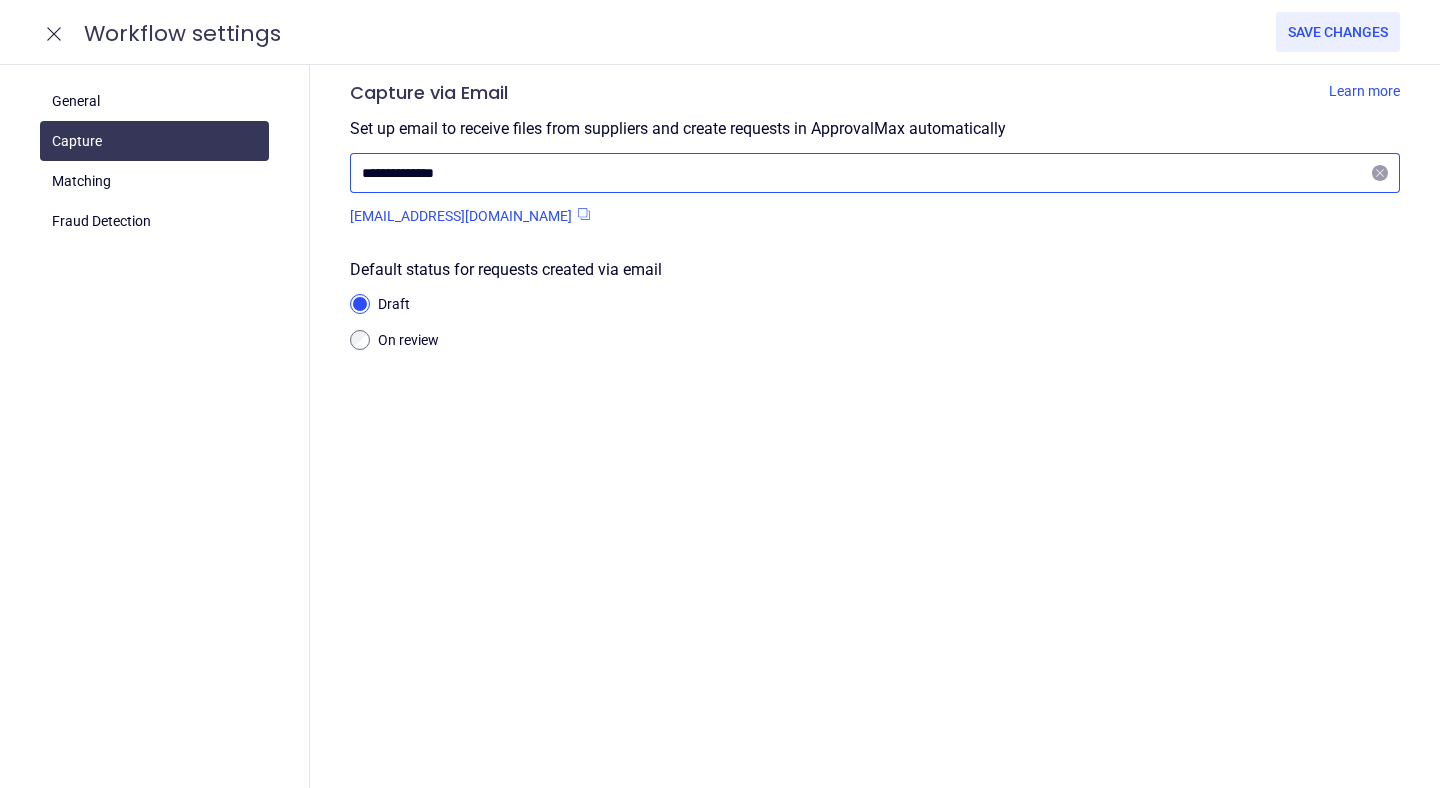 click on "**********" at bounding box center [863, 173] 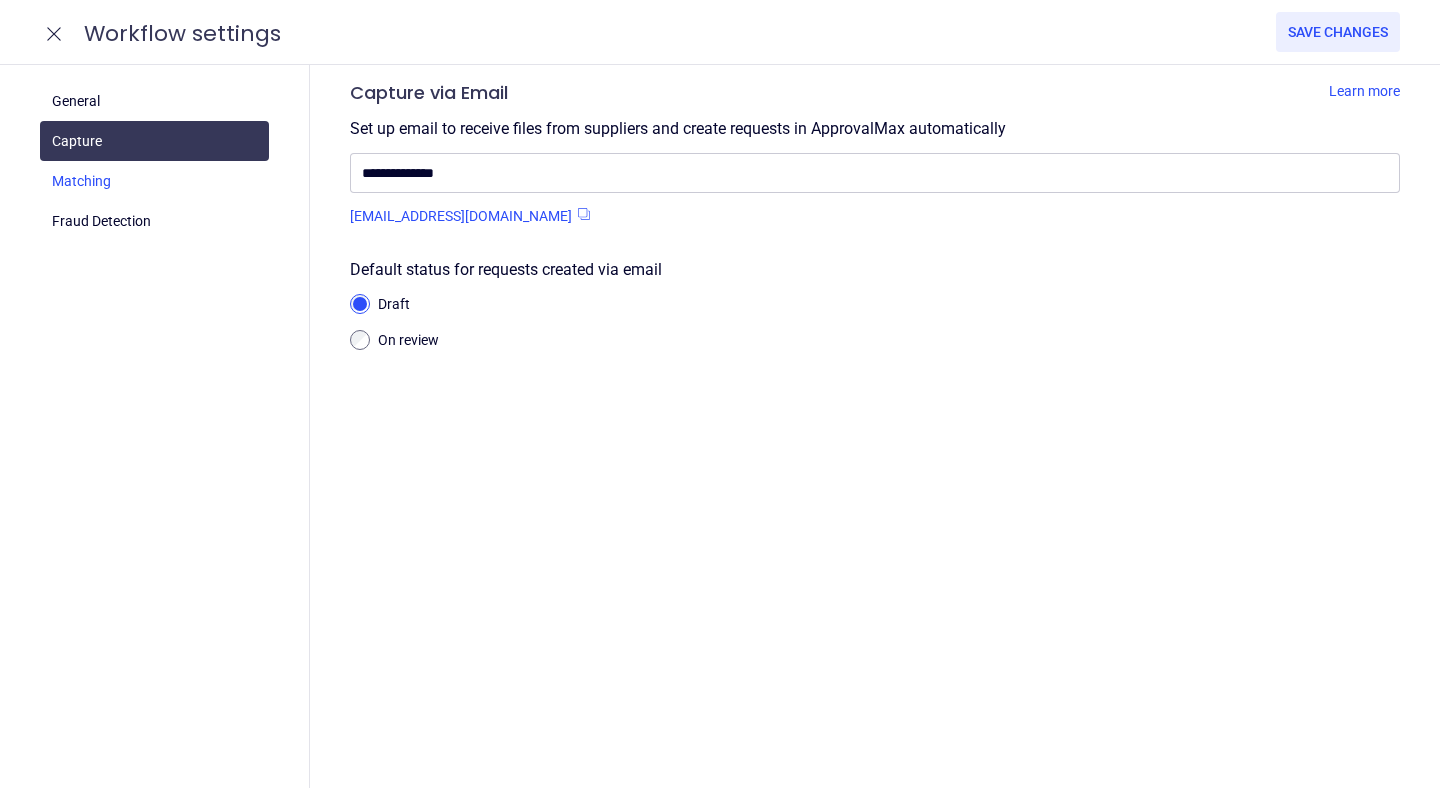 click at bounding box center (154, 181) 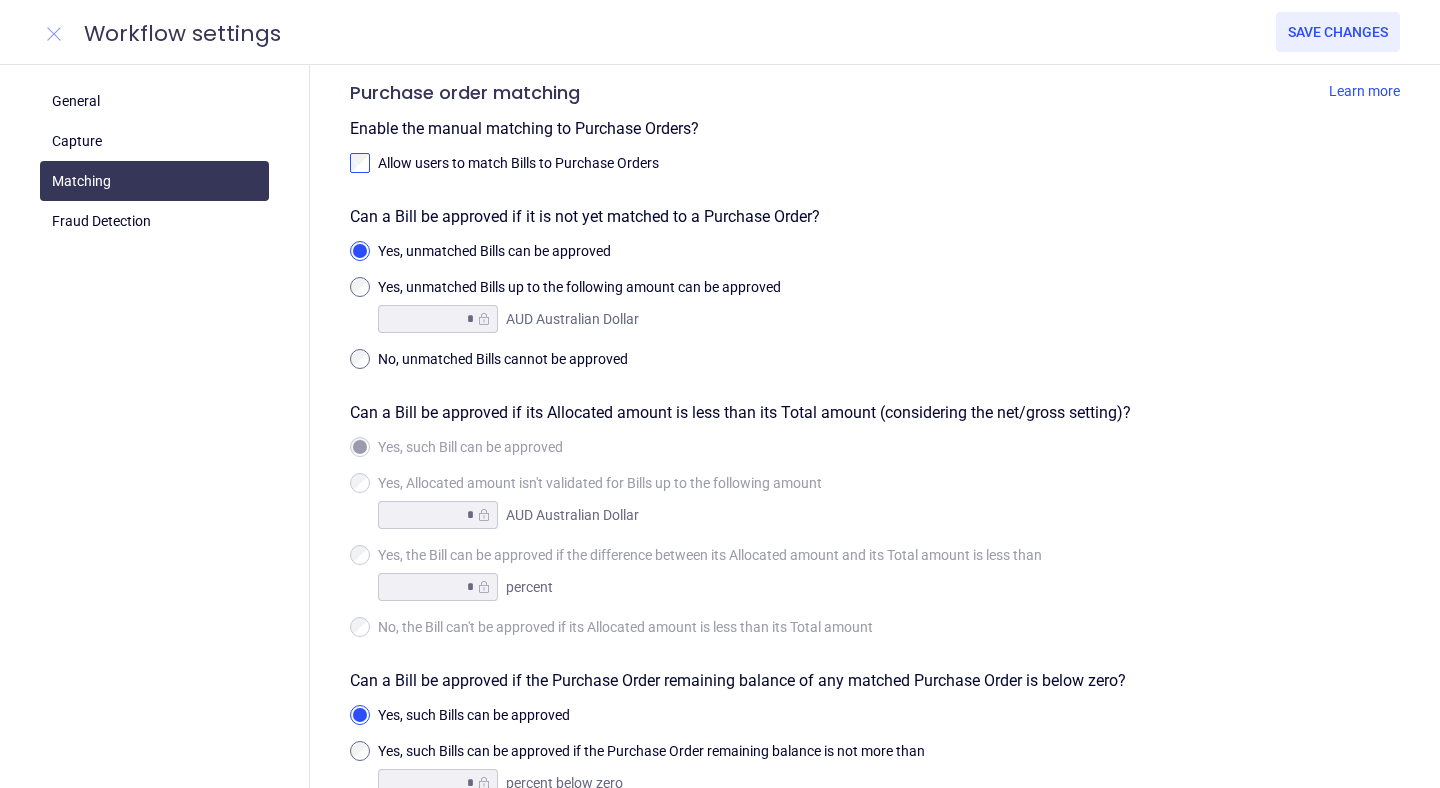 click 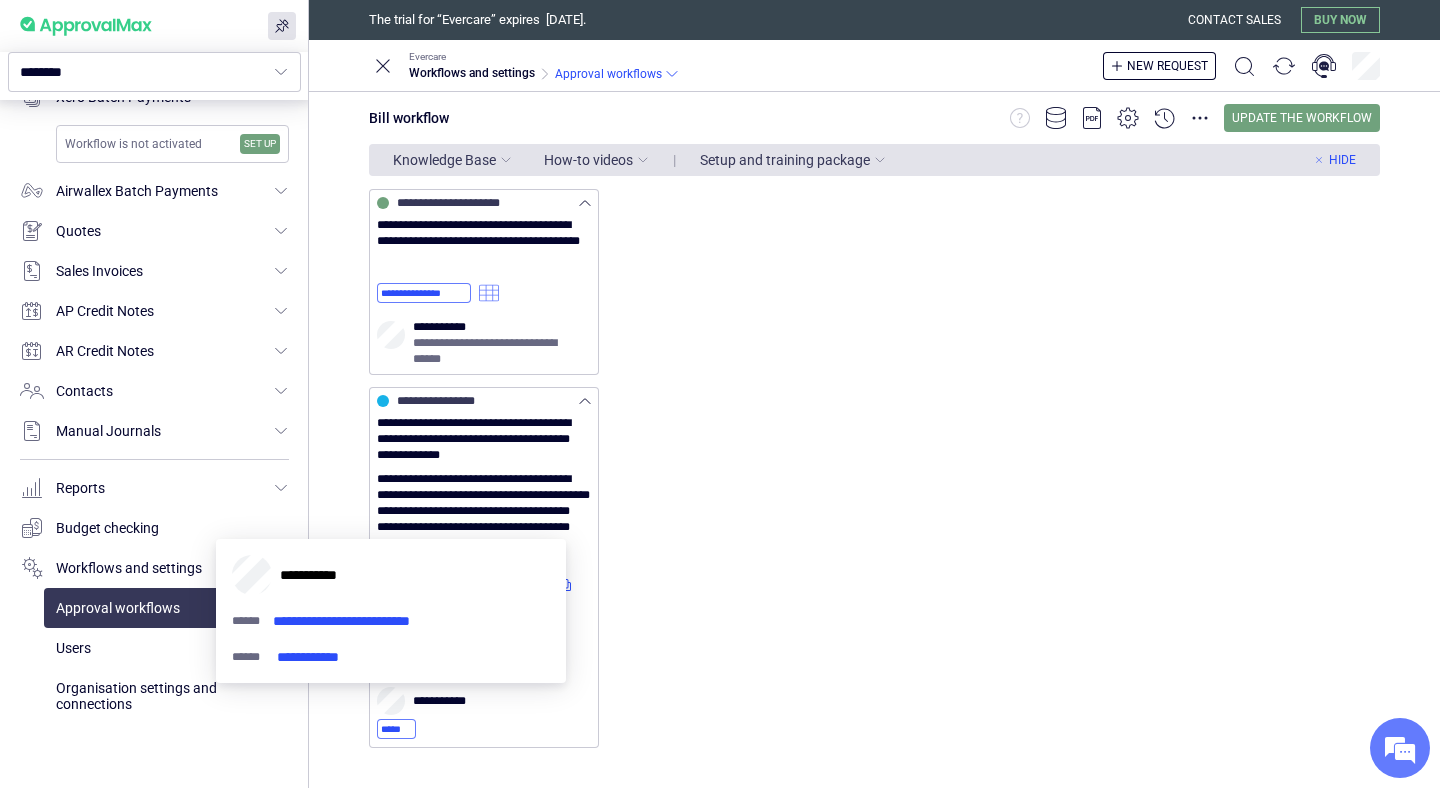 click on "**********" at bounding box center (874, 320) 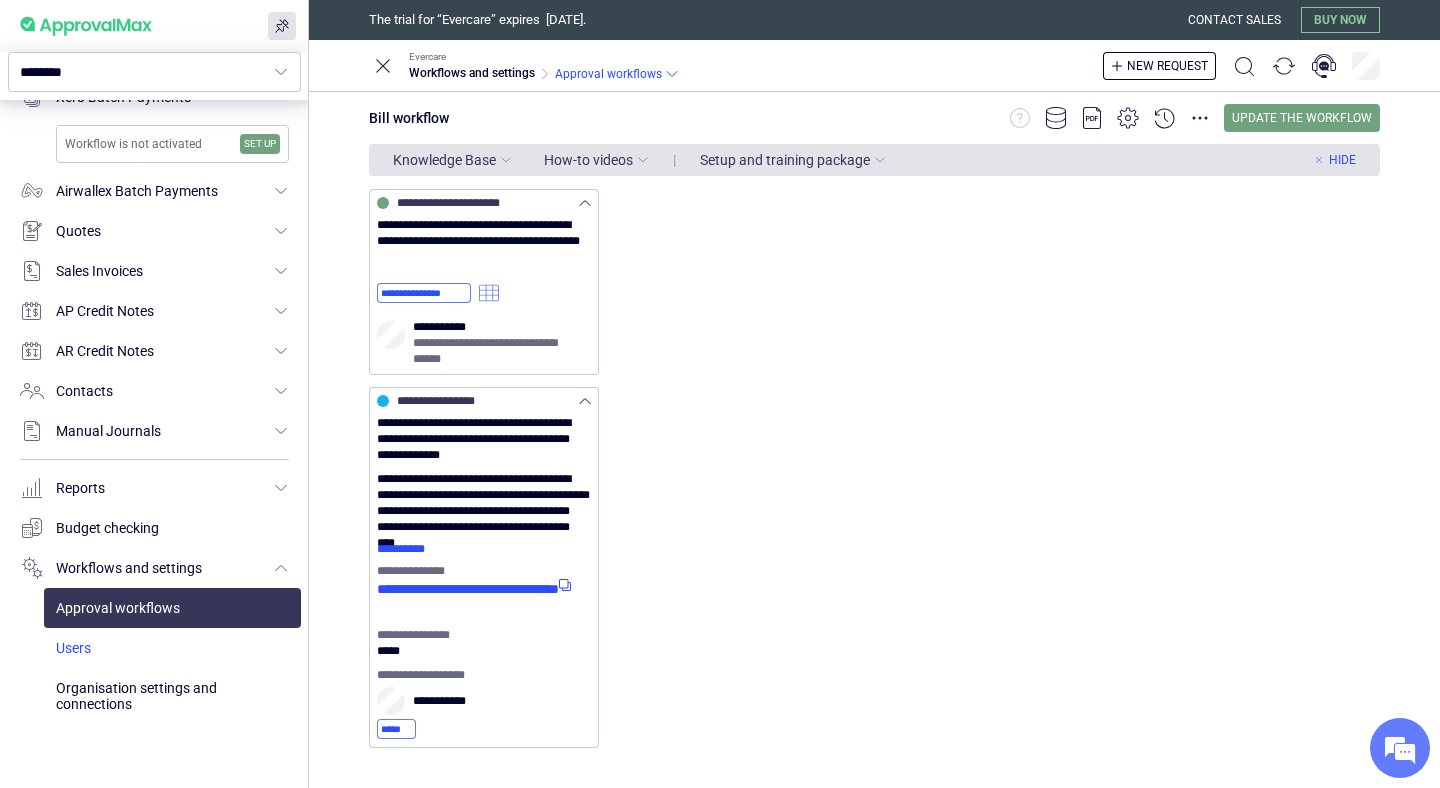click at bounding box center [172, 648] 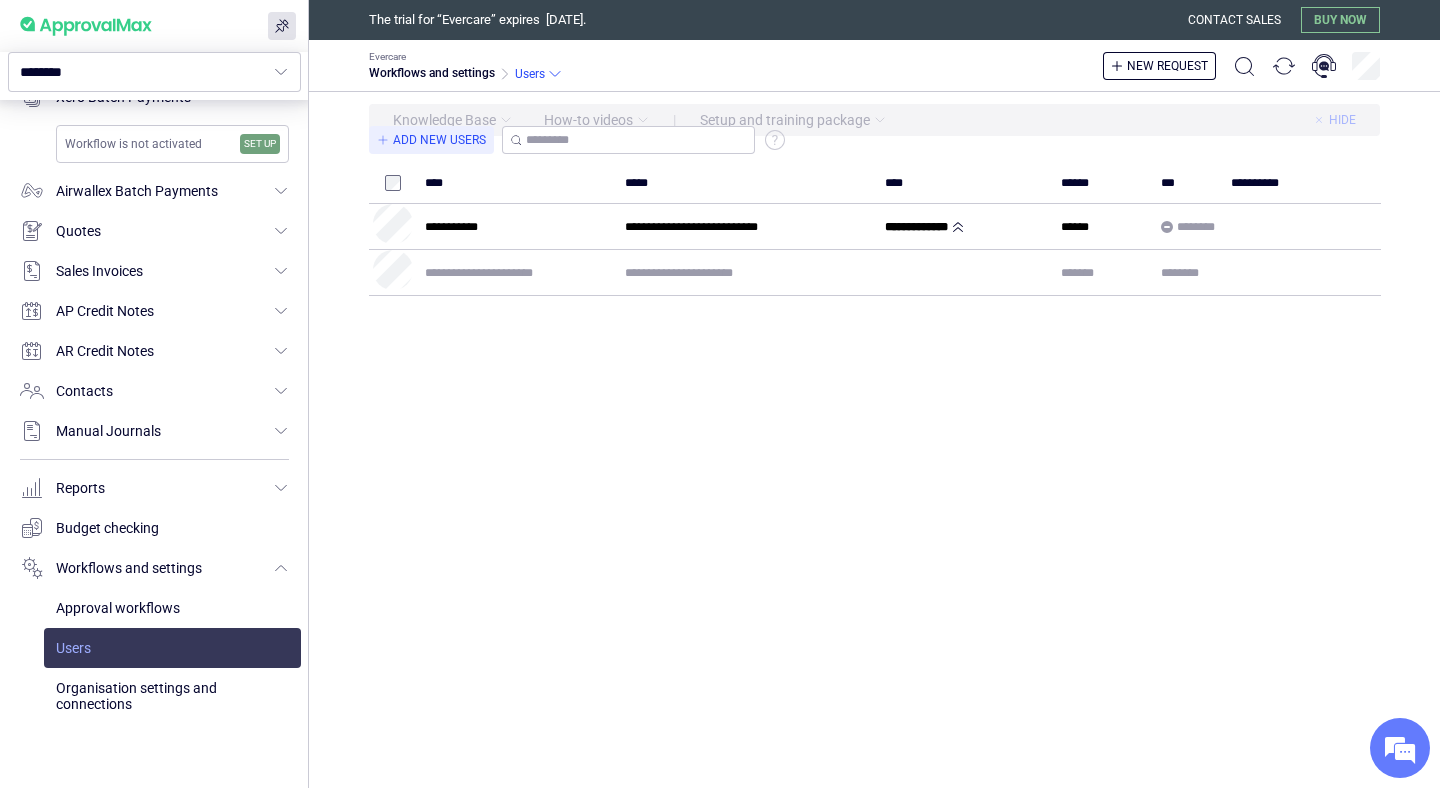 type on "****" 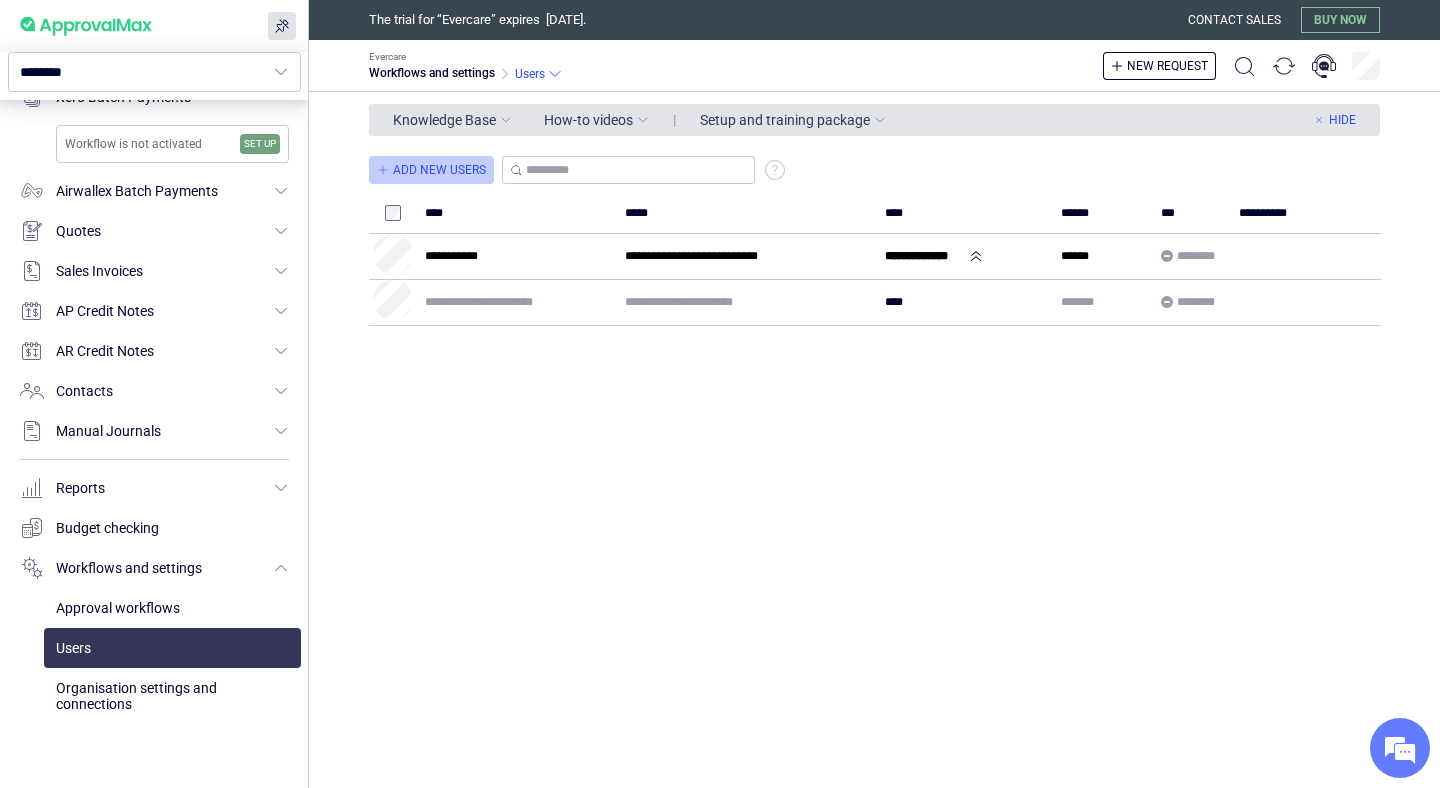 click on "Add New Users" at bounding box center (439, 170) 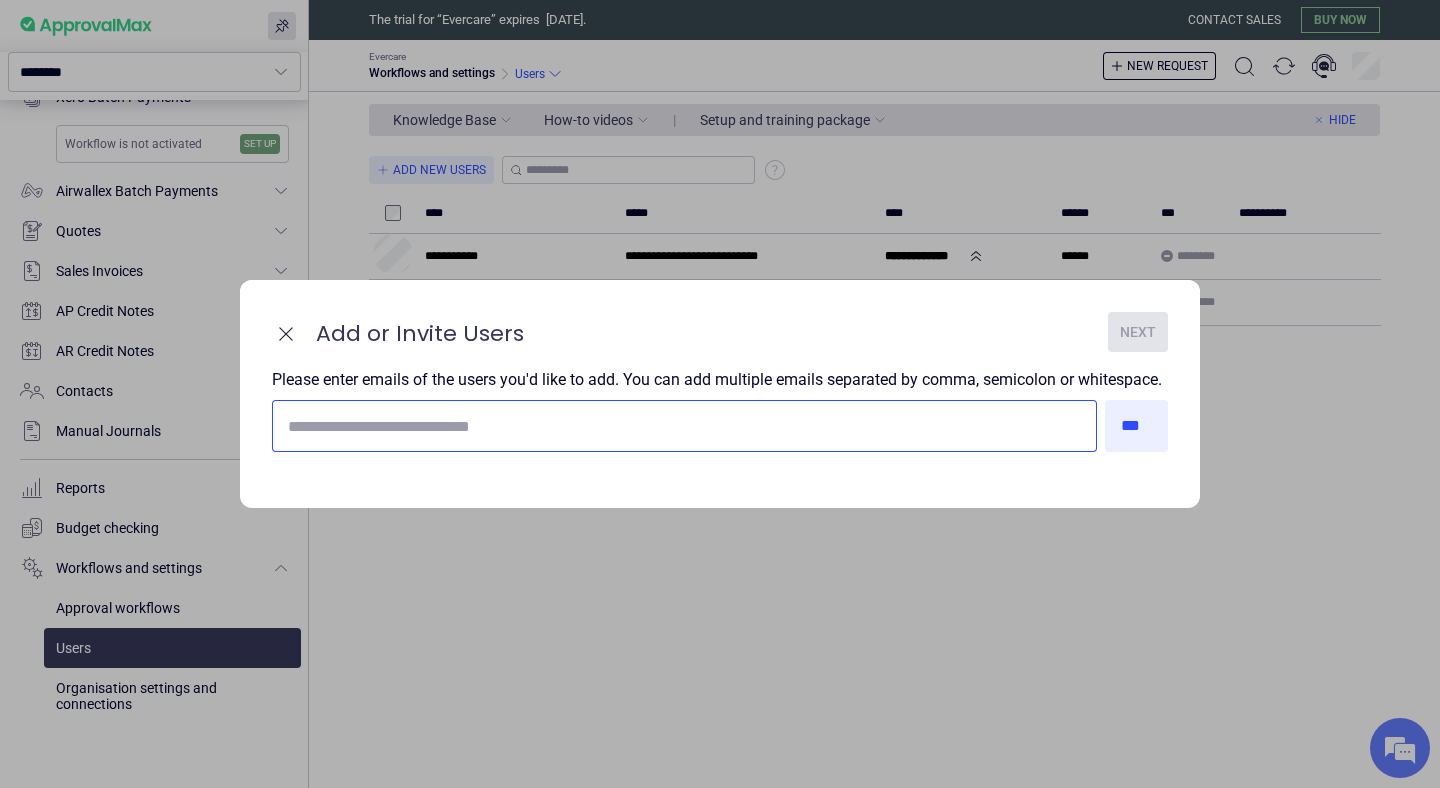click at bounding box center (684, 426) 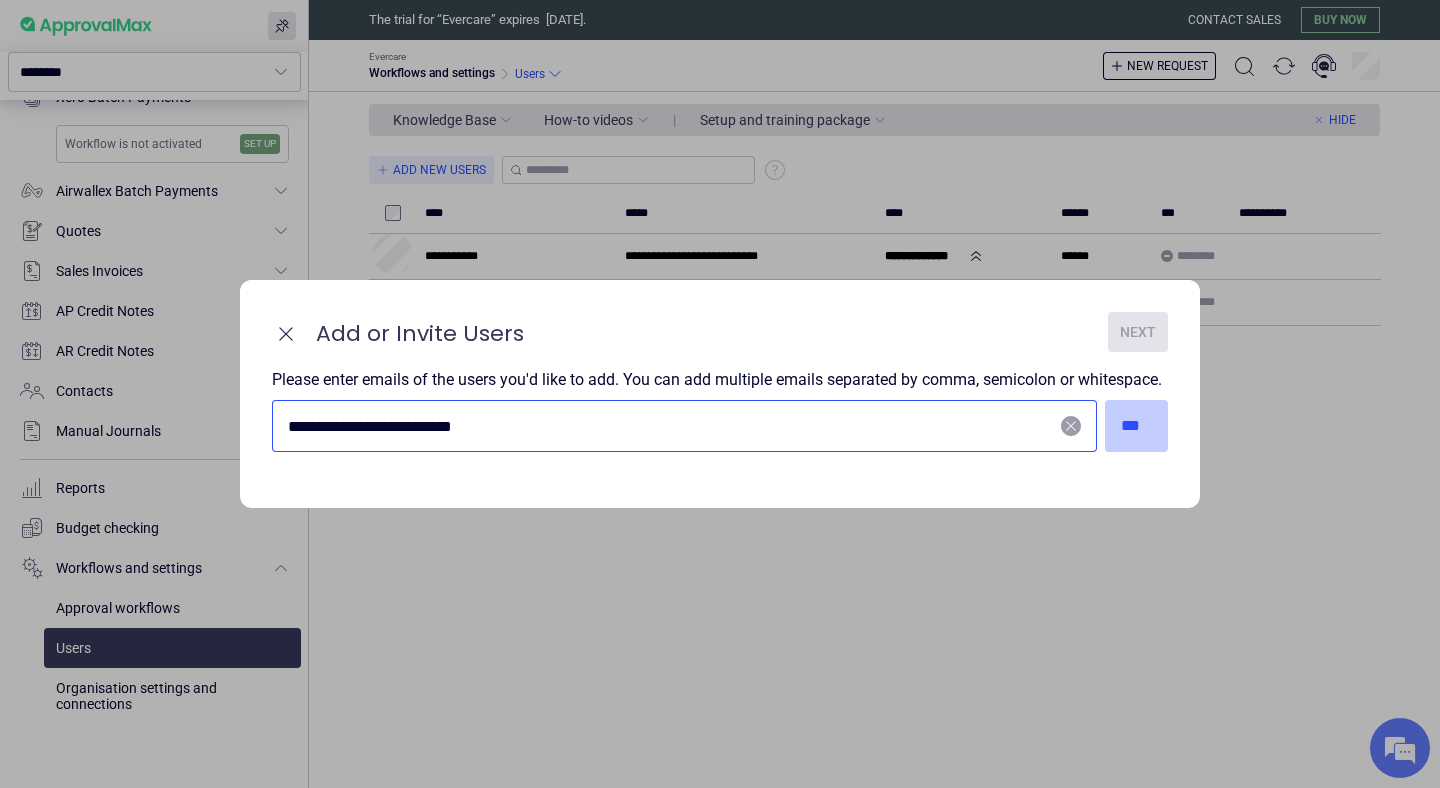 type on "**********" 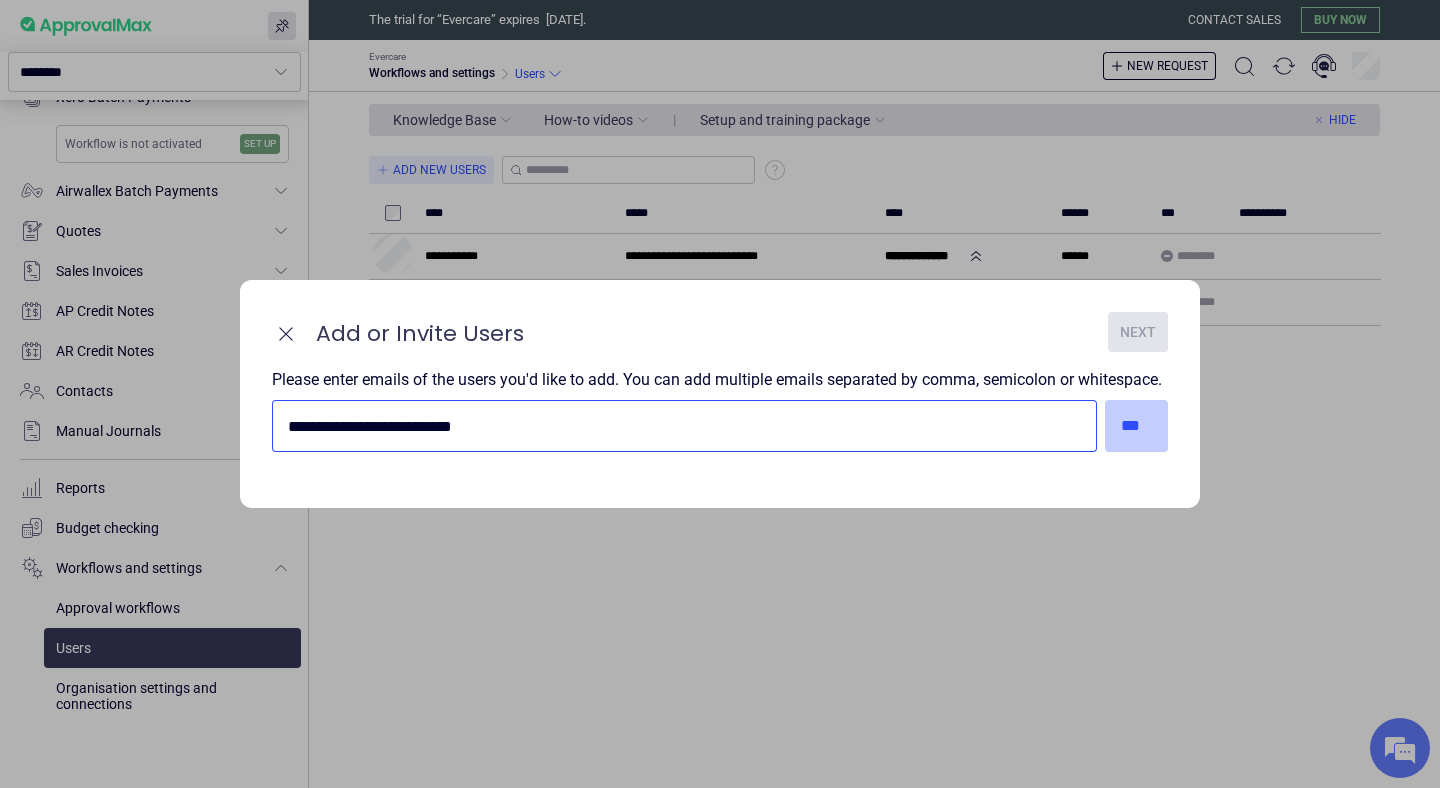 click on "***" at bounding box center [1137, 426] 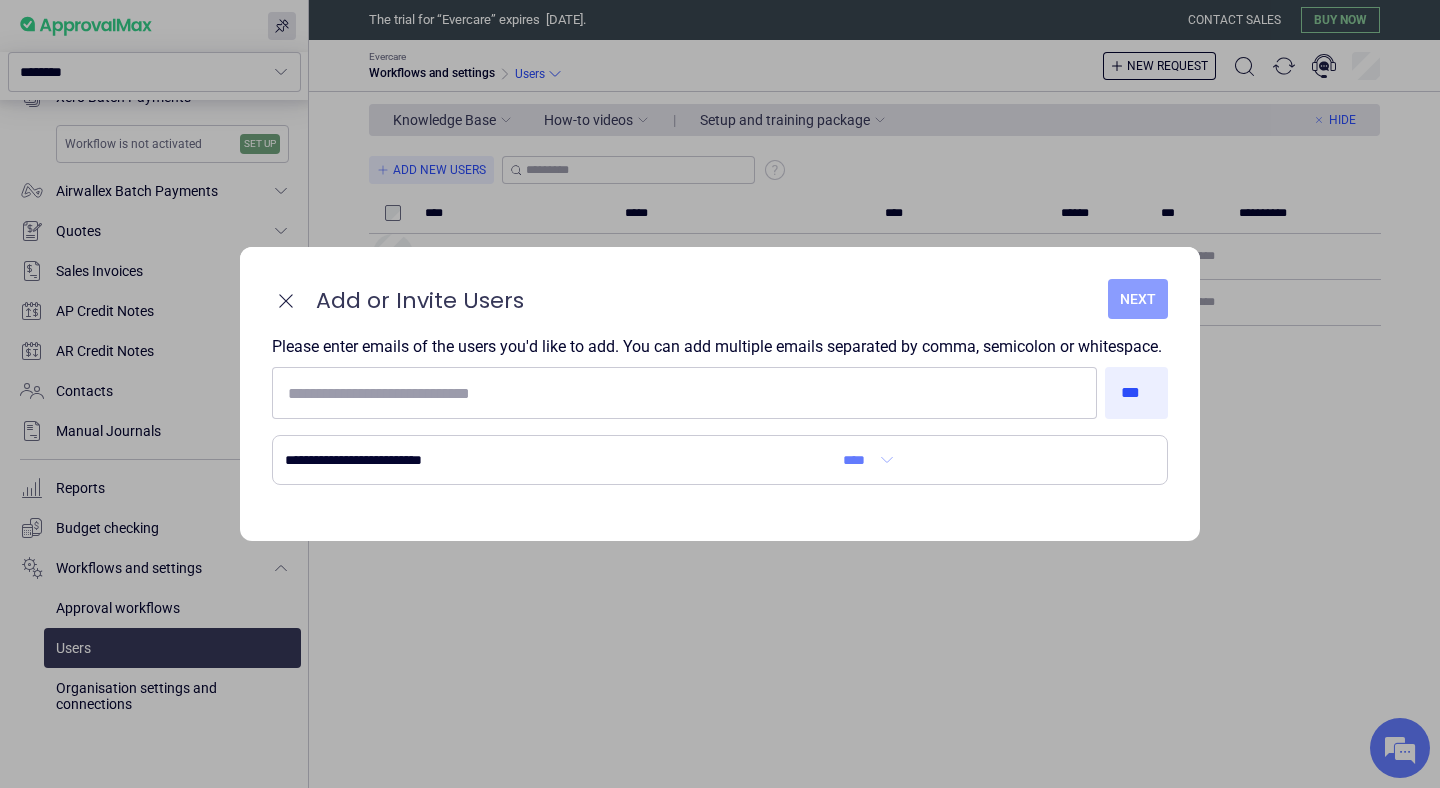 click on "Next" at bounding box center [1138, 299] 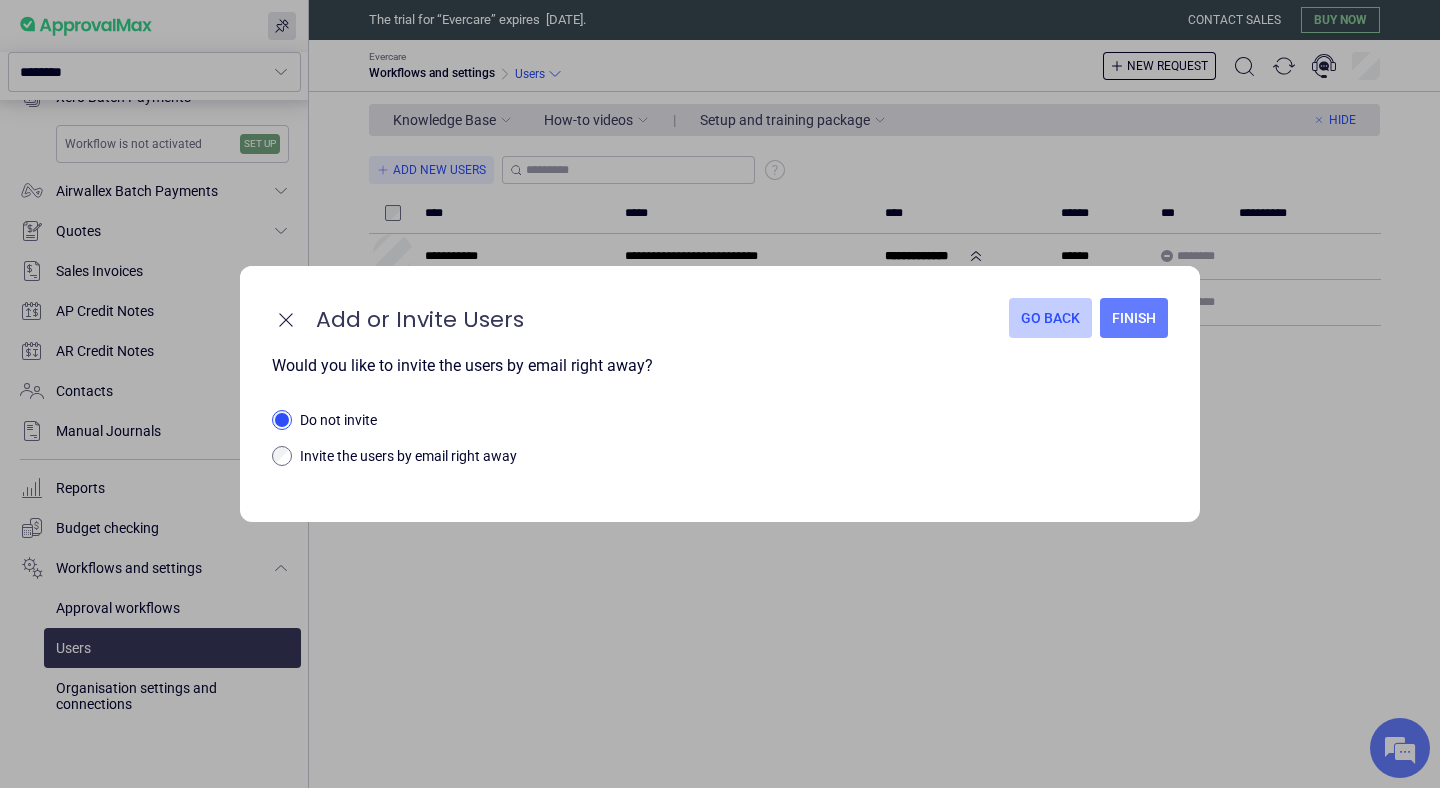 click on "Go back" at bounding box center [1050, 318] 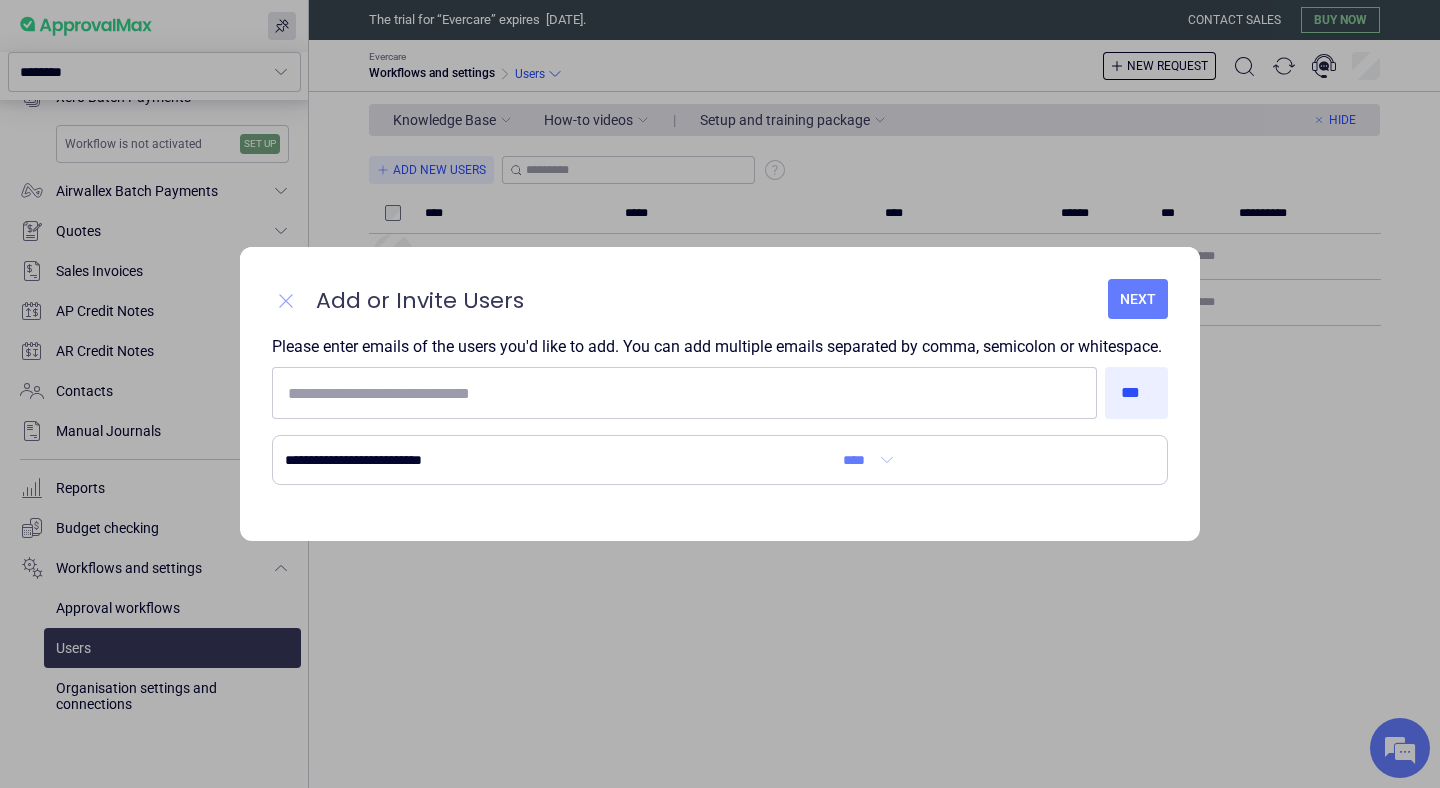 click 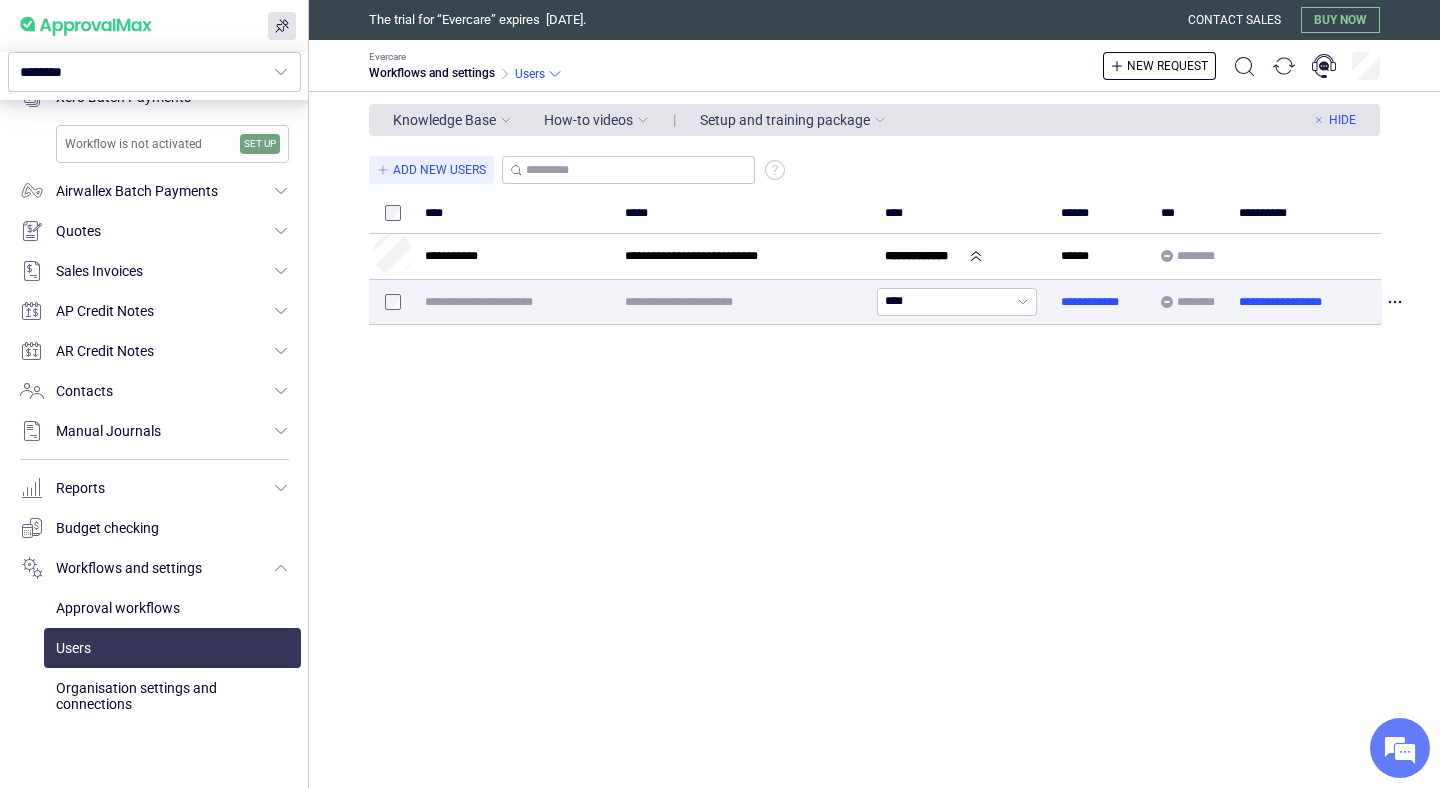 click on "**********" at bounding box center [517, 302] 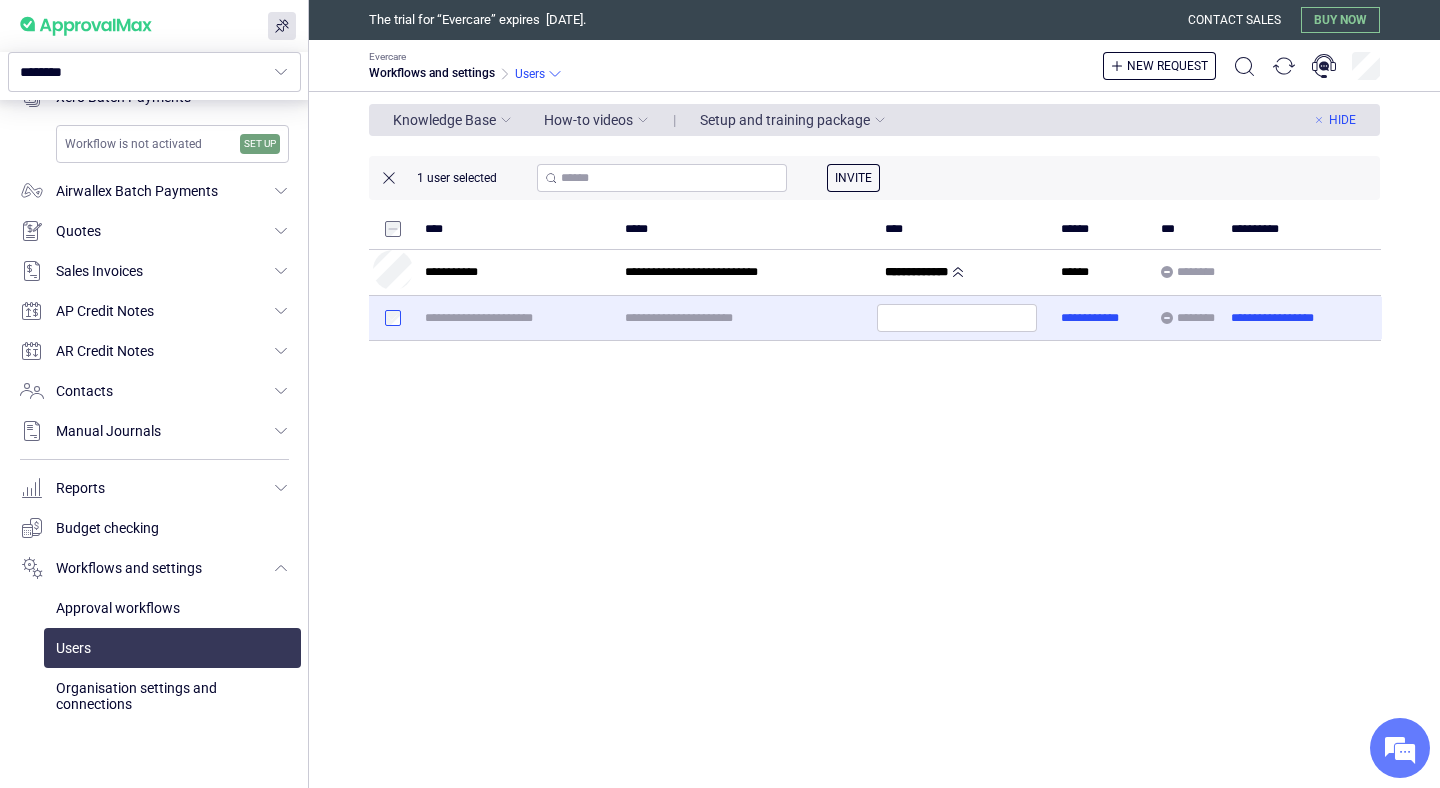 type on "****" 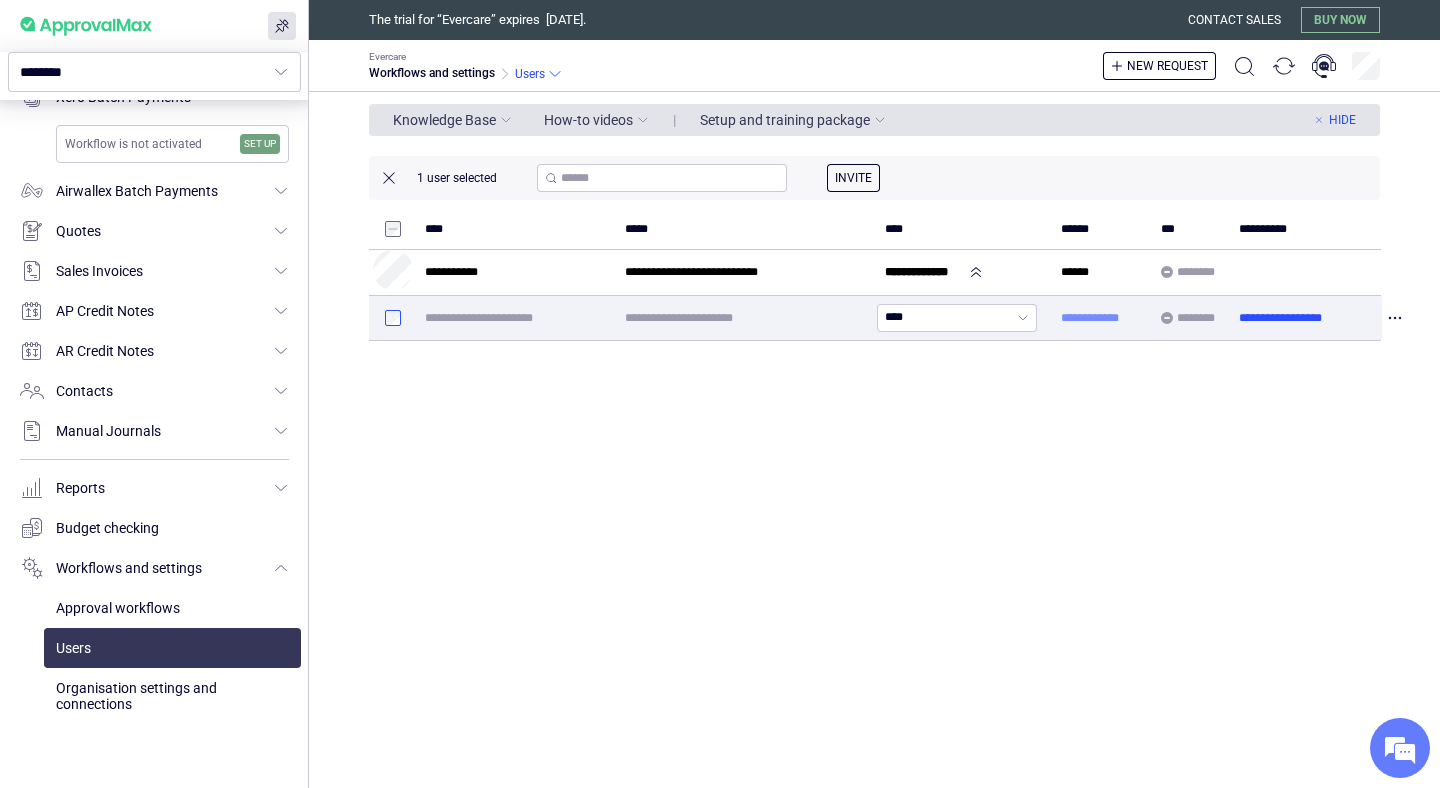 click on "**********" at bounding box center (1091, 318) 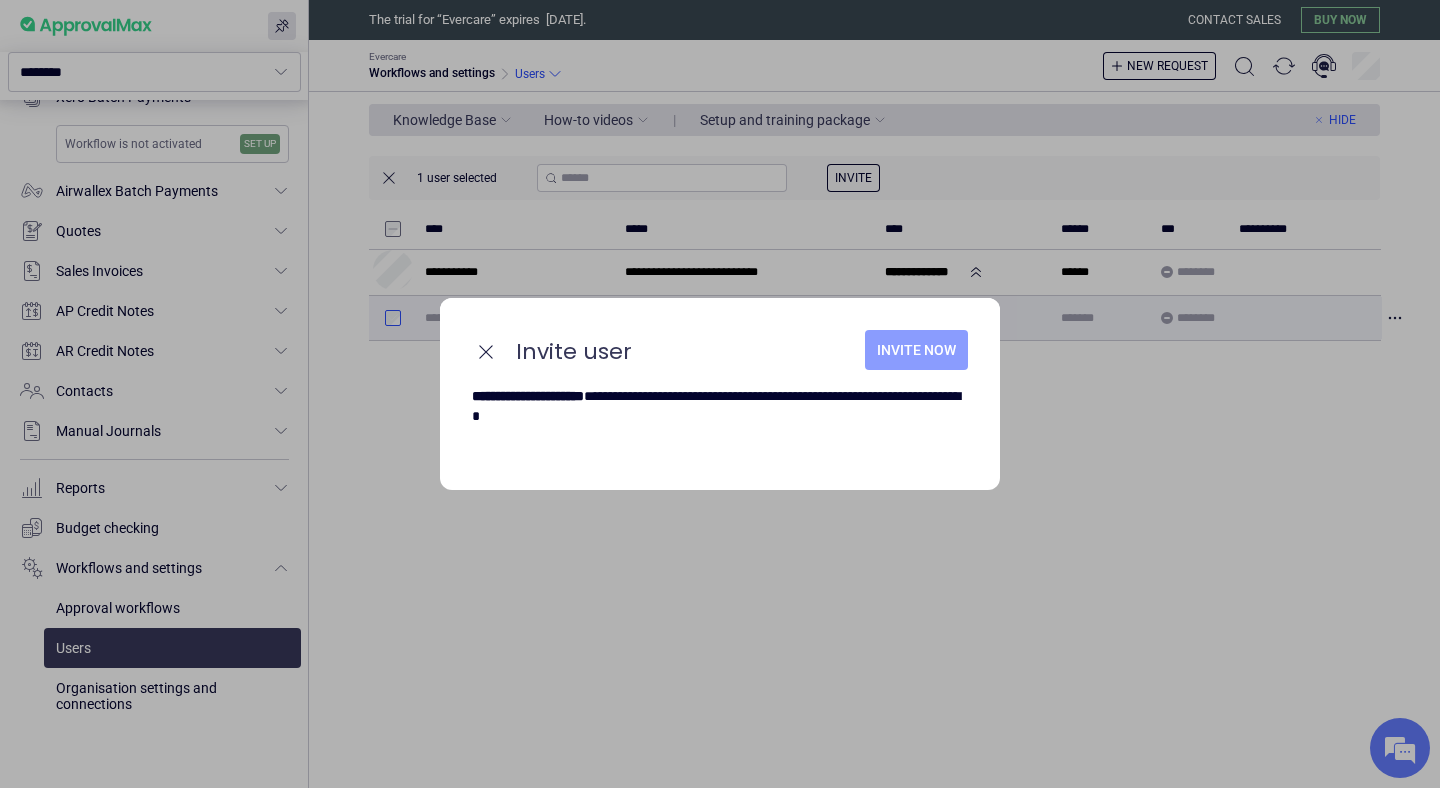 click on "Invite now" at bounding box center (916, 350) 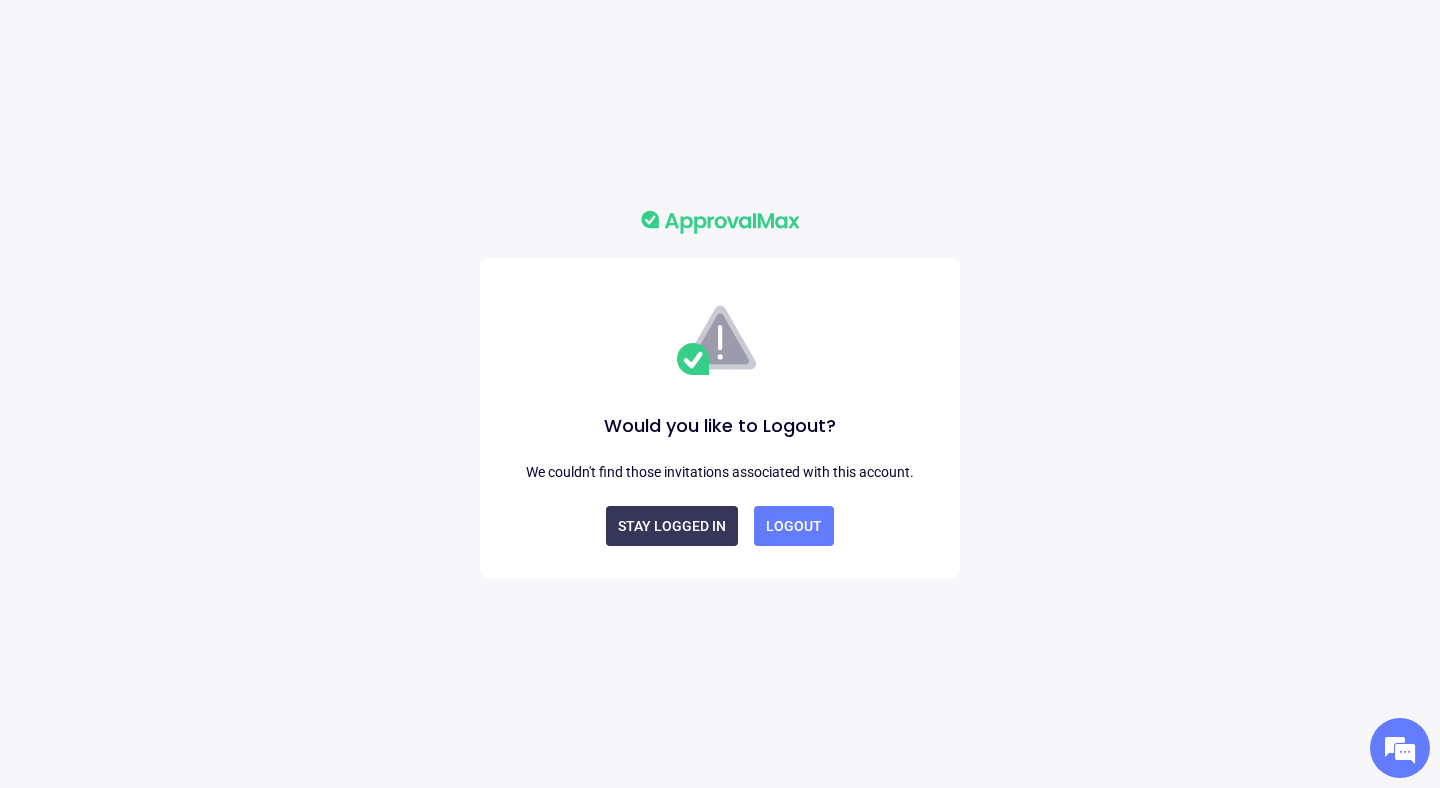 scroll, scrollTop: 0, scrollLeft: 0, axis: both 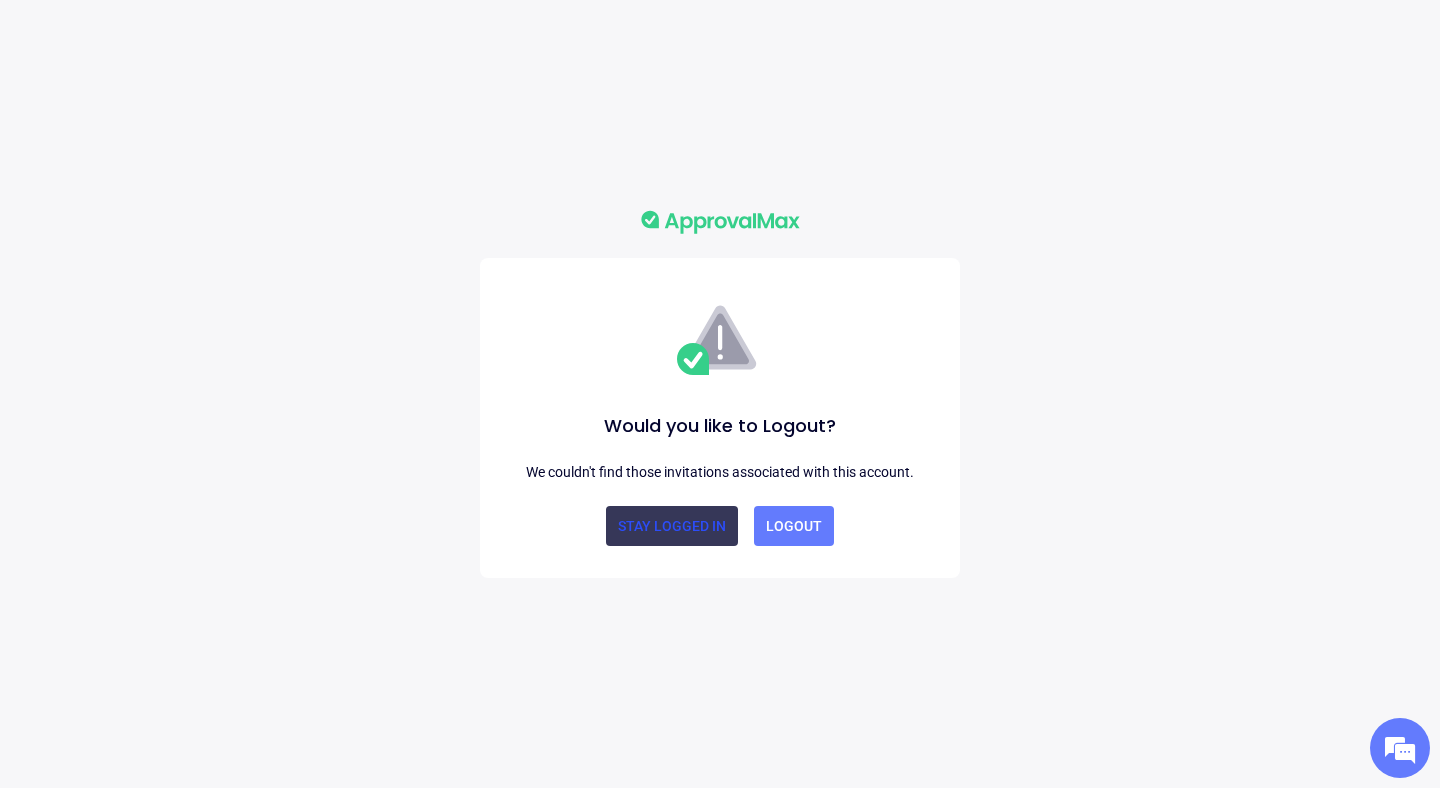 click on "Stay Logged In" at bounding box center (672, 526) 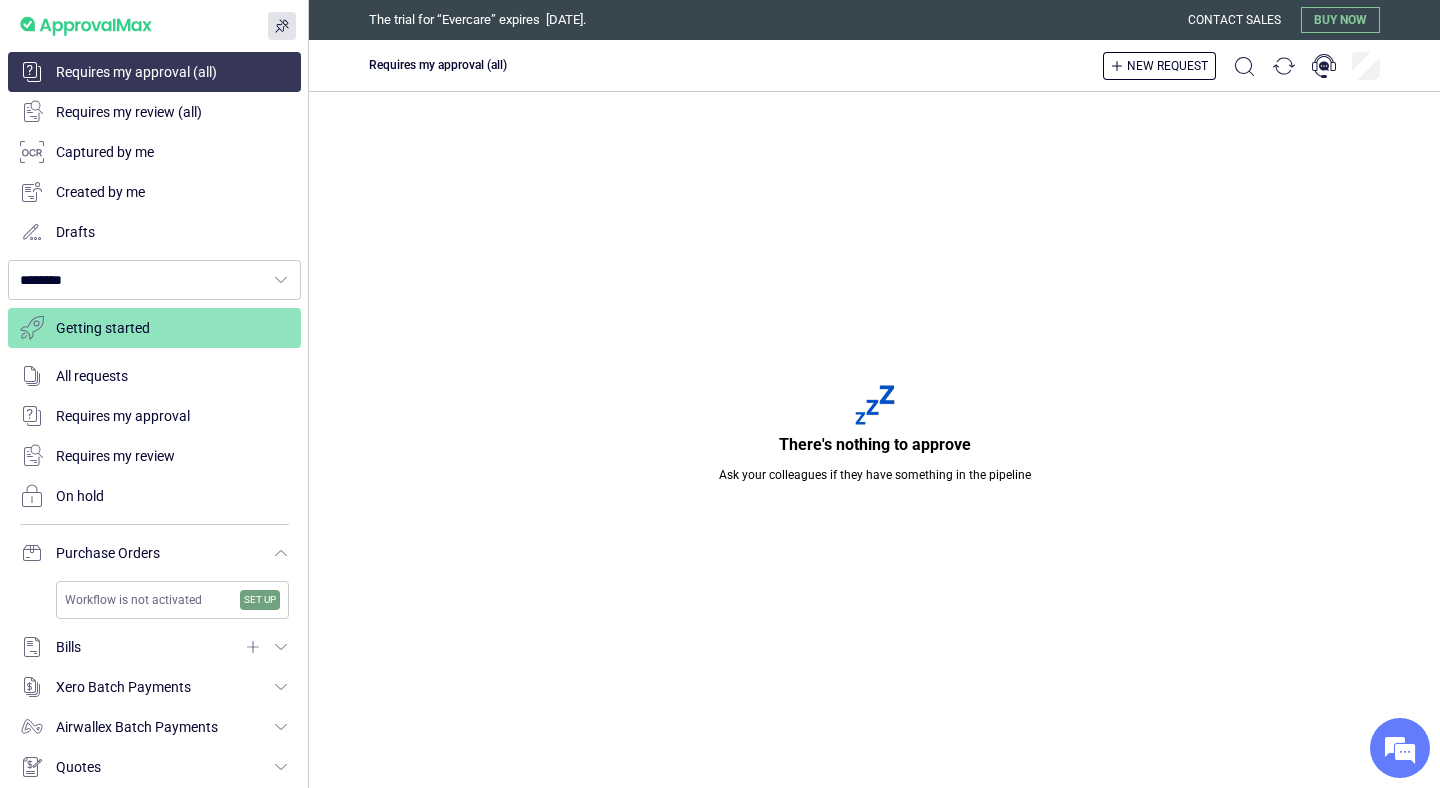 scroll, scrollTop: 0, scrollLeft: 0, axis: both 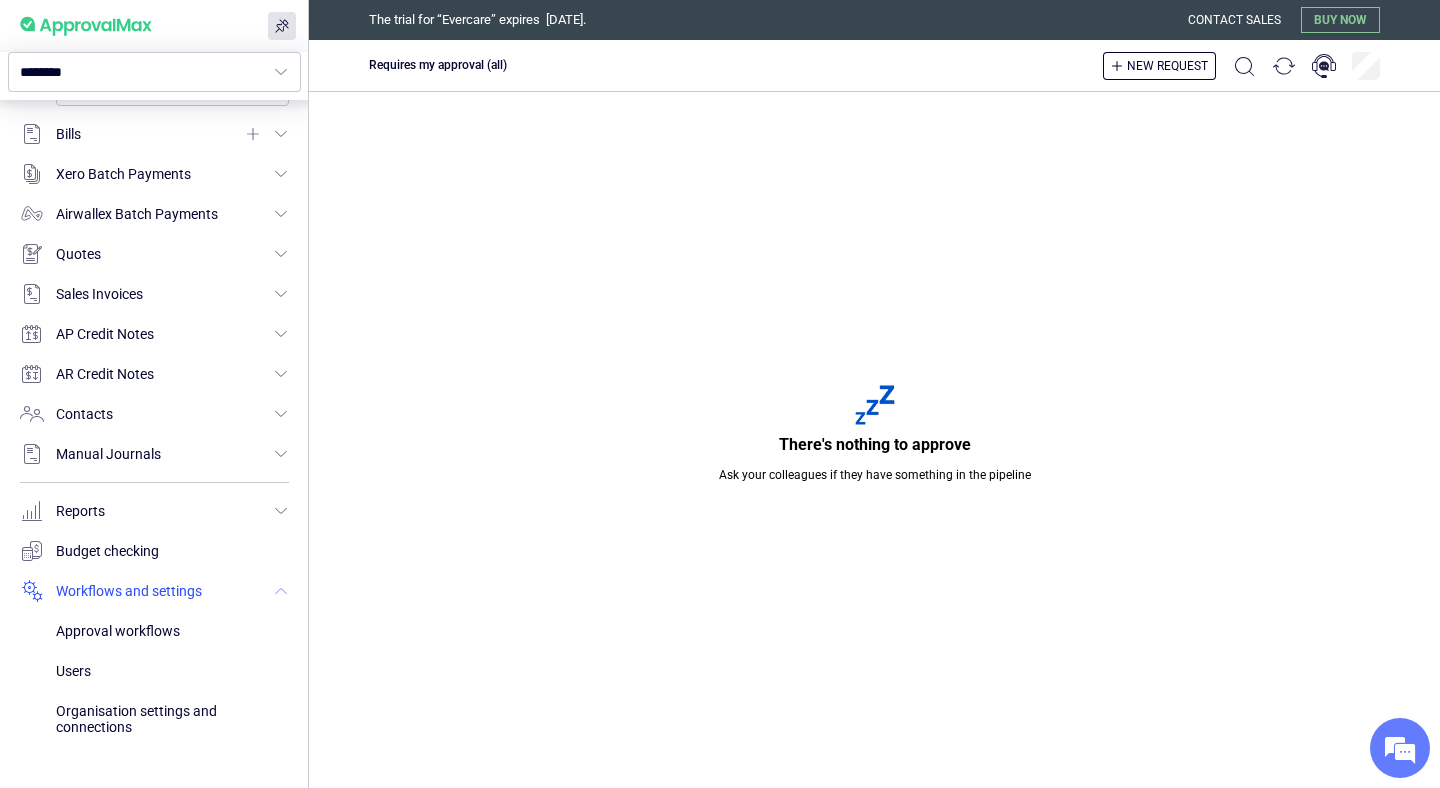 click at bounding box center (154, 591) 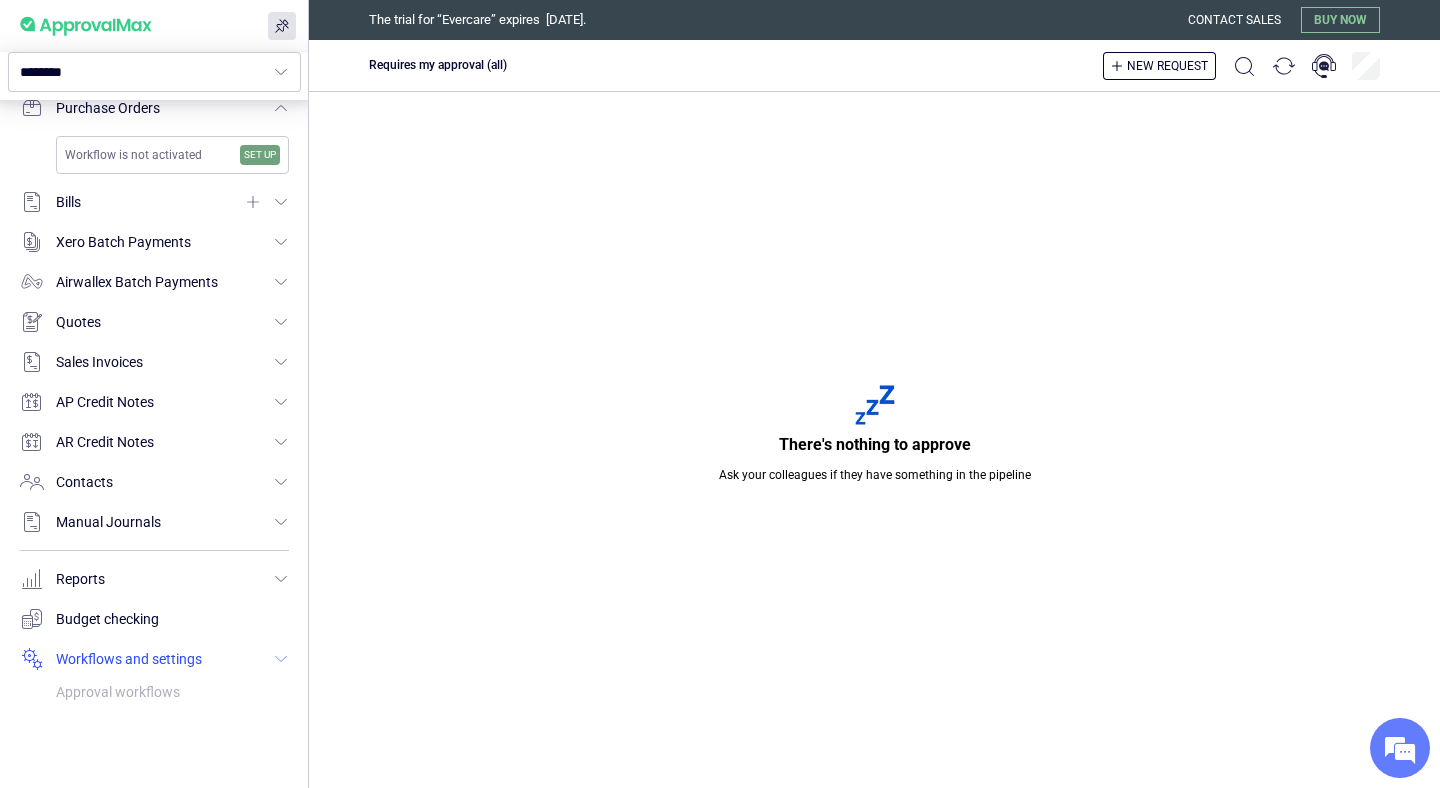 scroll, scrollTop: 400, scrollLeft: 0, axis: vertical 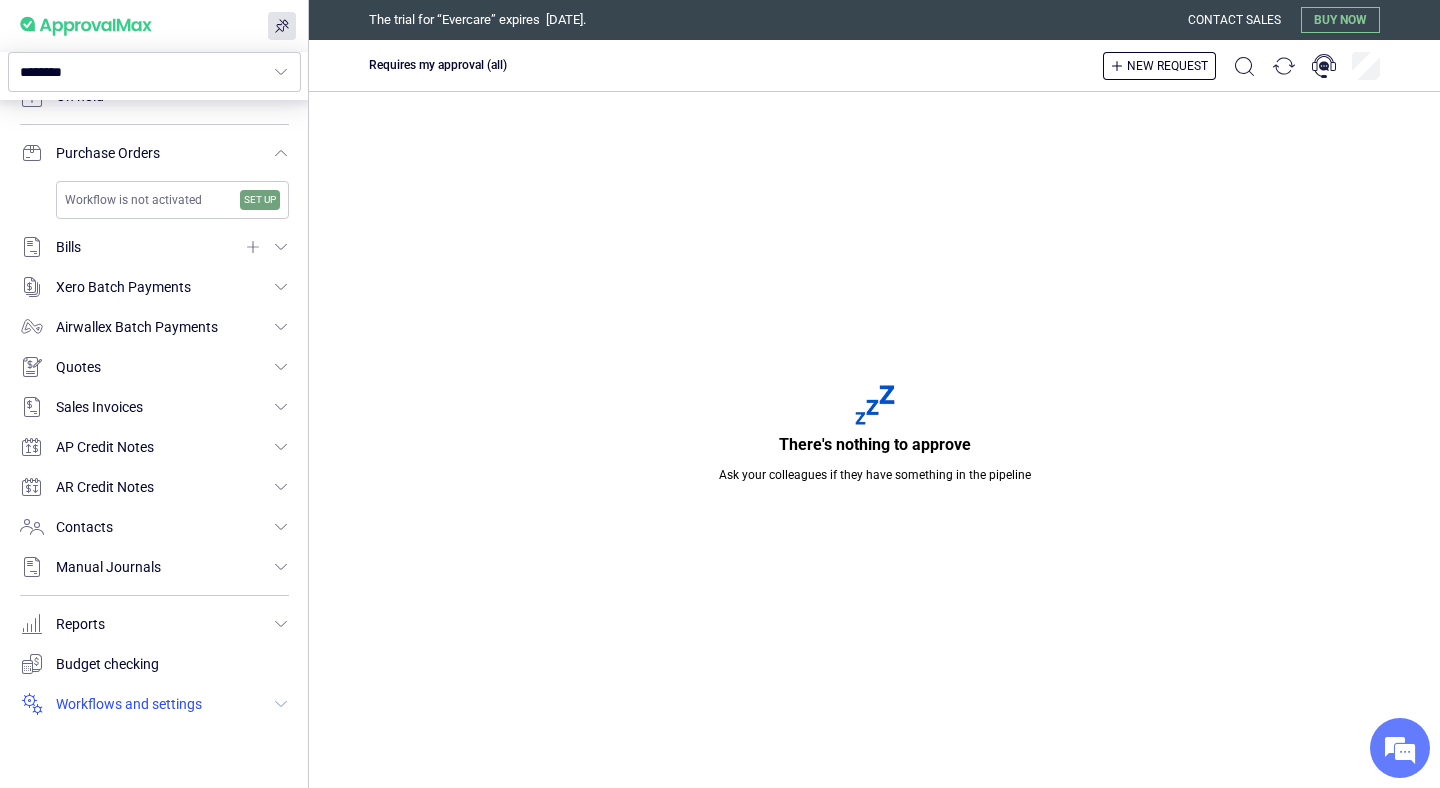 click at bounding box center [154, 704] 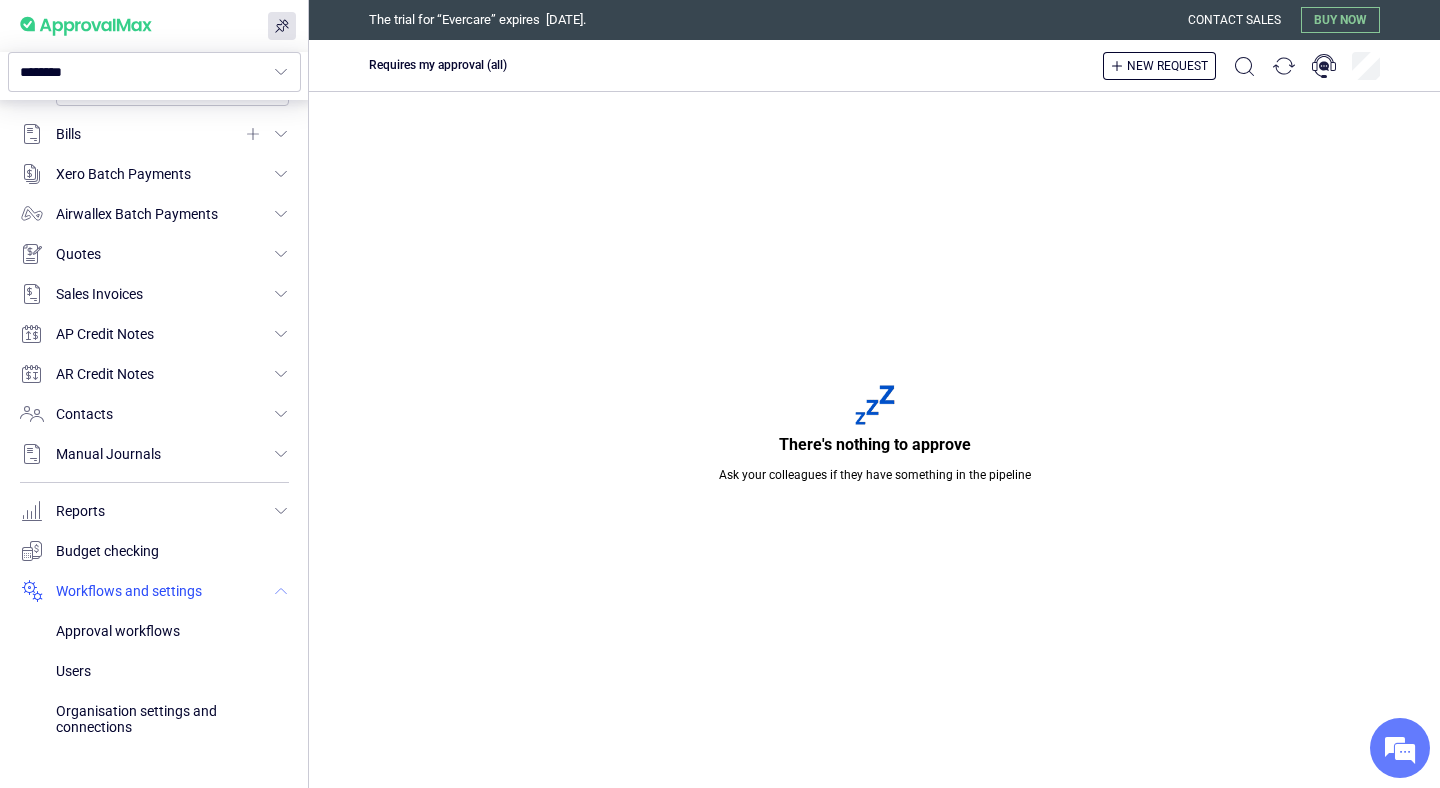 scroll, scrollTop: 513, scrollLeft: 0, axis: vertical 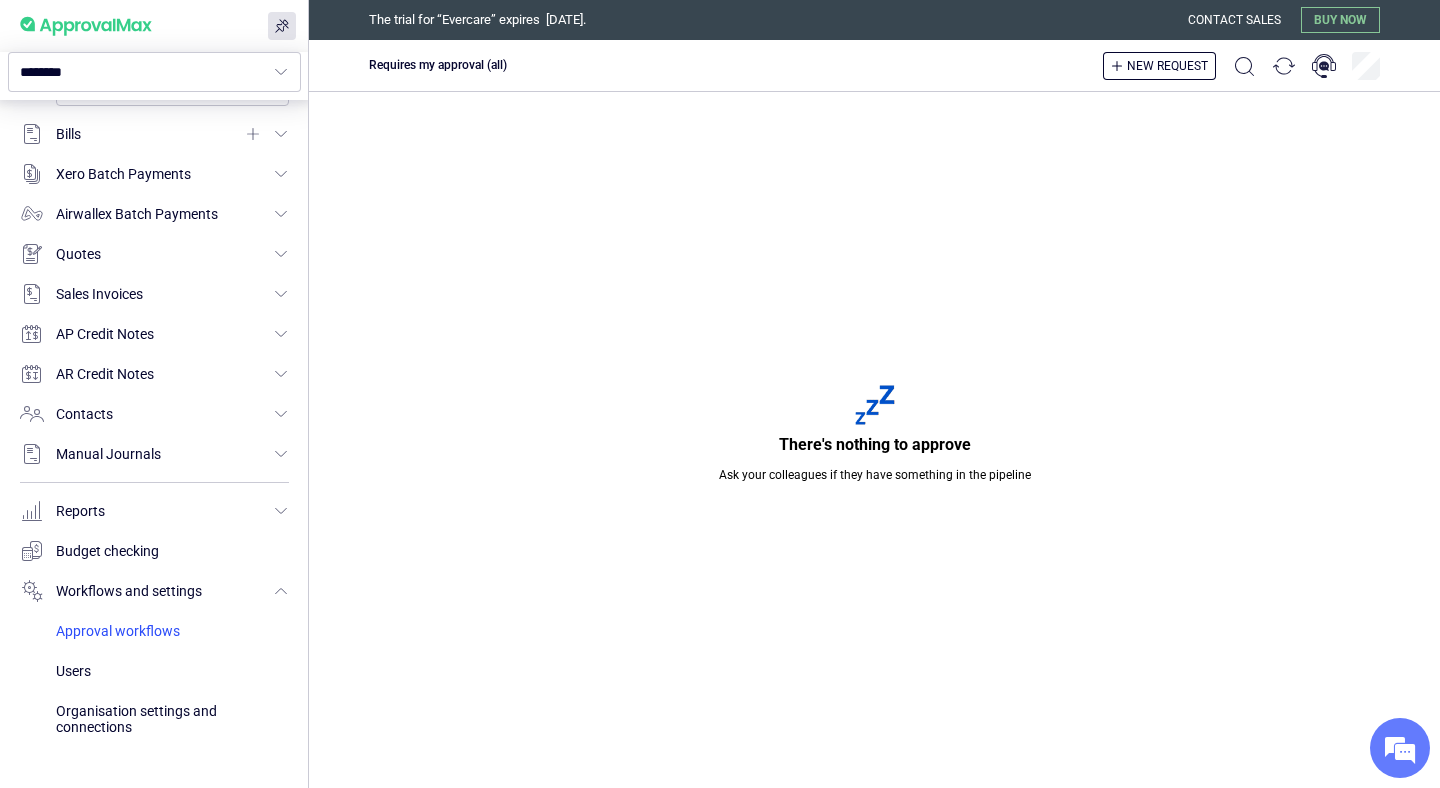 click at bounding box center [172, 631] 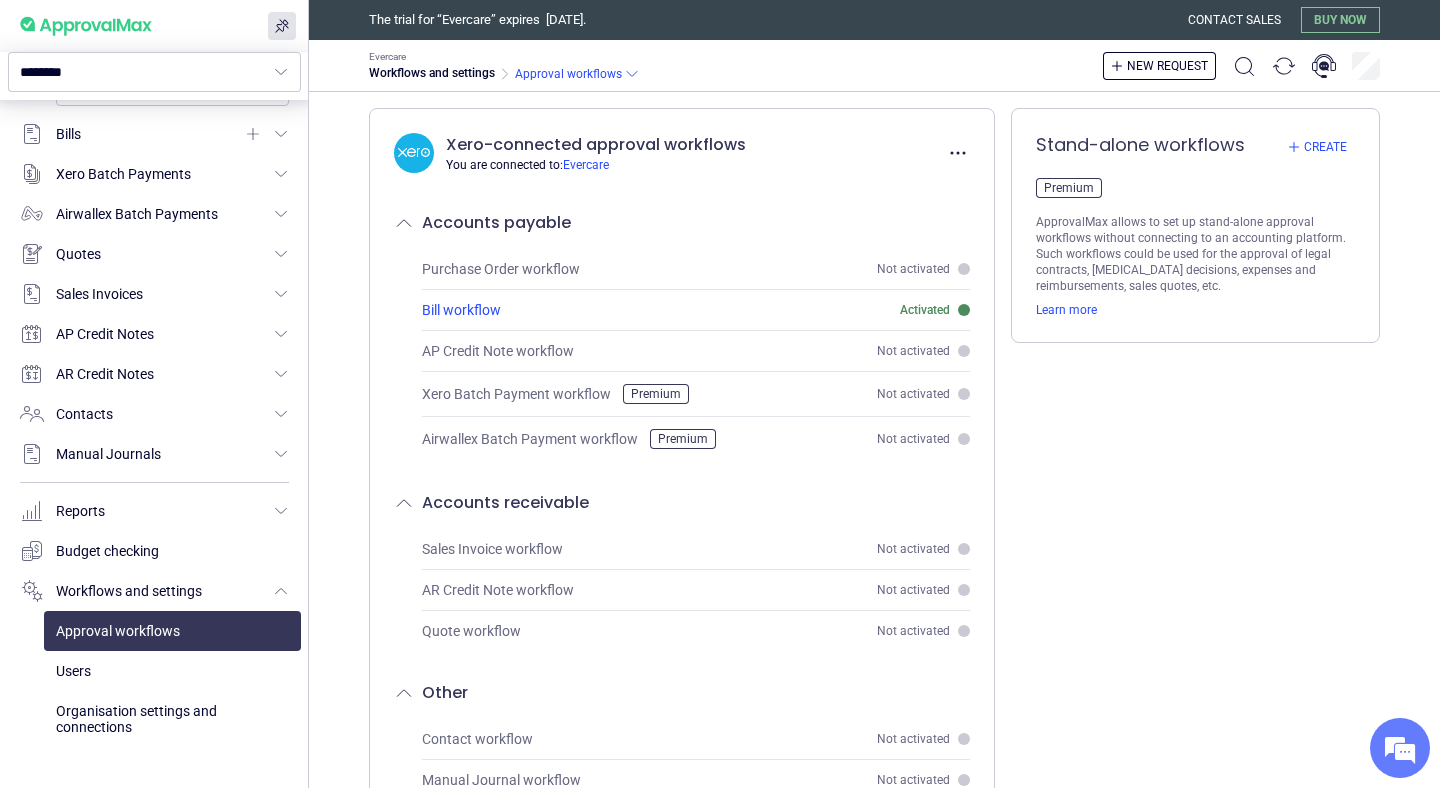 click on "Bill workflow" at bounding box center (461, 310) 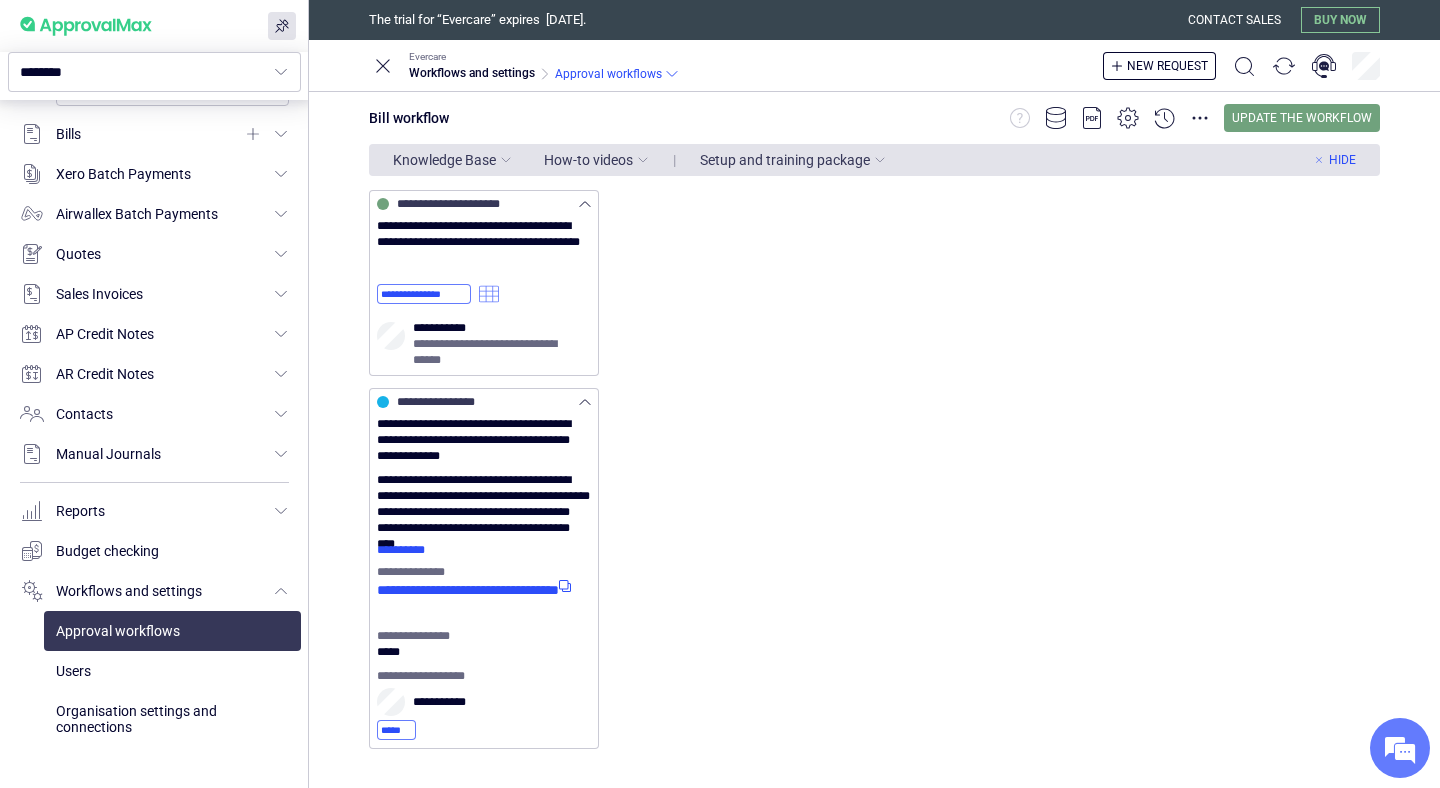 scroll, scrollTop: 311, scrollLeft: 0, axis: vertical 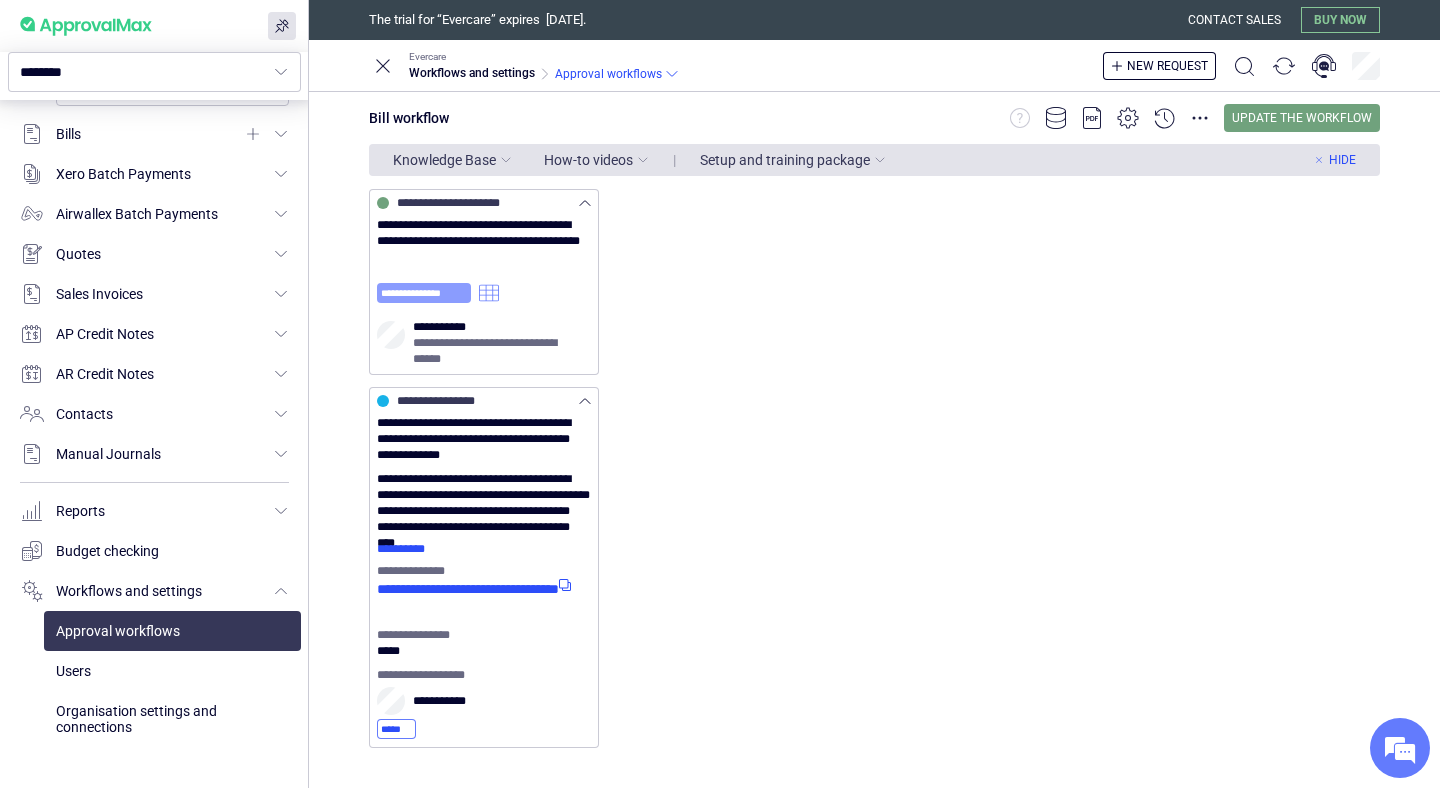 click on "**********" at bounding box center (424, 293) 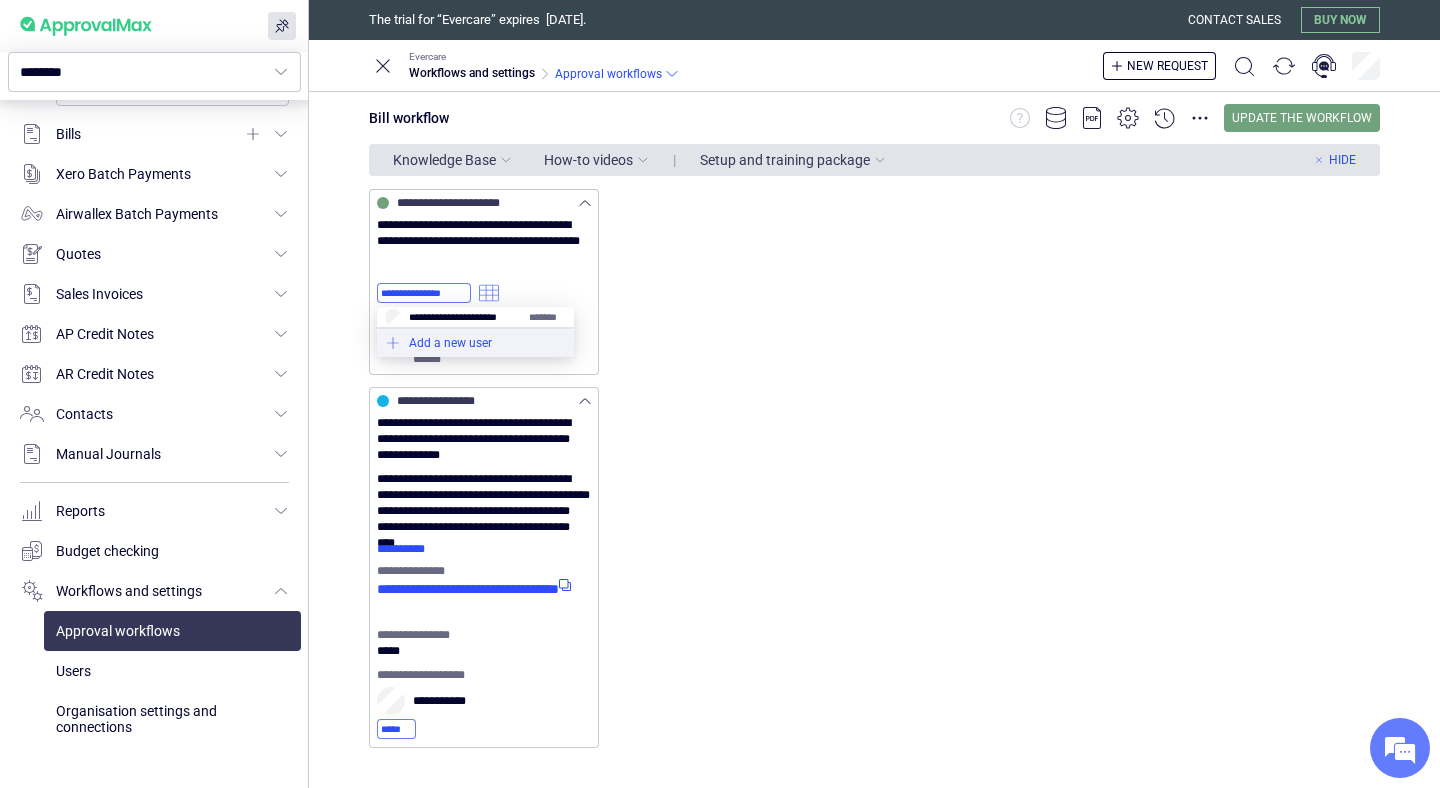 click at bounding box center [475, 343] 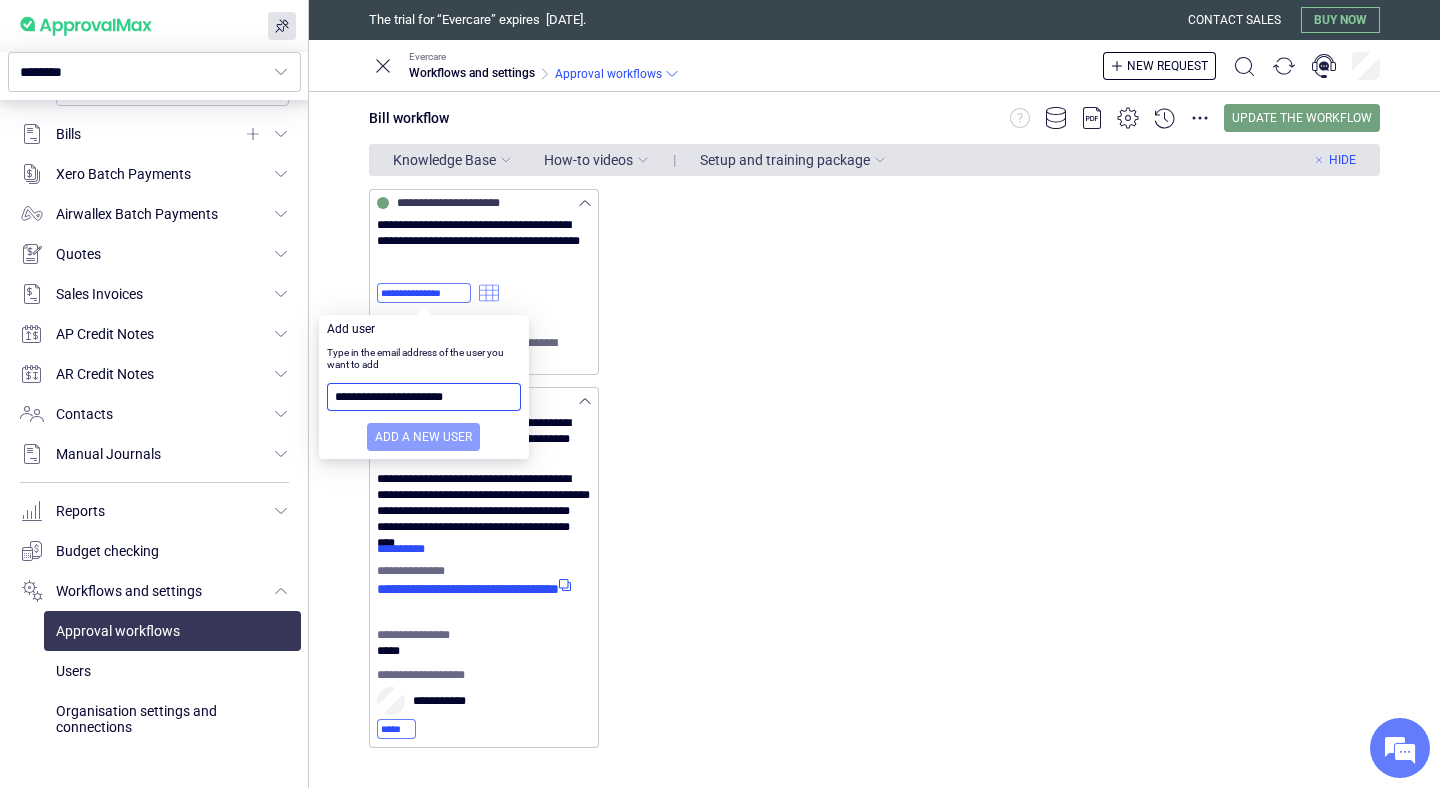 type on "**********" 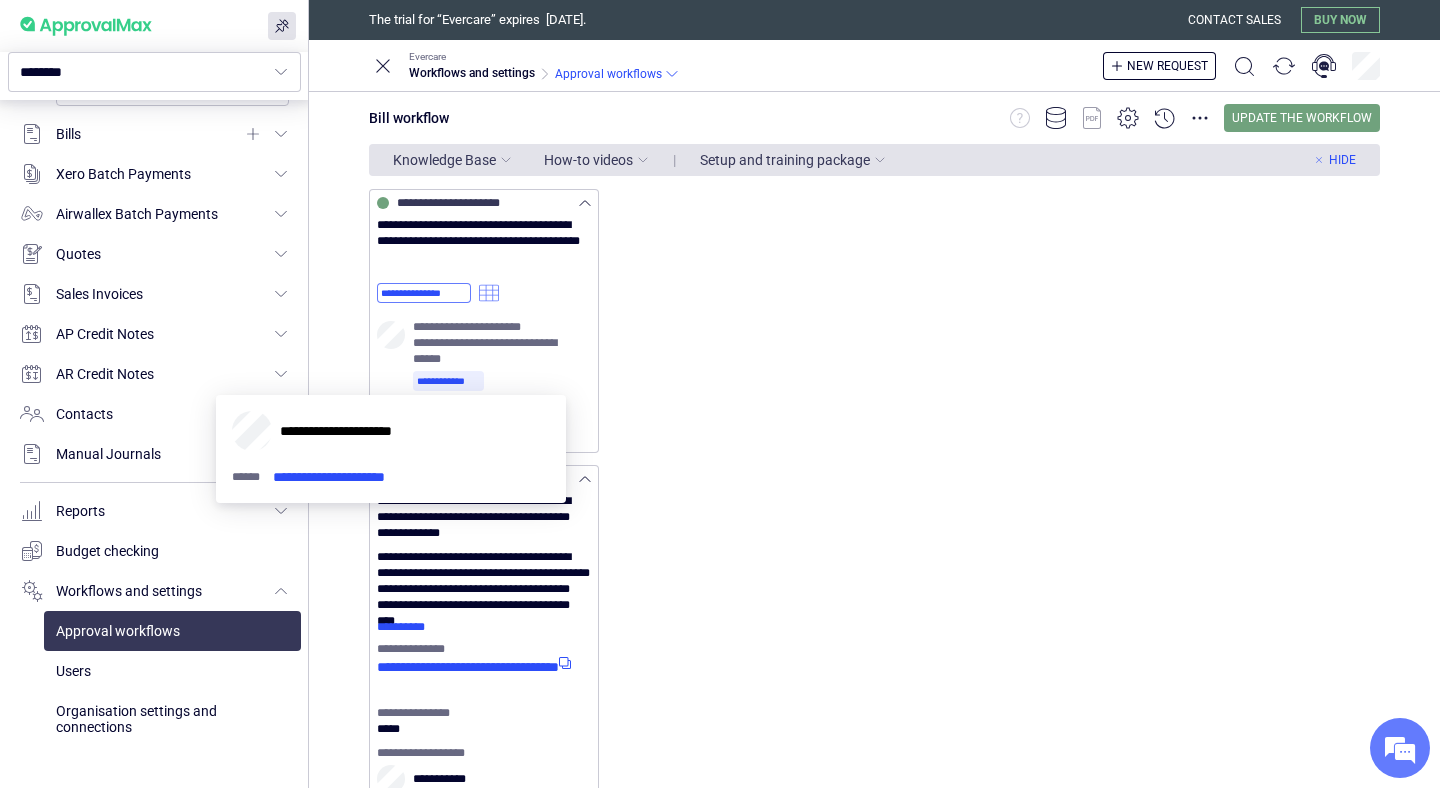 click on "**********" at bounding box center (874, 359) 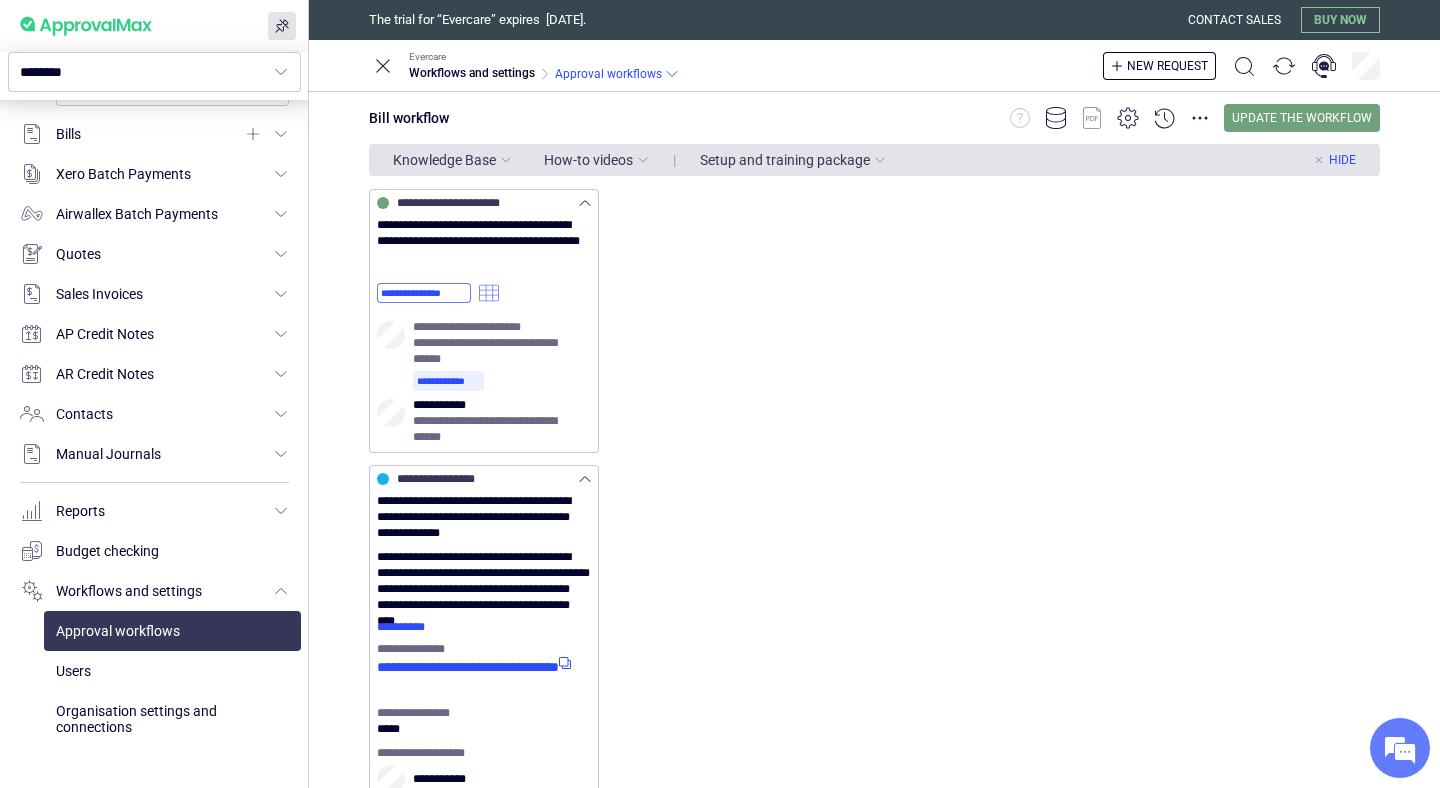 click 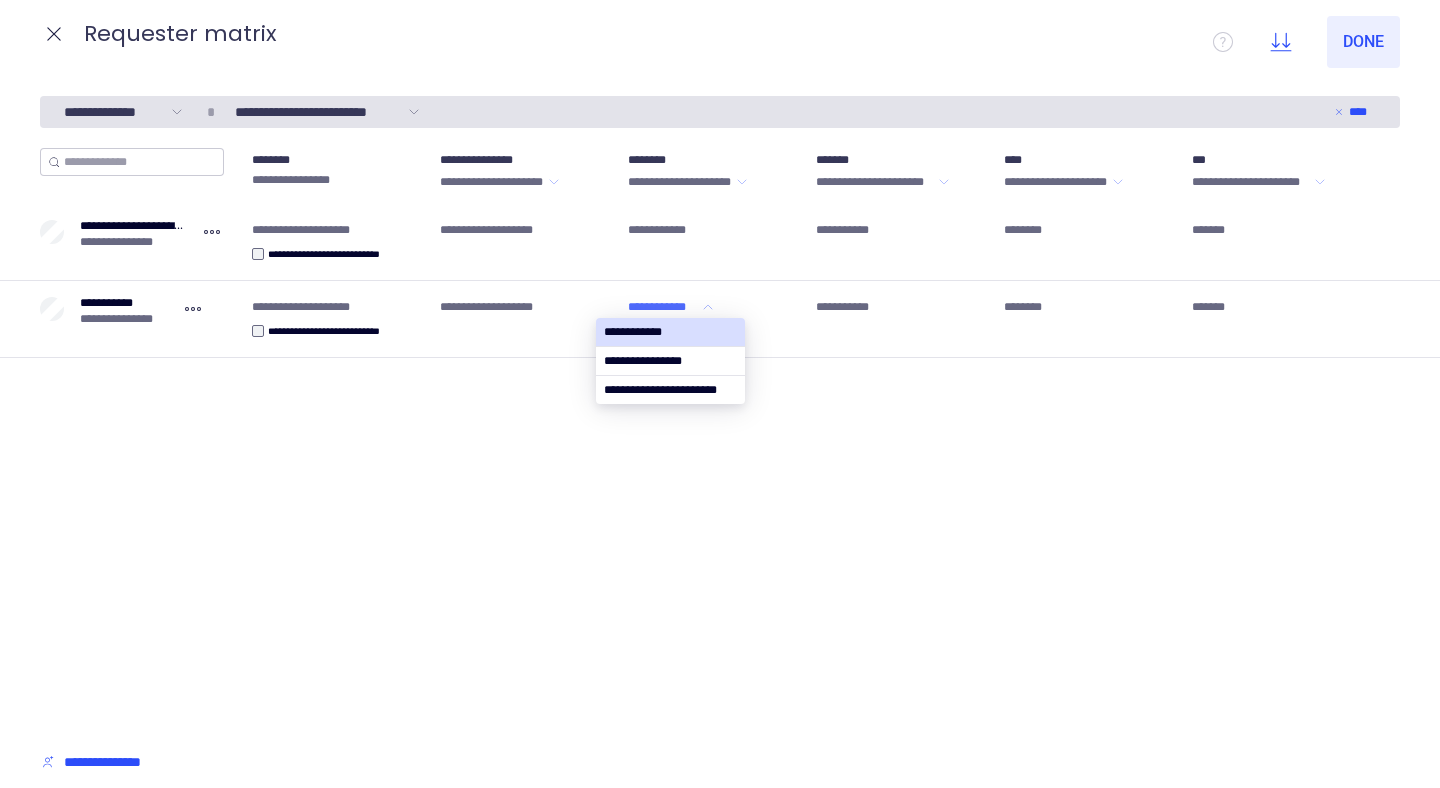 click on "**********" at bounding box center (663, 307) 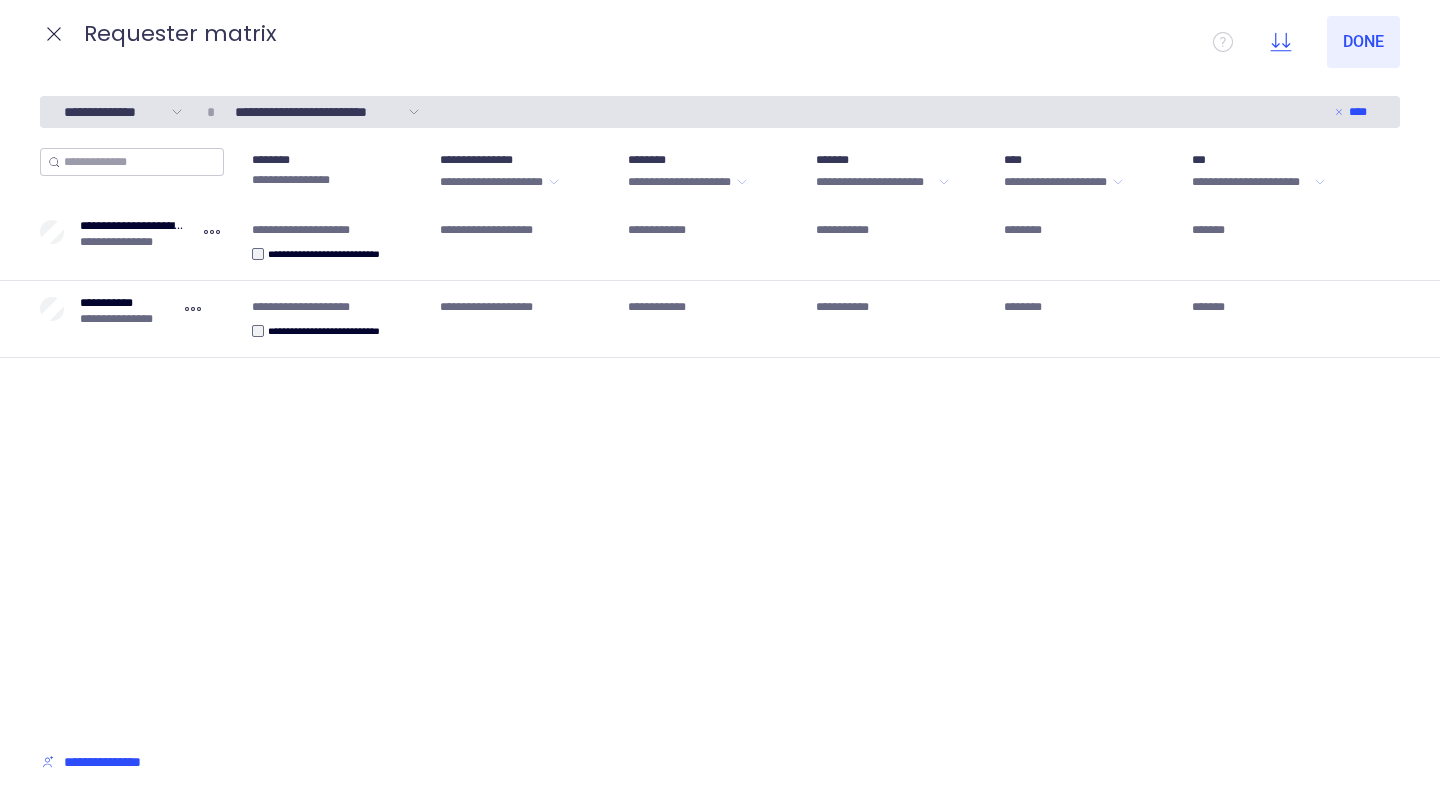 click on "**********" at bounding box center (720, 438) 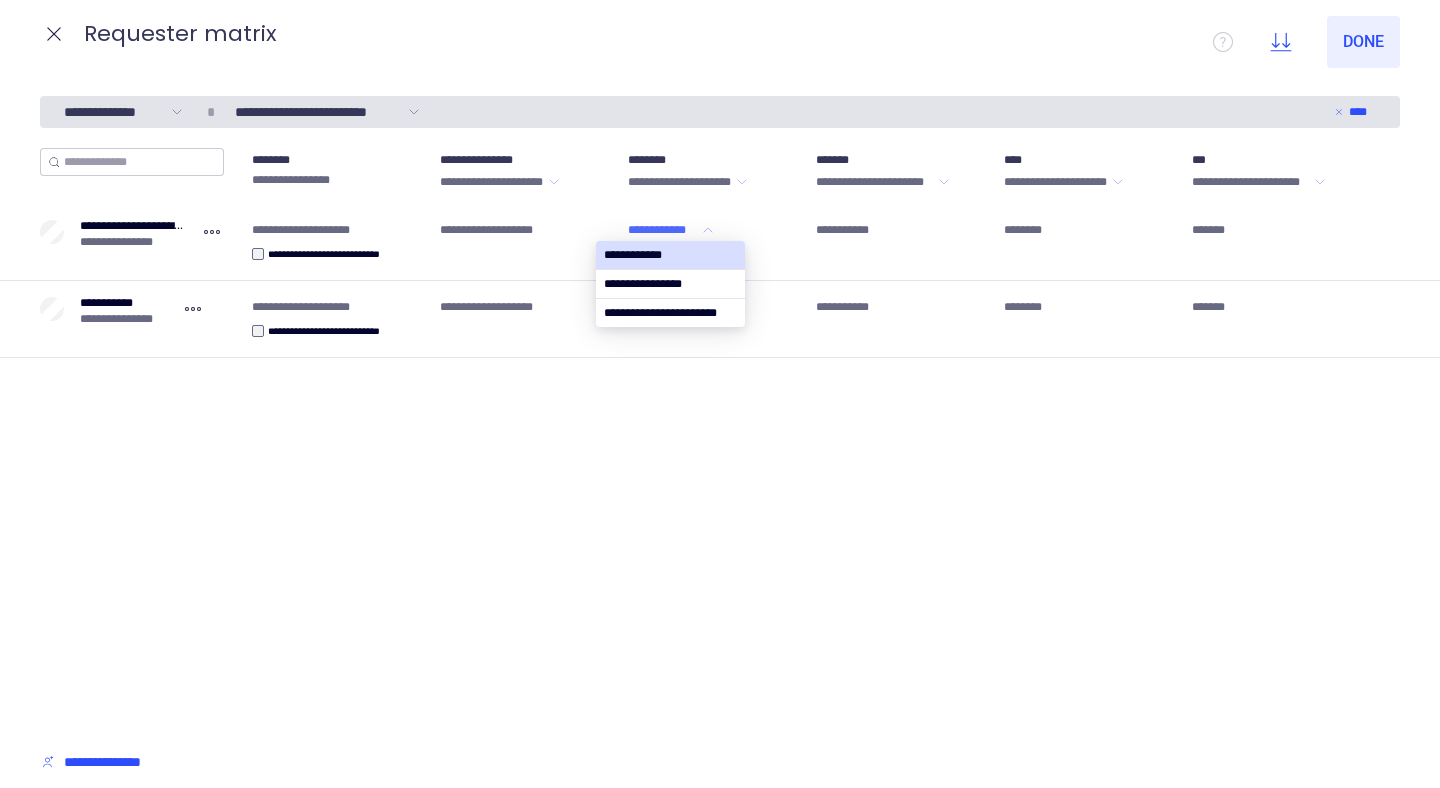 click on "**********" at bounding box center [663, 230] 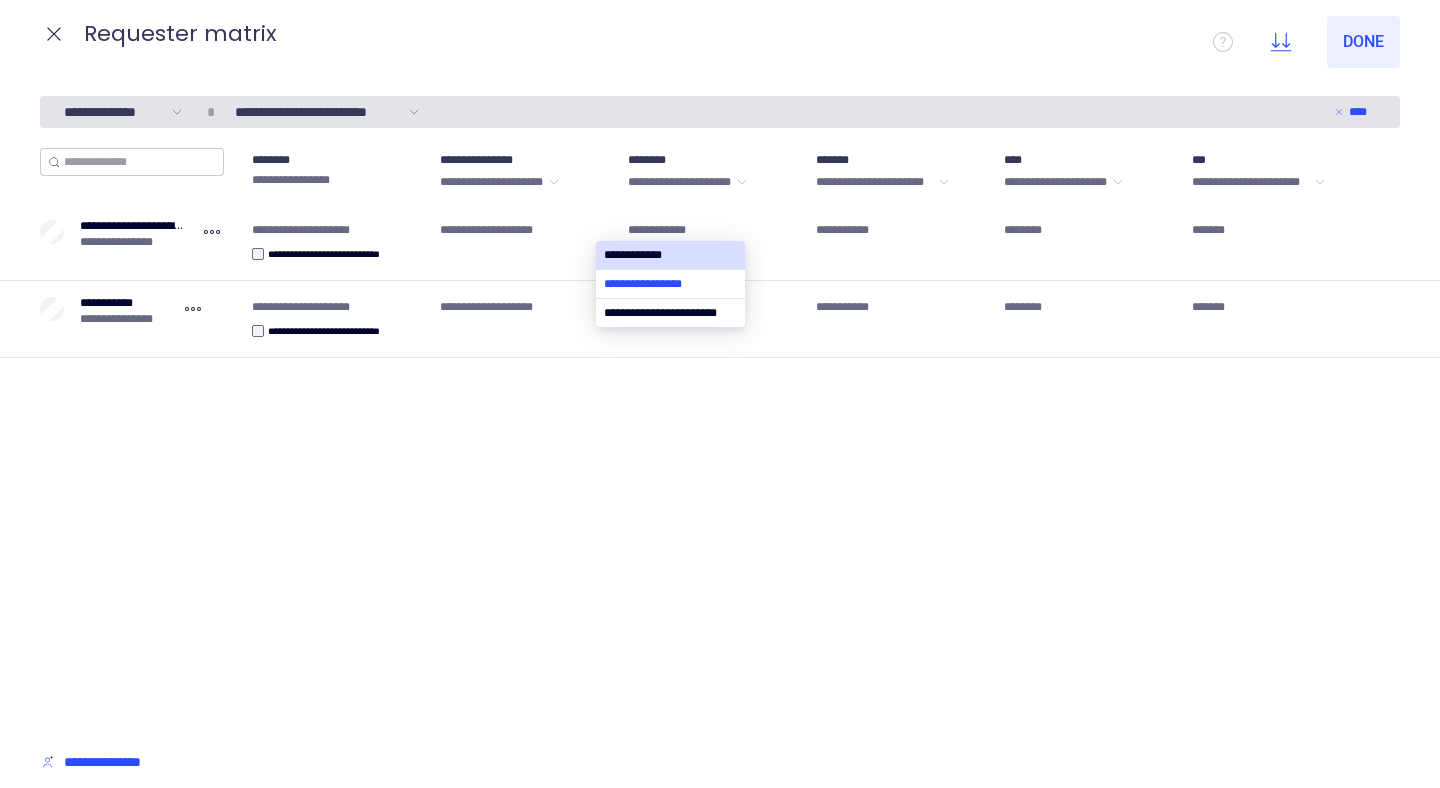 click at bounding box center (670, 284) 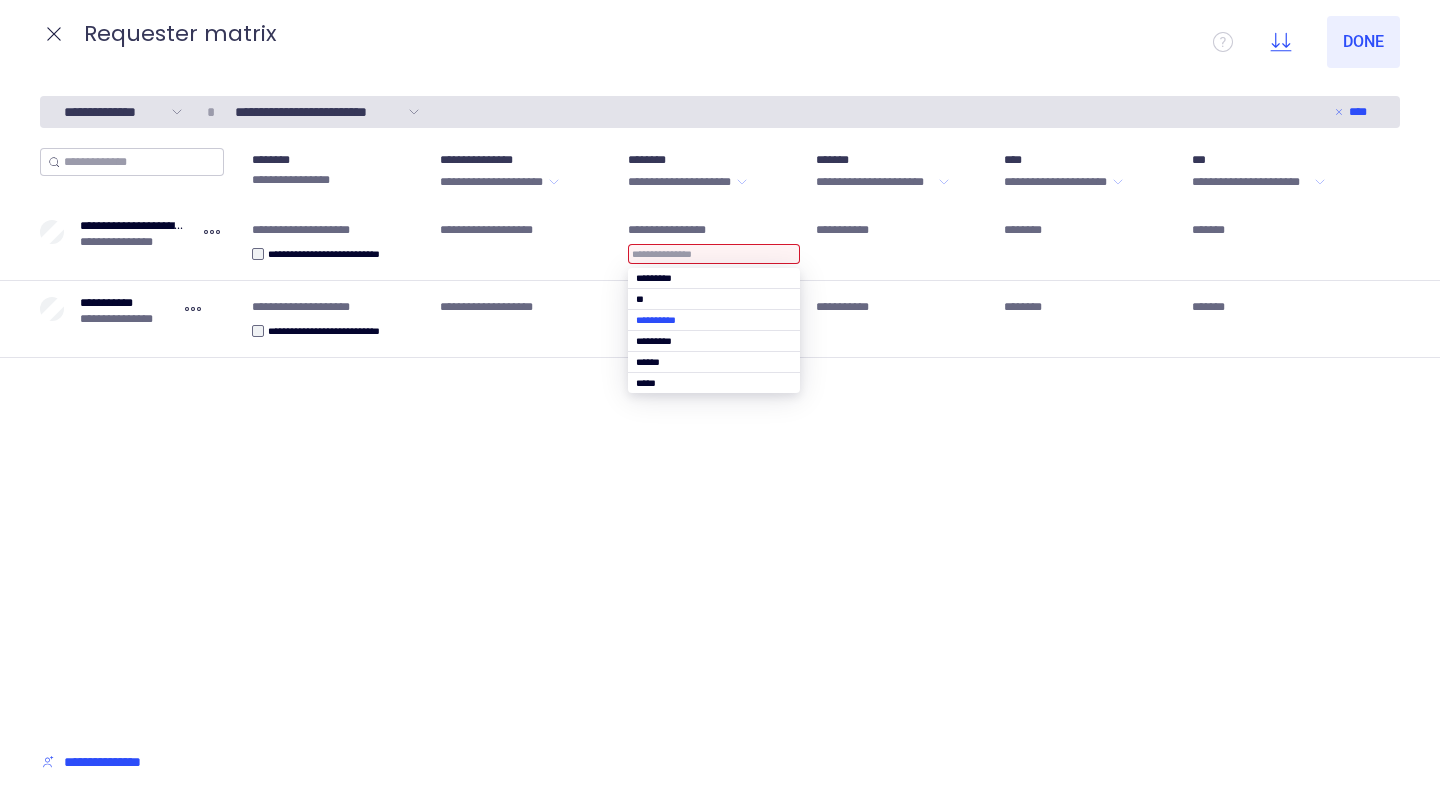 click at bounding box center [714, 320] 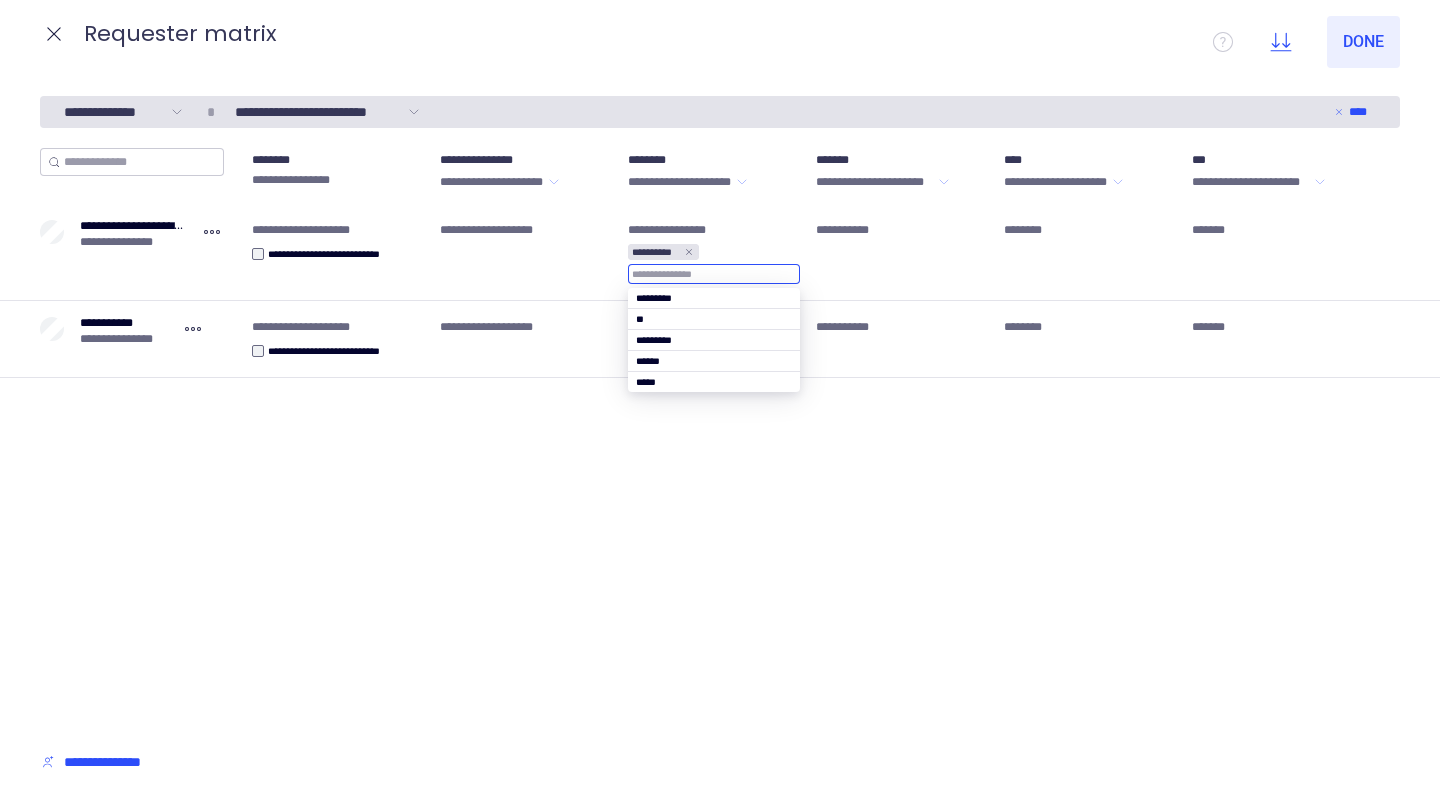 click on "**********" at bounding box center (720, 438) 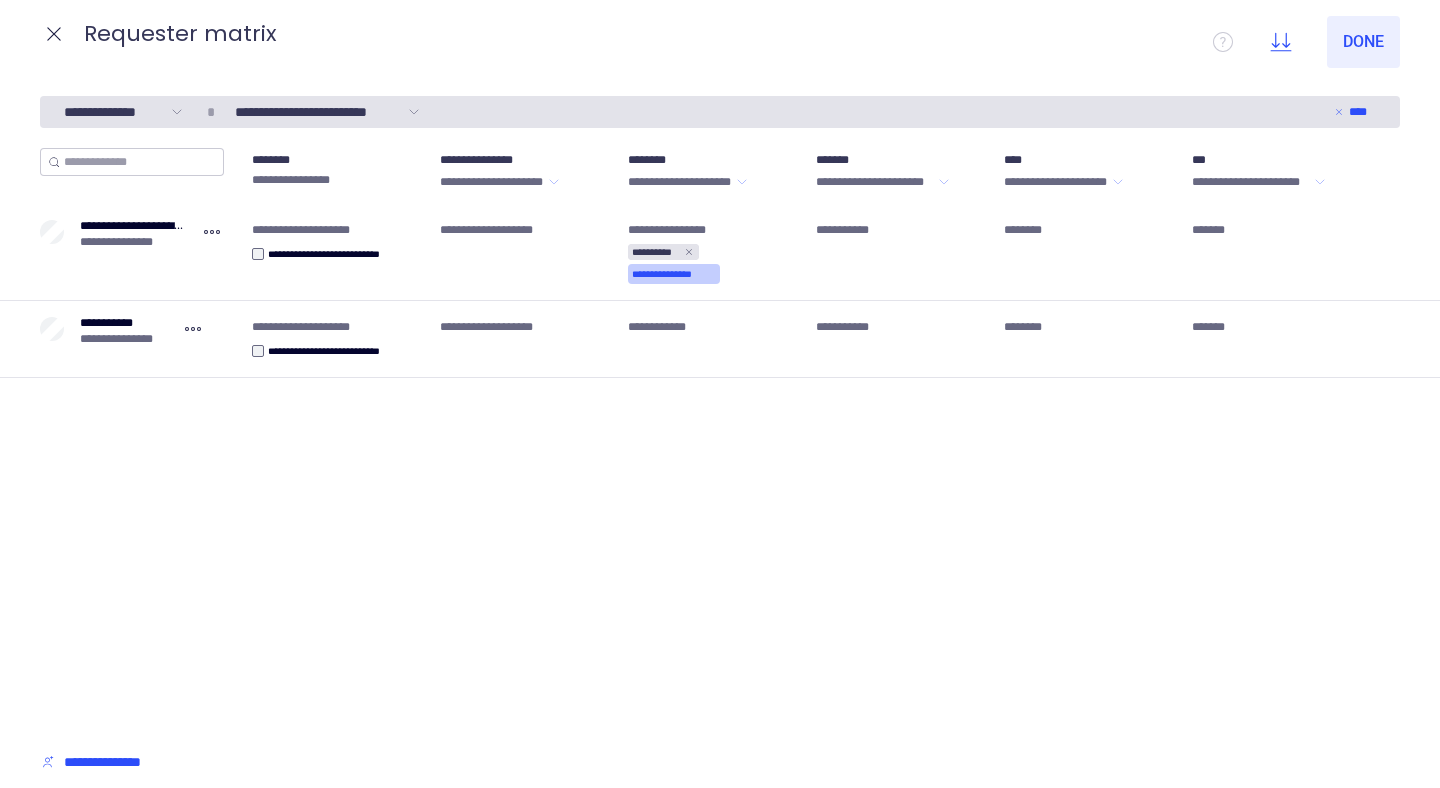 click on "**********" at bounding box center (674, 274) 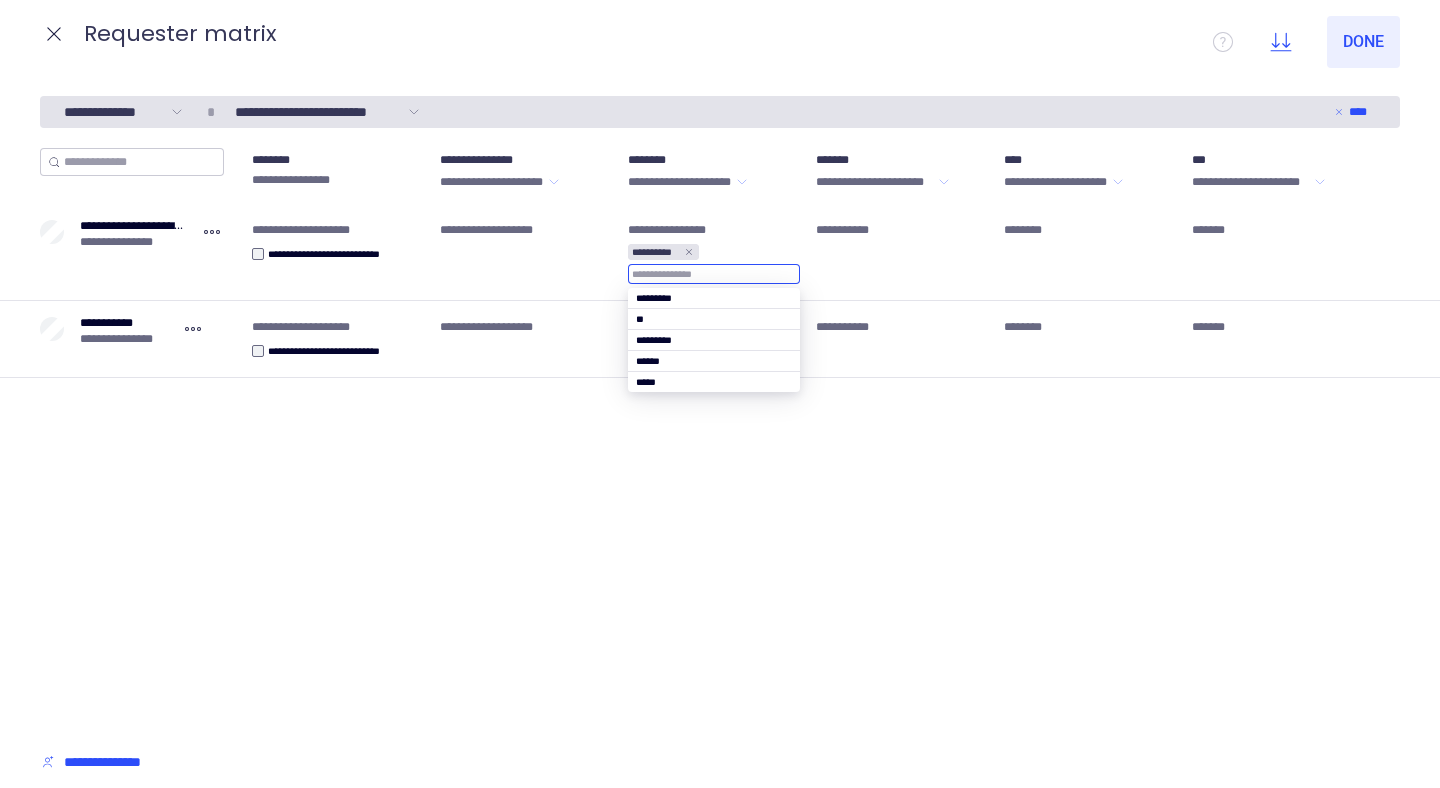 click on "**********" at bounding box center [720, 438] 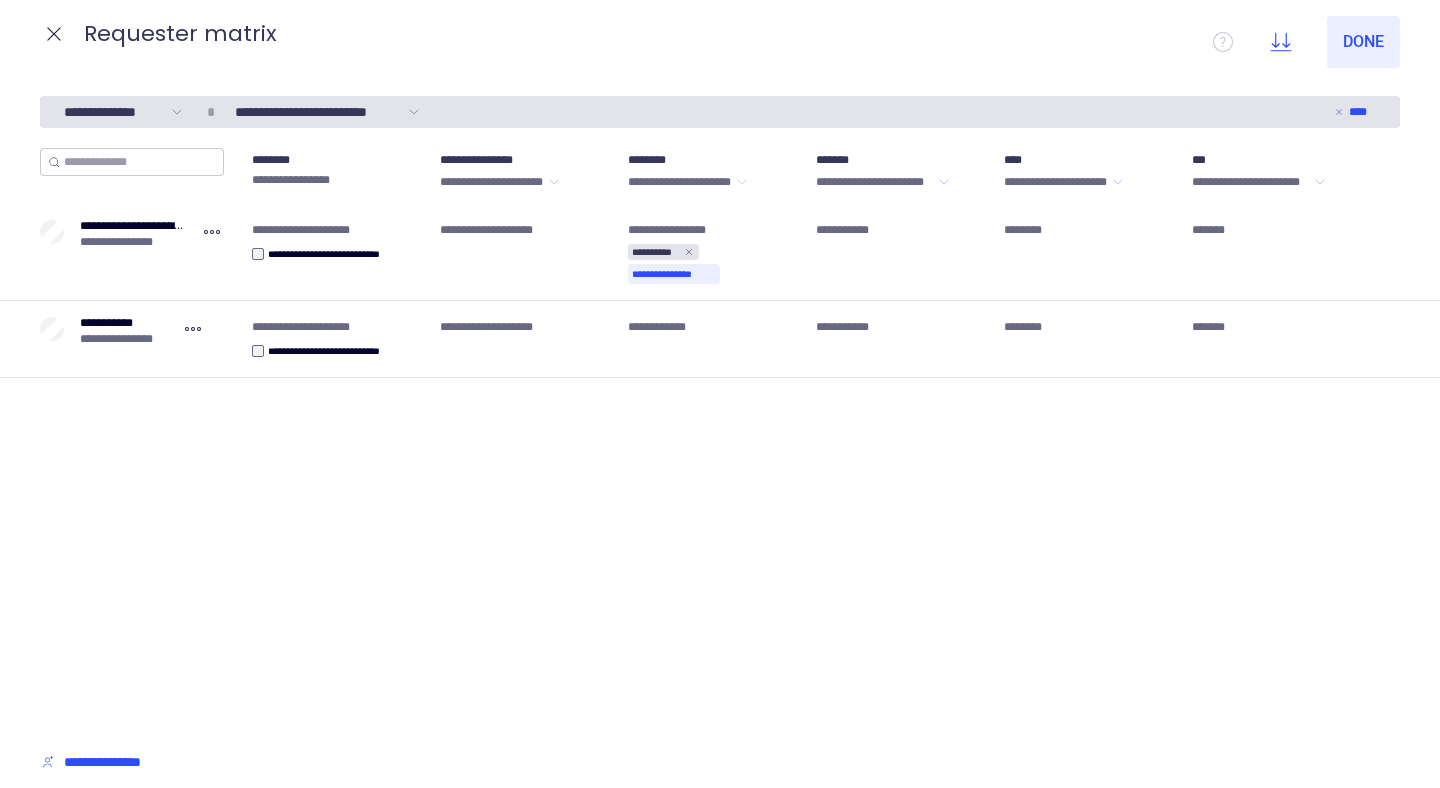 click on "**********" at bounding box center [680, 182] 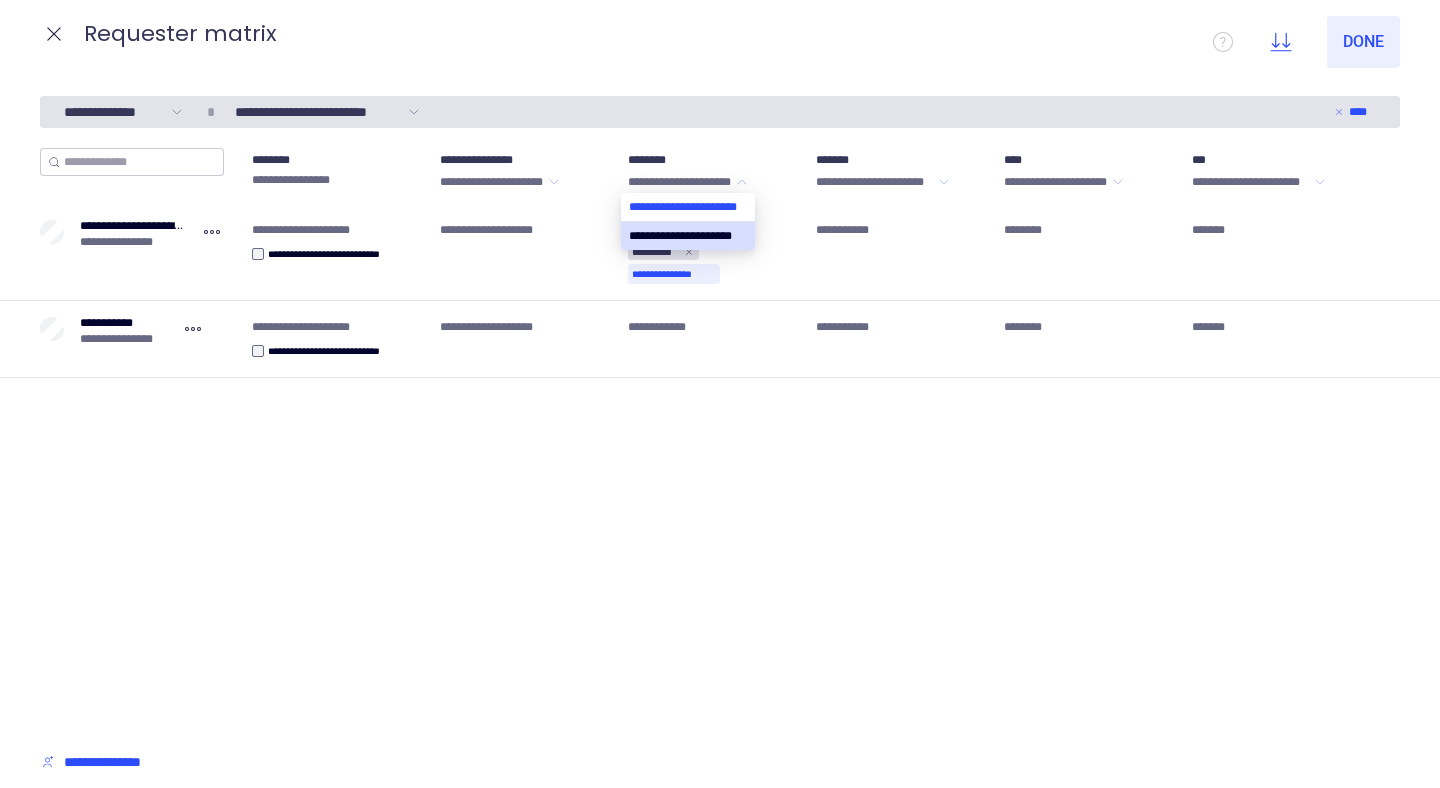 click at bounding box center [688, 207] 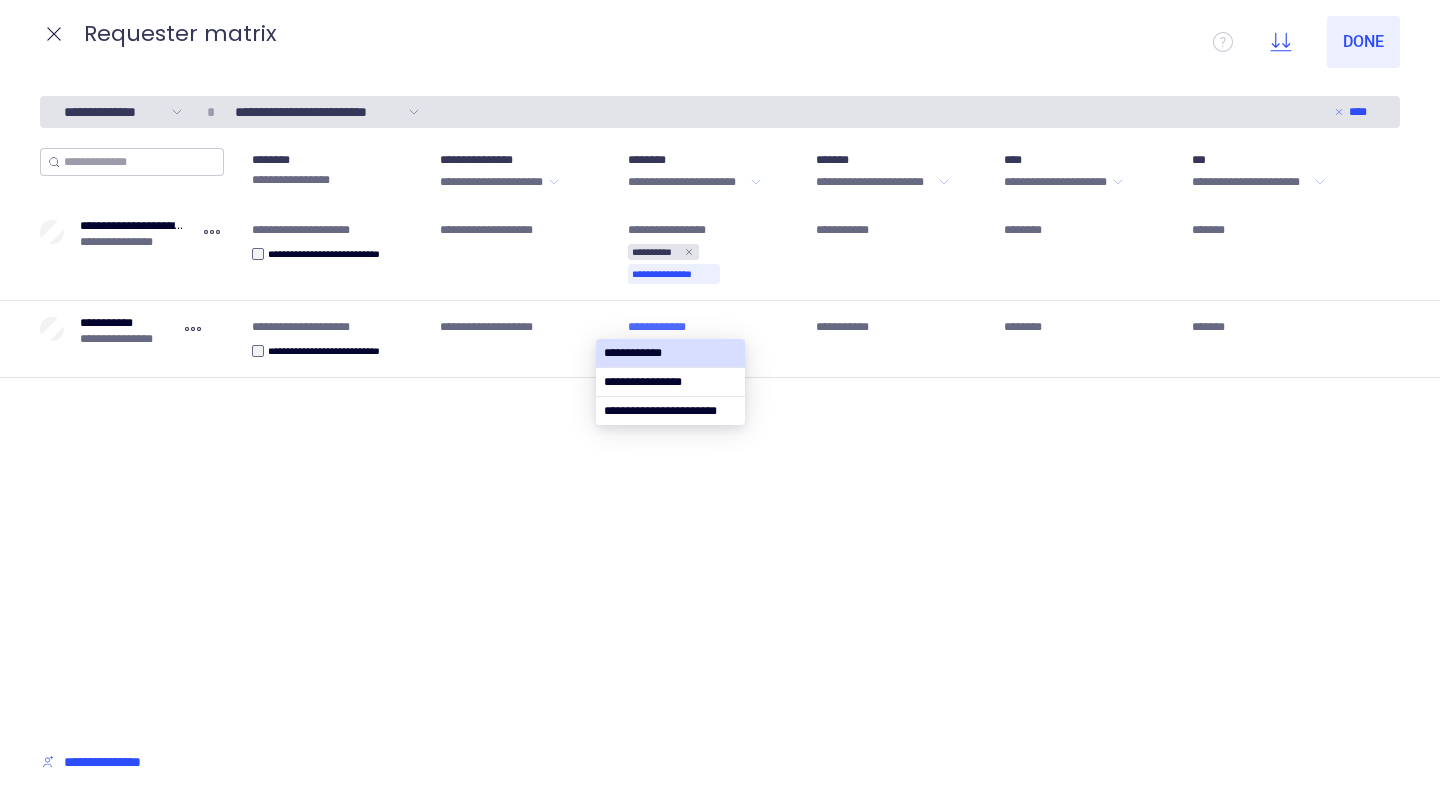 click on "**********" at bounding box center (663, 327) 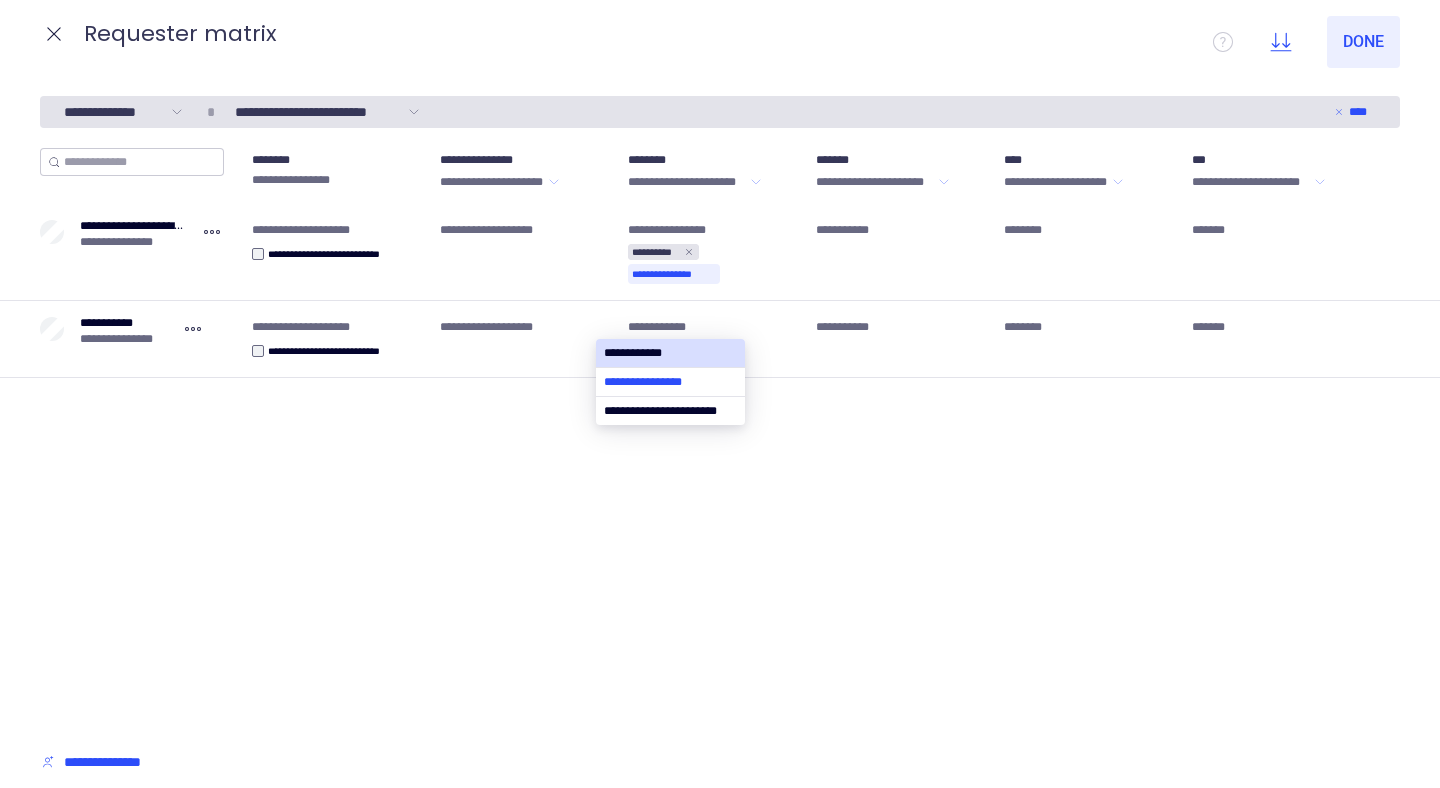 click at bounding box center (670, 382) 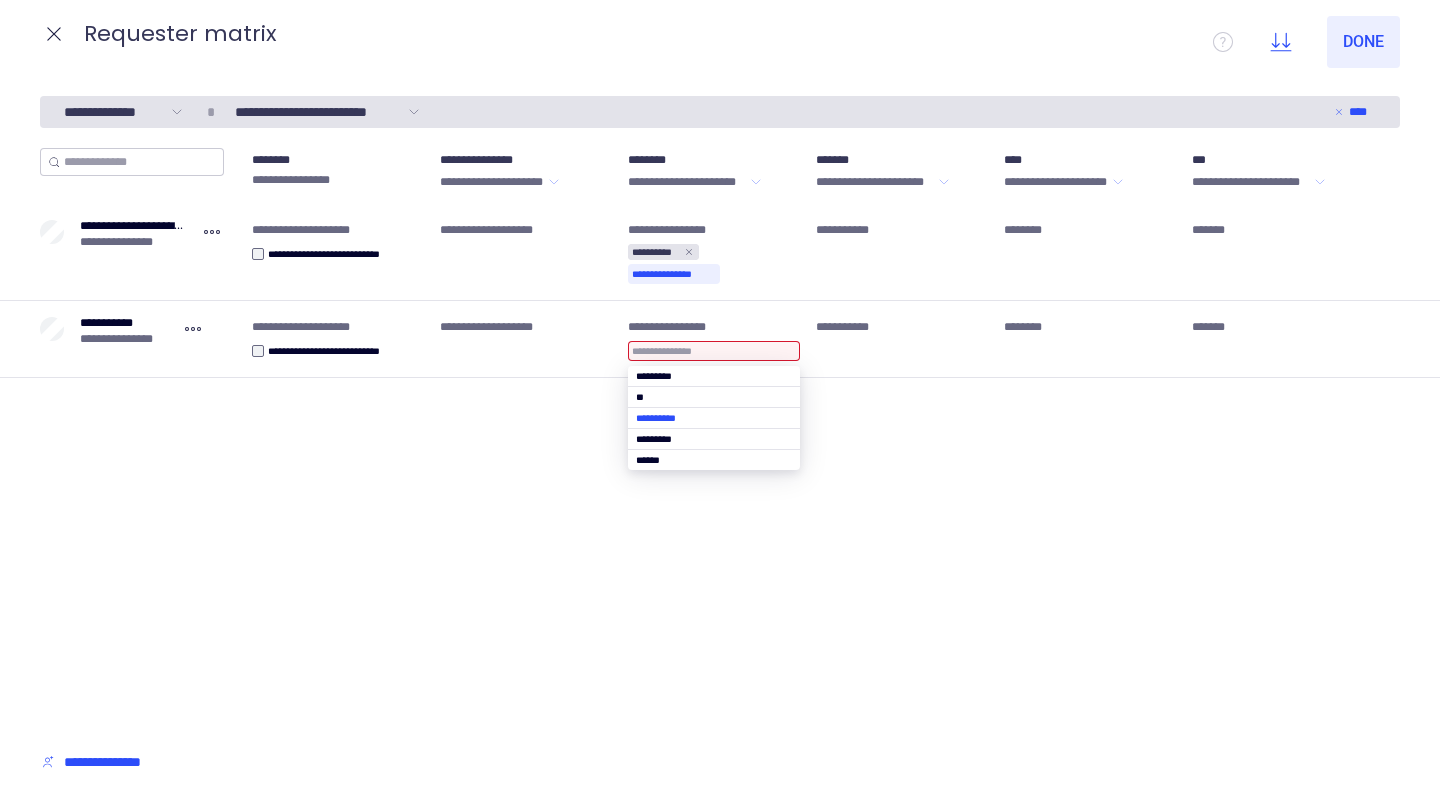 click at bounding box center (714, 418) 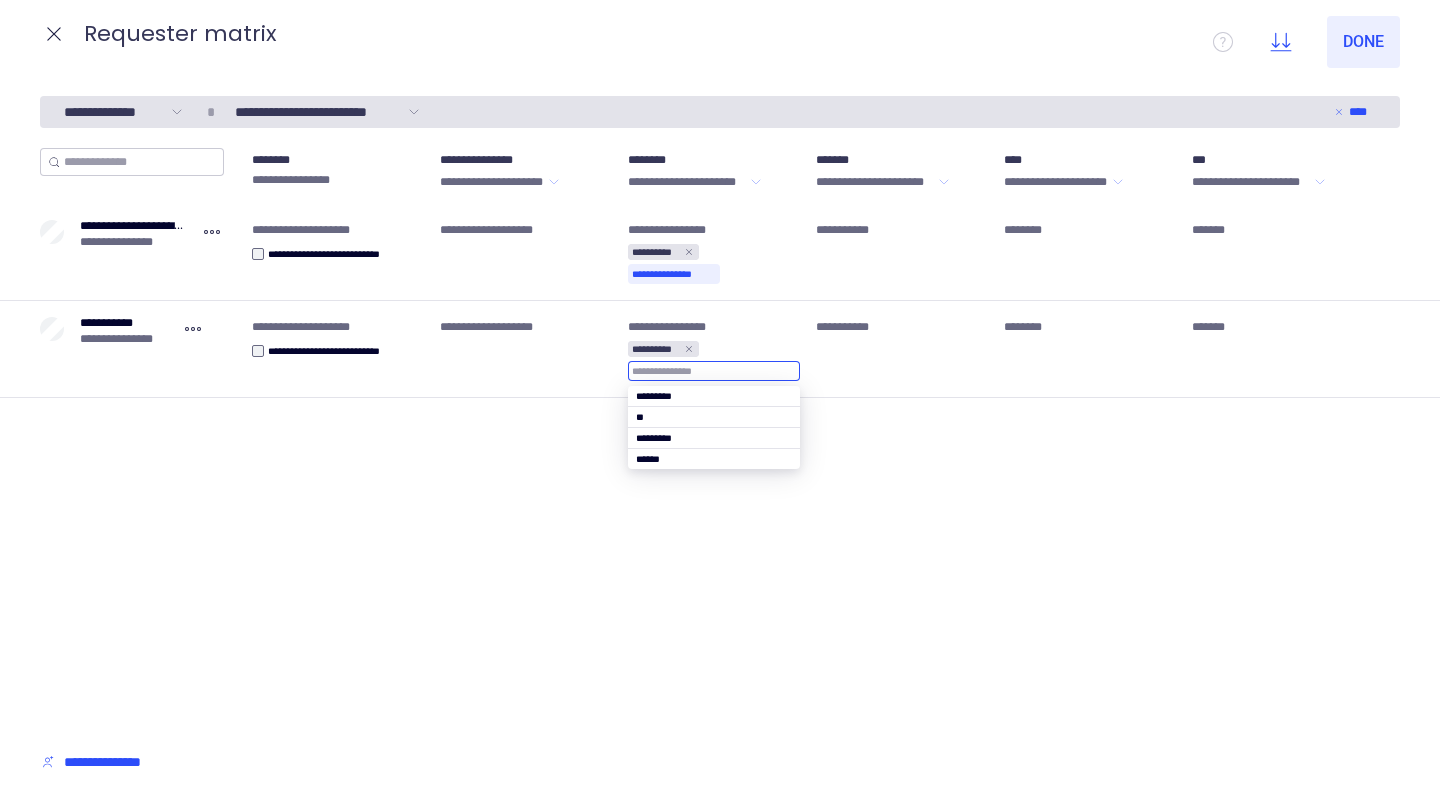 click on "**********" at bounding box center [720, 438] 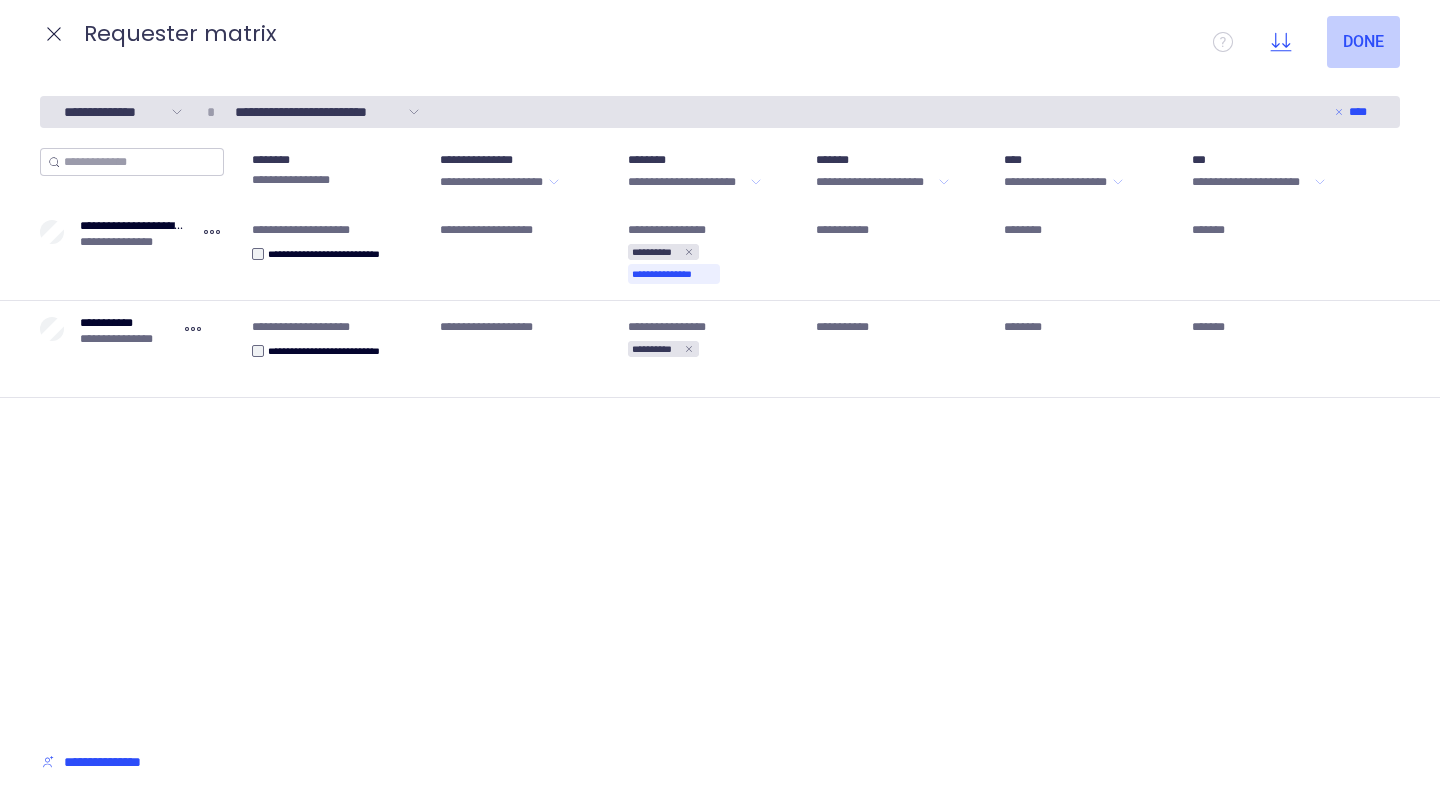 click on "Done" at bounding box center [1363, 42] 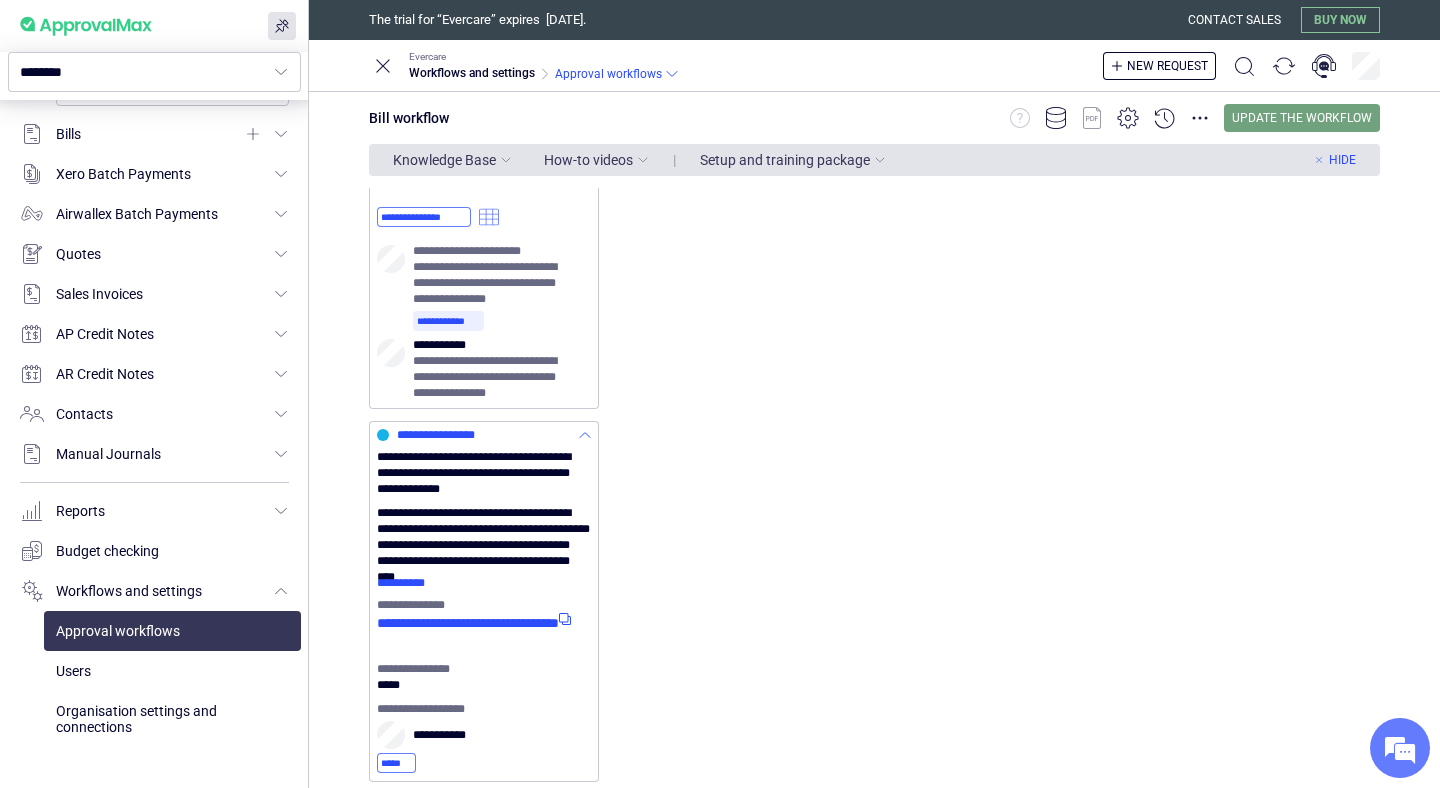 scroll, scrollTop: 399, scrollLeft: 0, axis: vertical 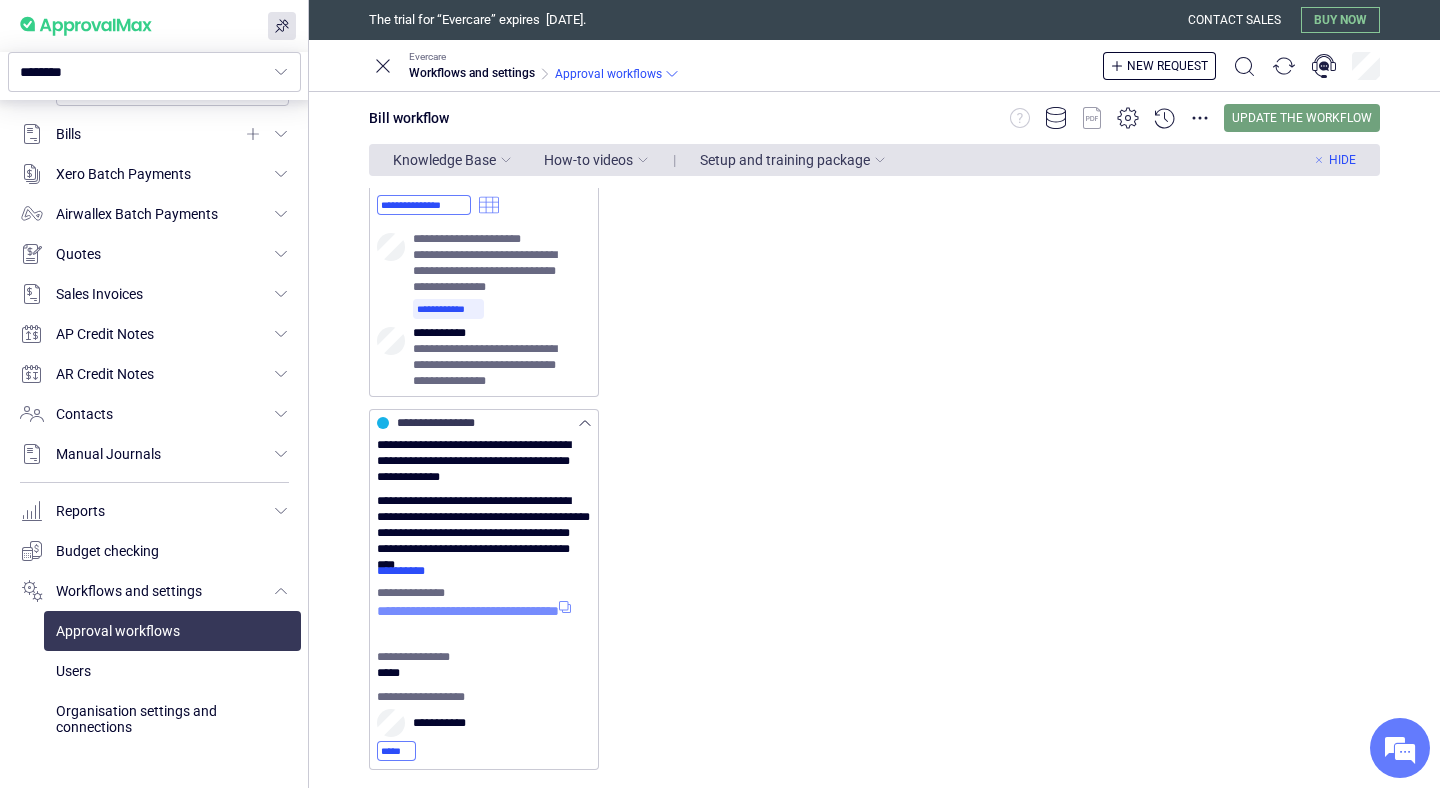 click 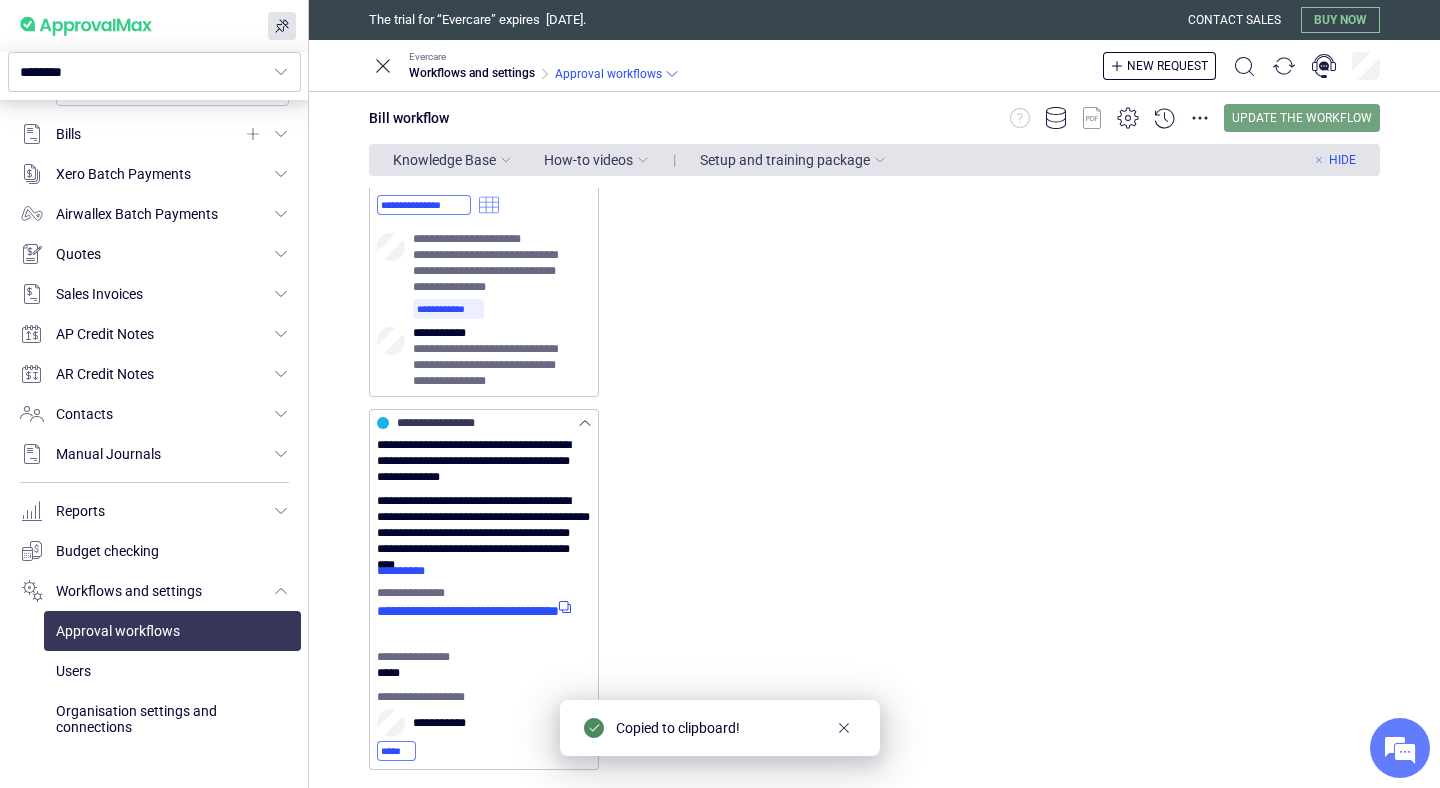 type 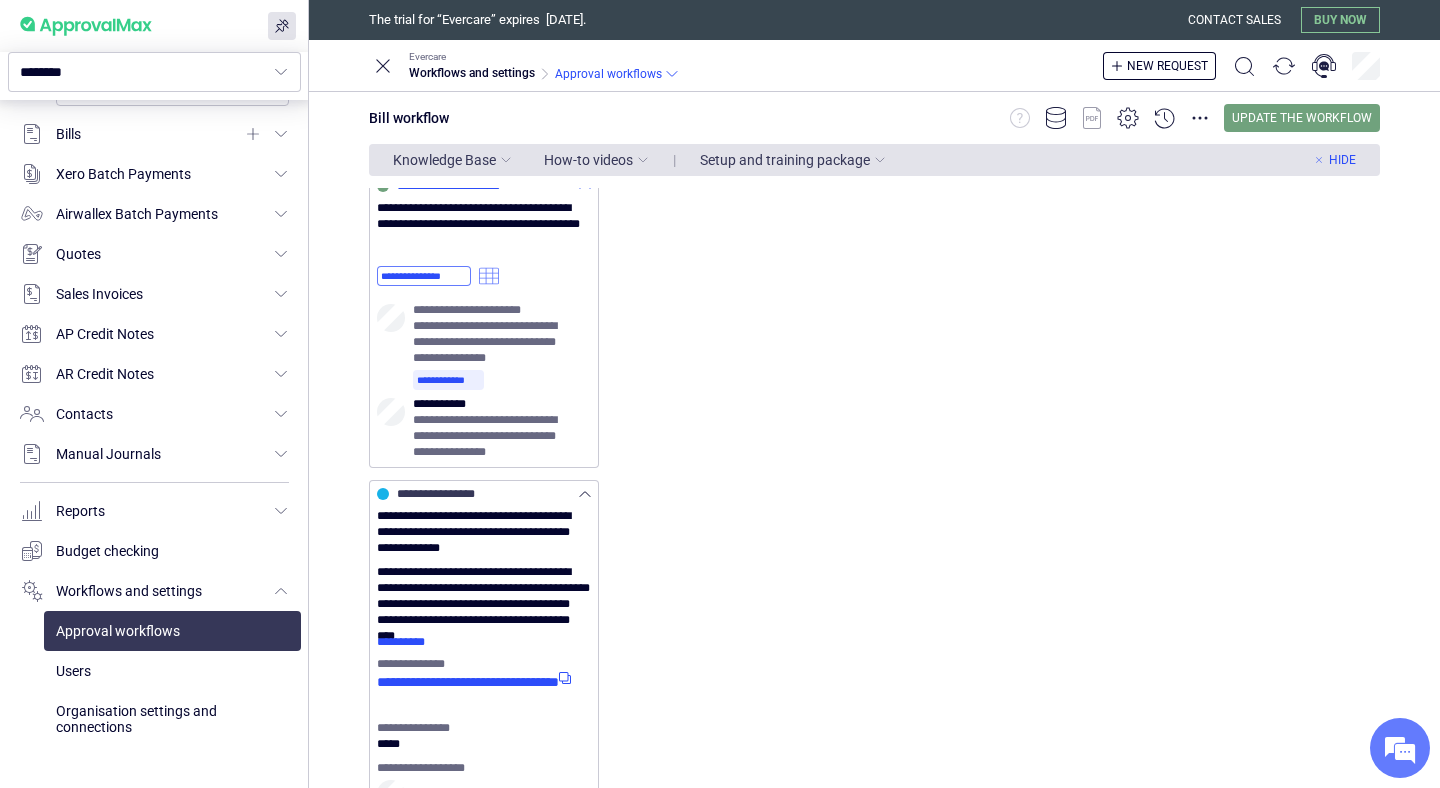 scroll, scrollTop: 323, scrollLeft: 0, axis: vertical 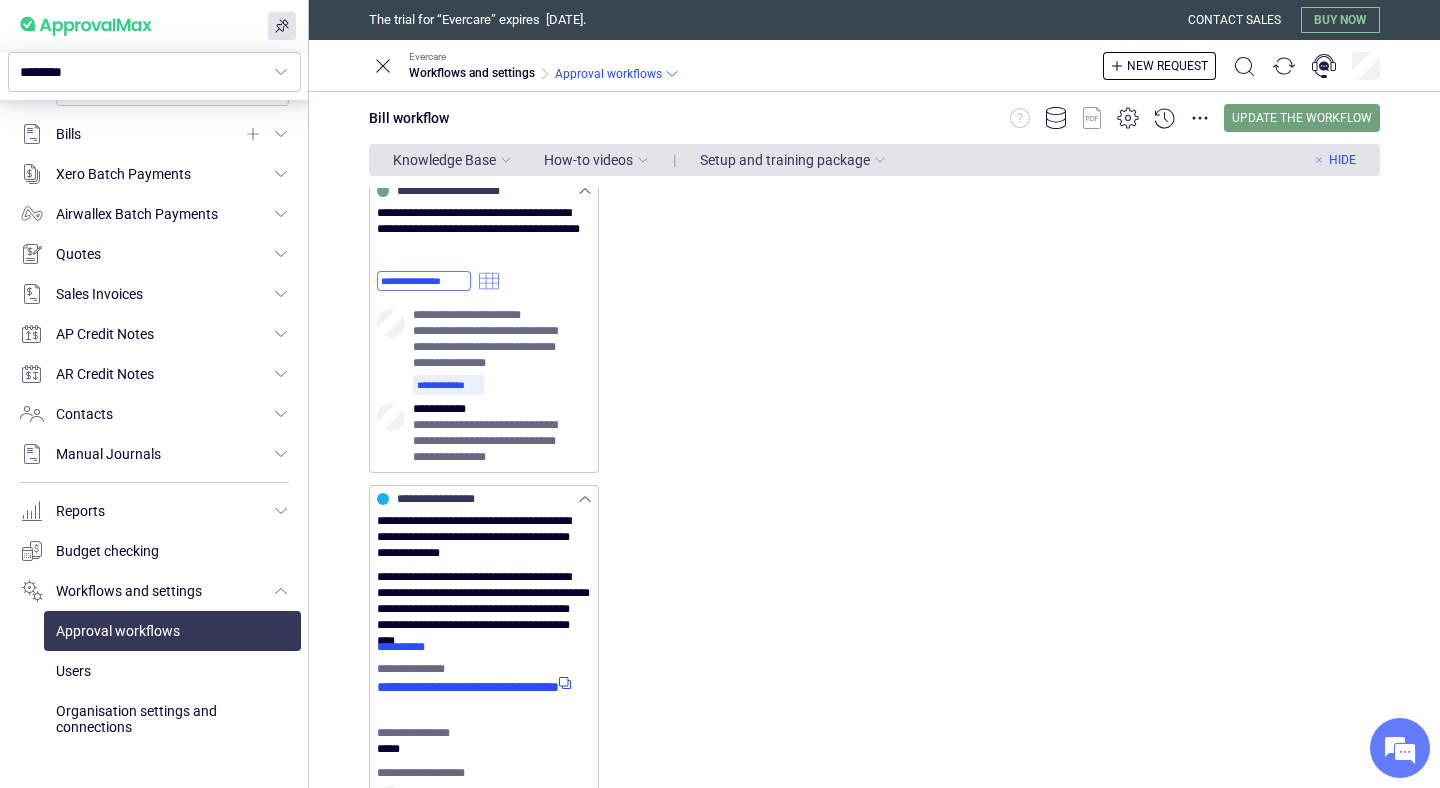 click 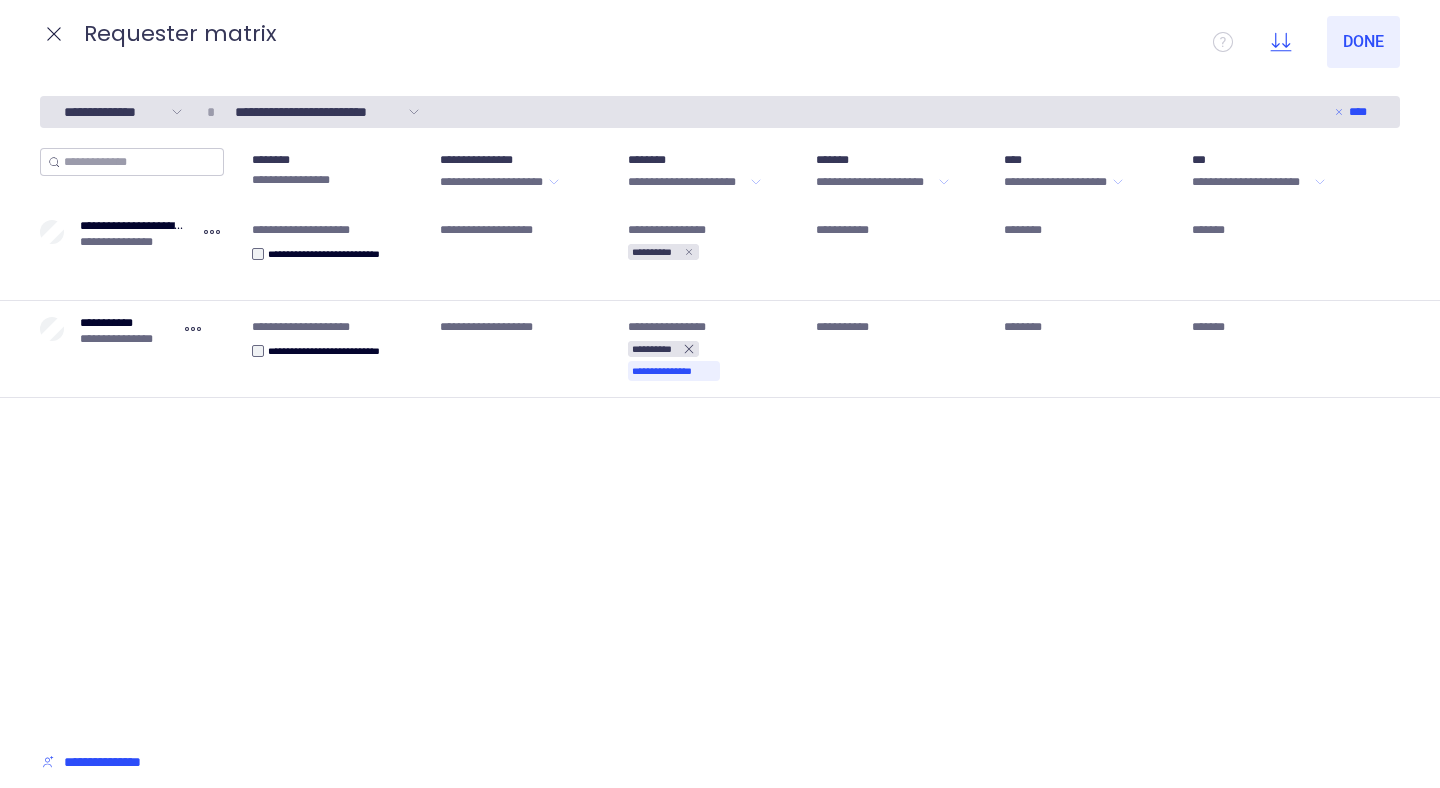 click 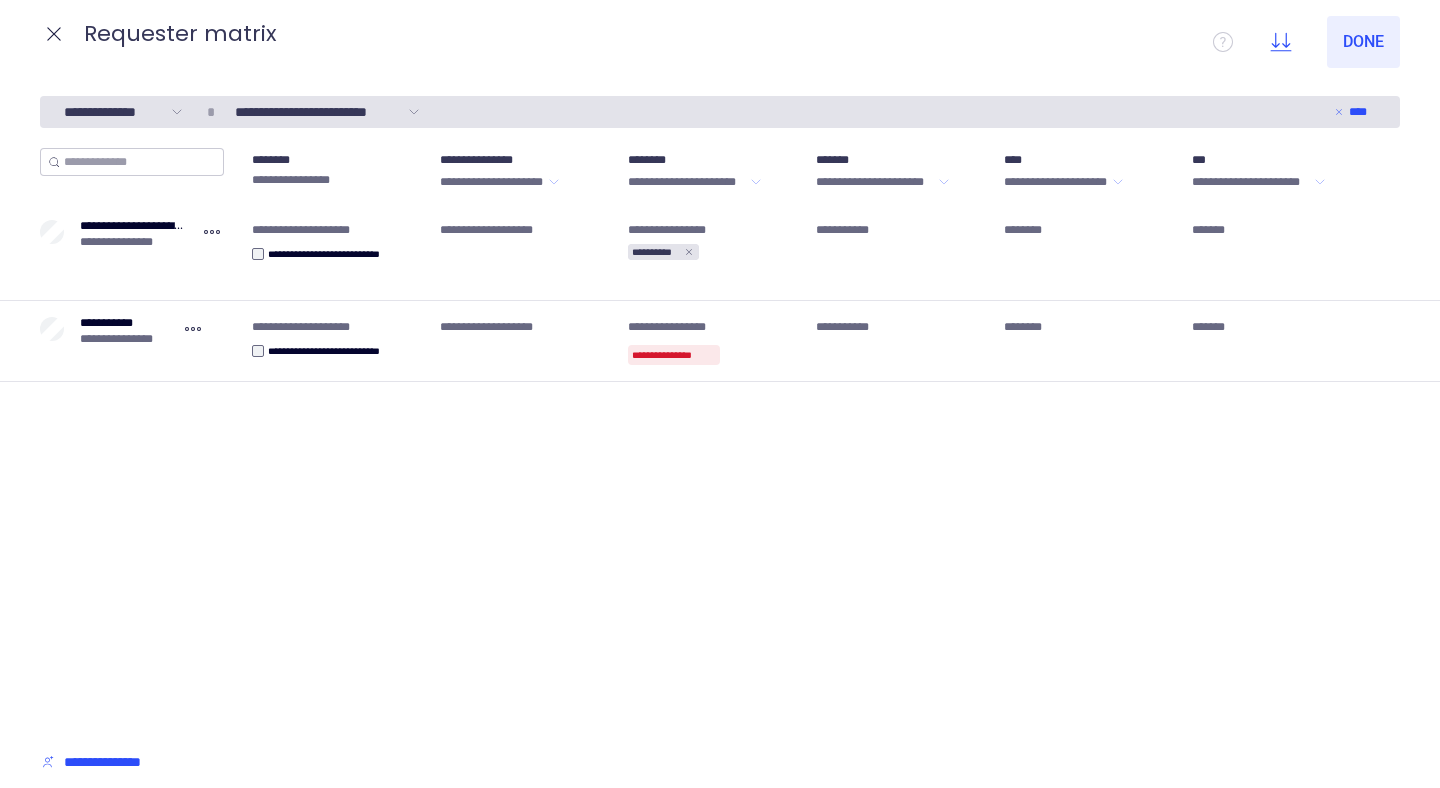 click on "**********" at bounding box center (674, 355) 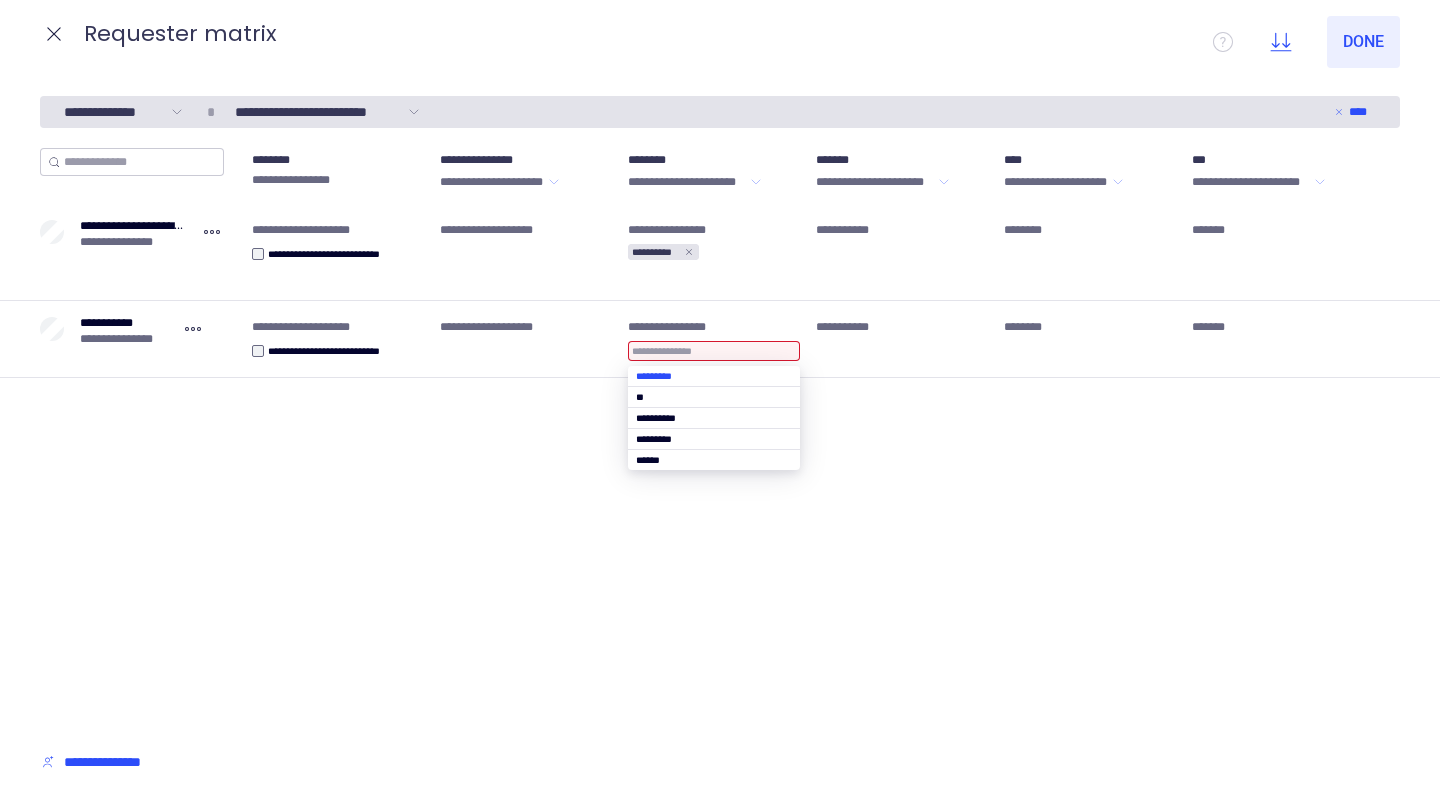 click at bounding box center (714, 376) 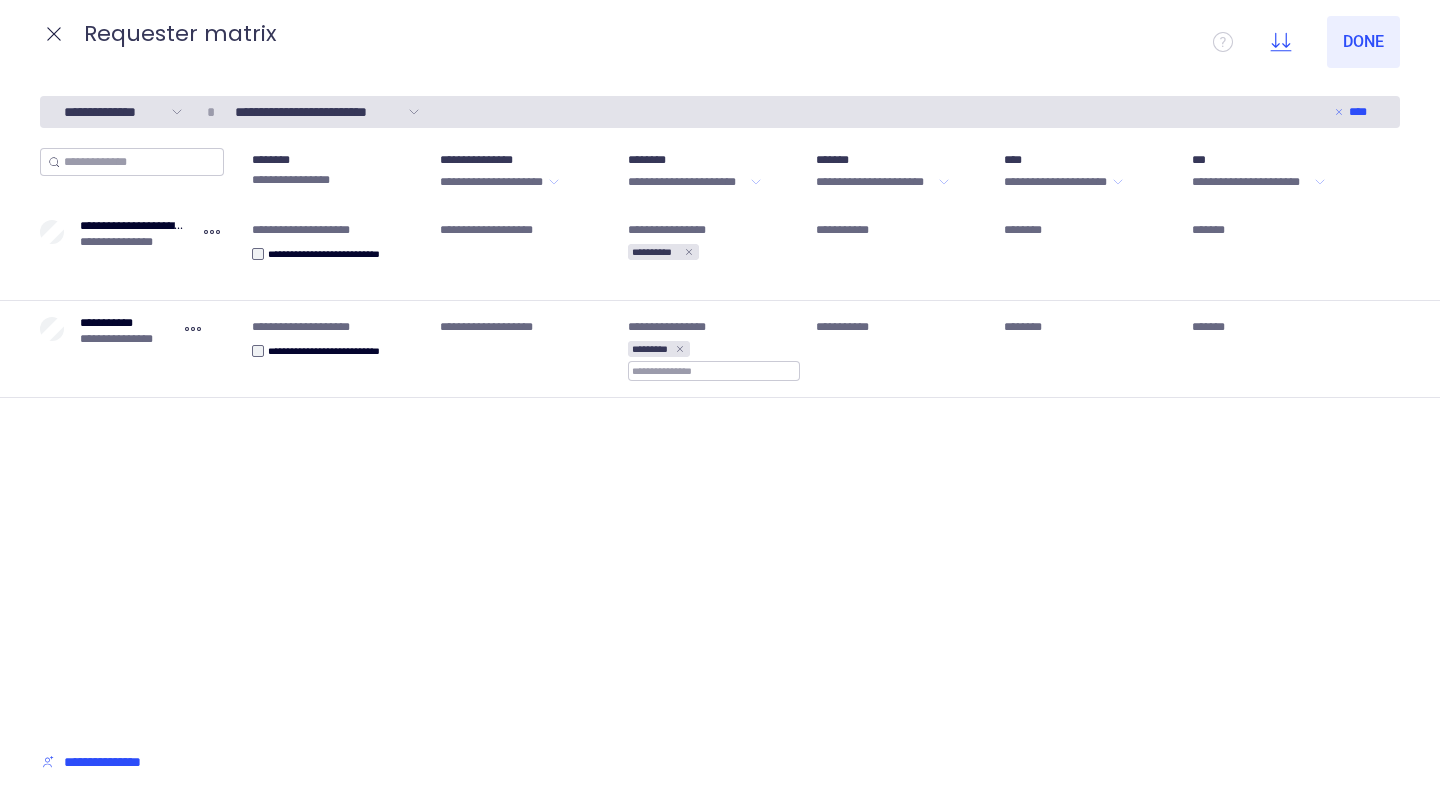 click on "**********" at bounding box center [720, 438] 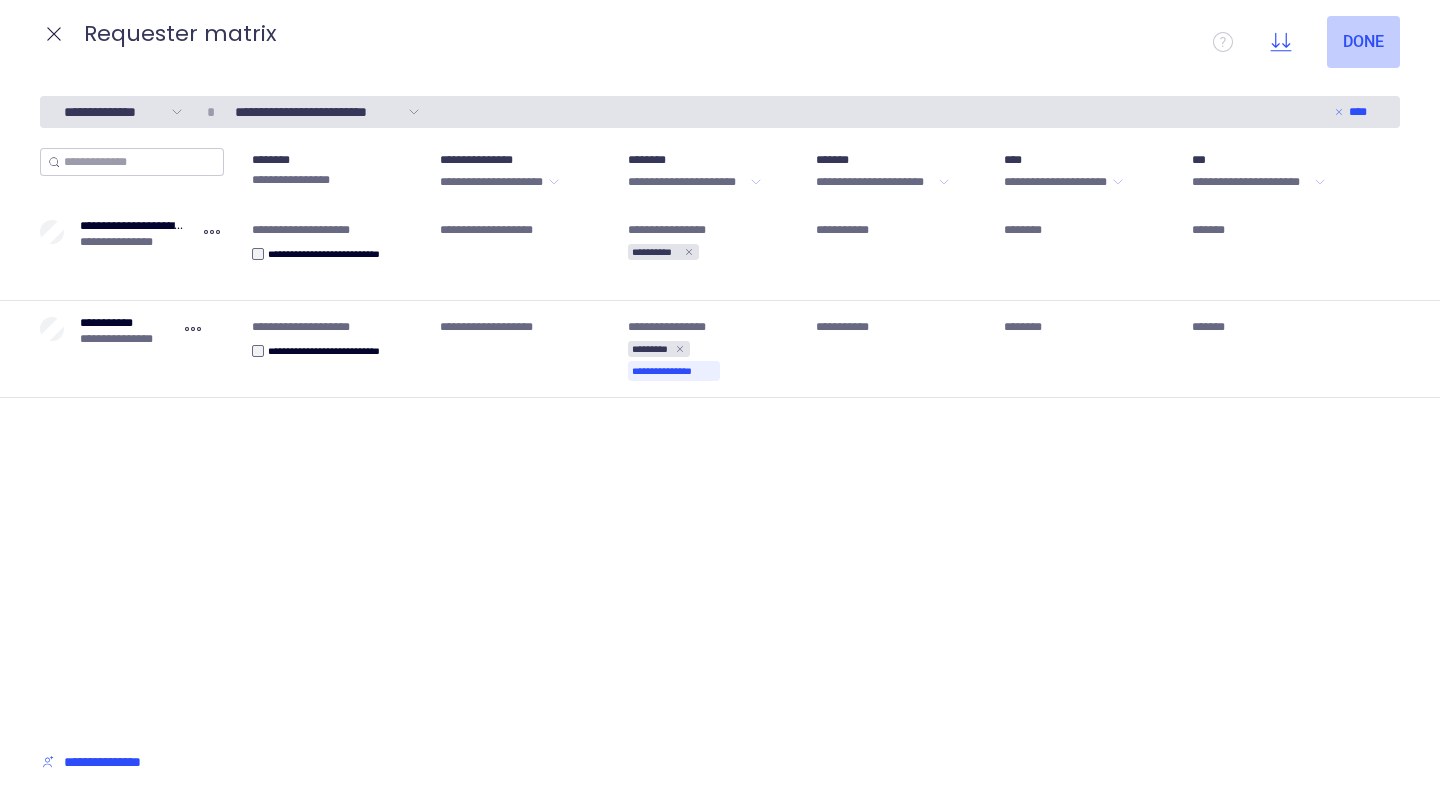 click on "Done" at bounding box center [1363, 42] 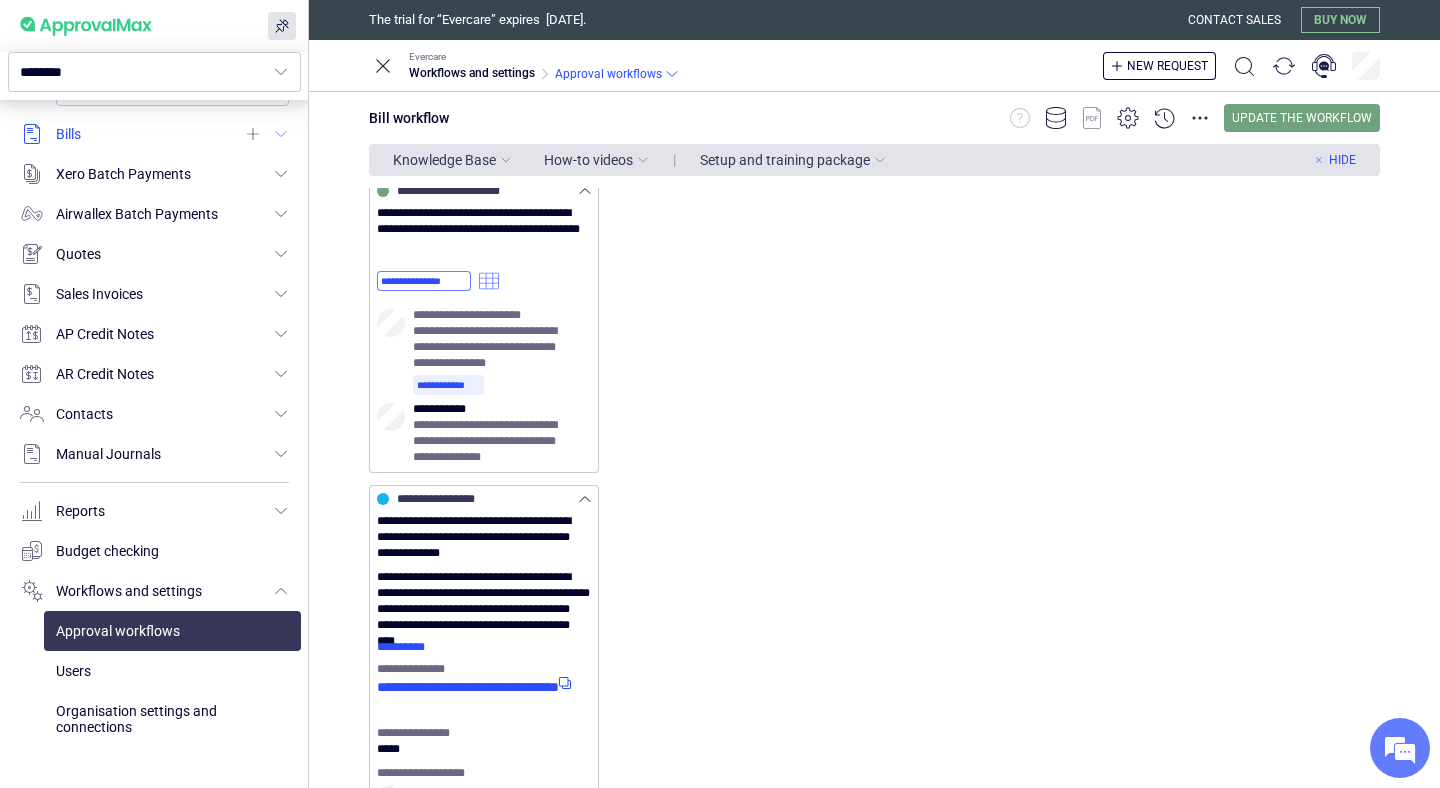 click at bounding box center [154, 134] 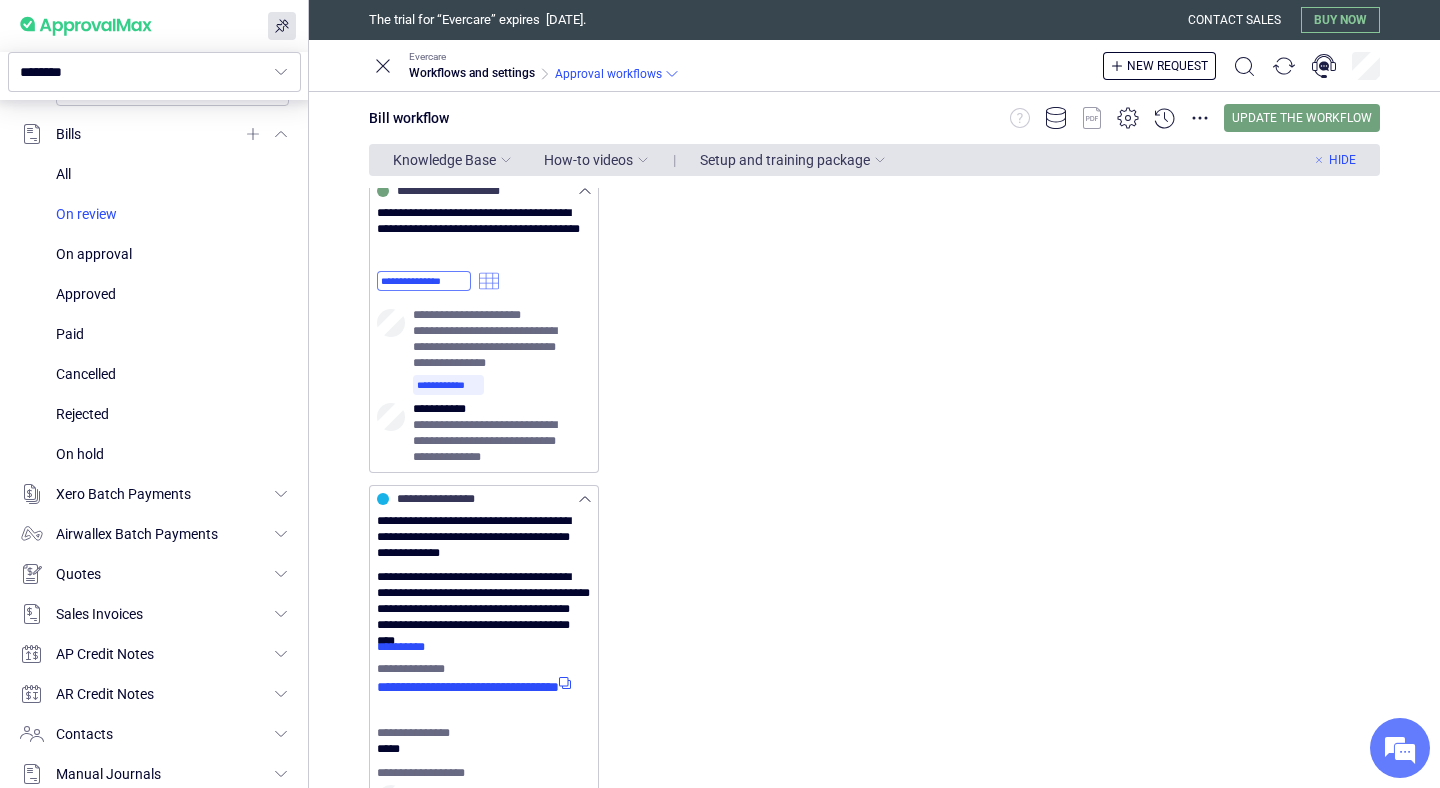 click at bounding box center [172, 214] 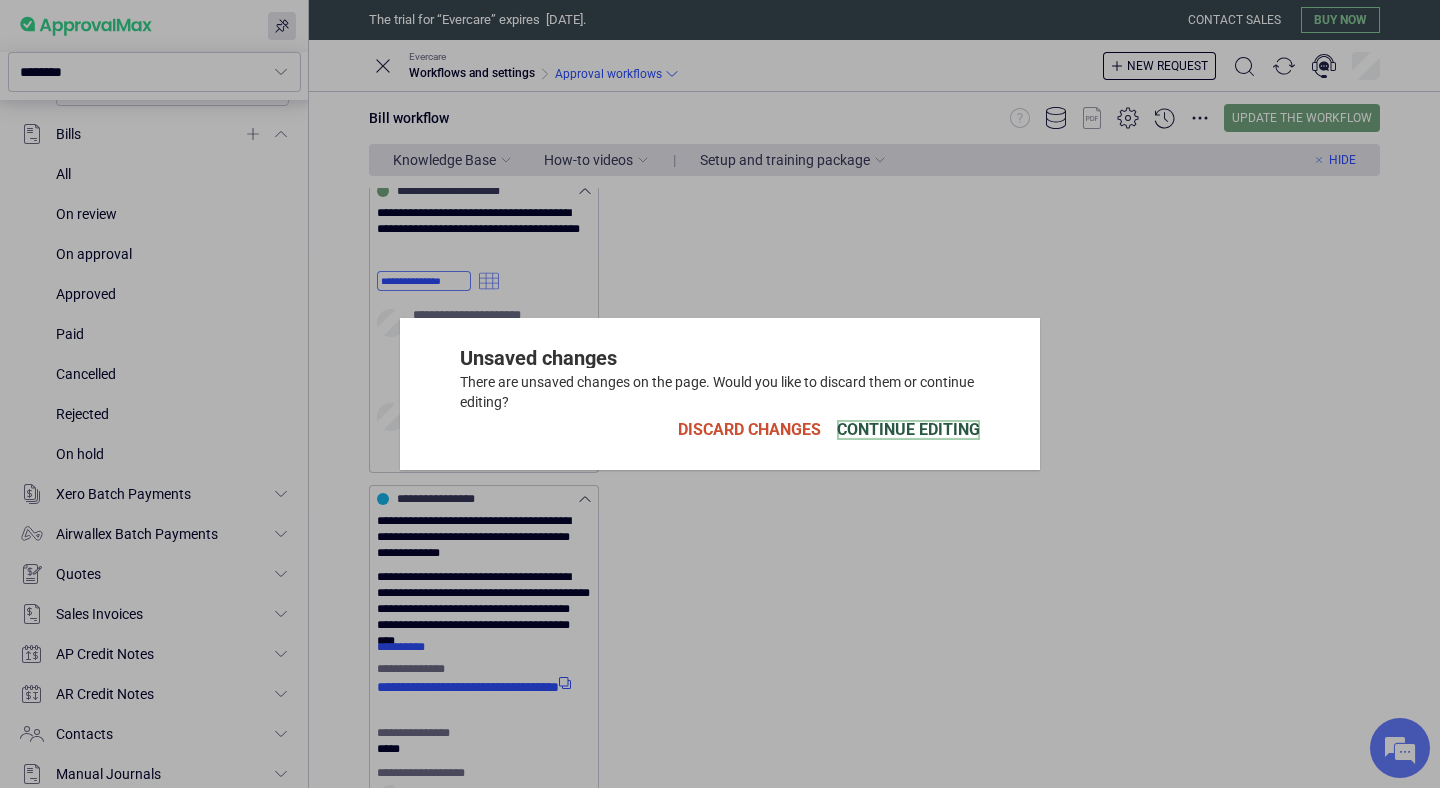 click on "Continue Editing" at bounding box center (908, 430) 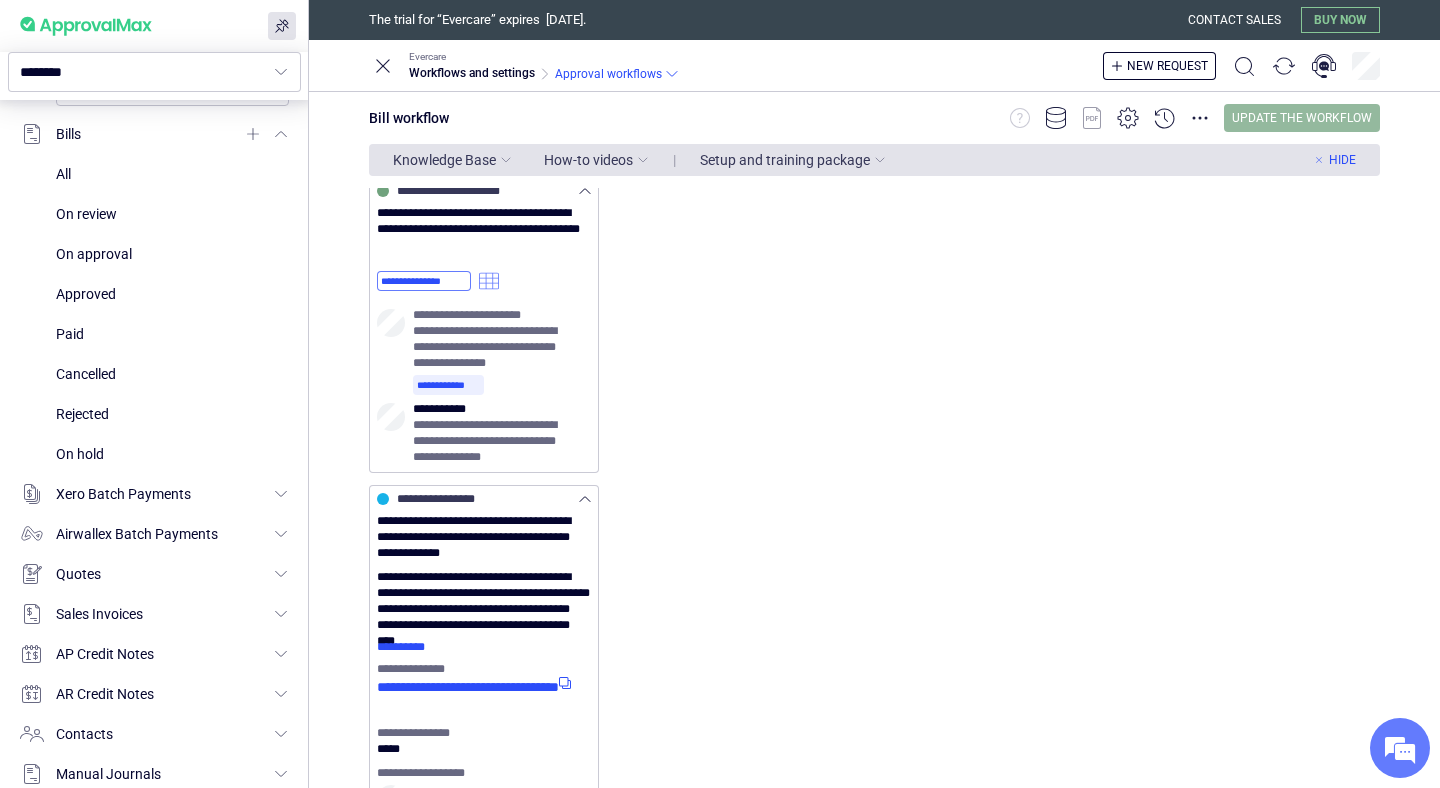 click on "Update the workflow" at bounding box center [1302, 118] 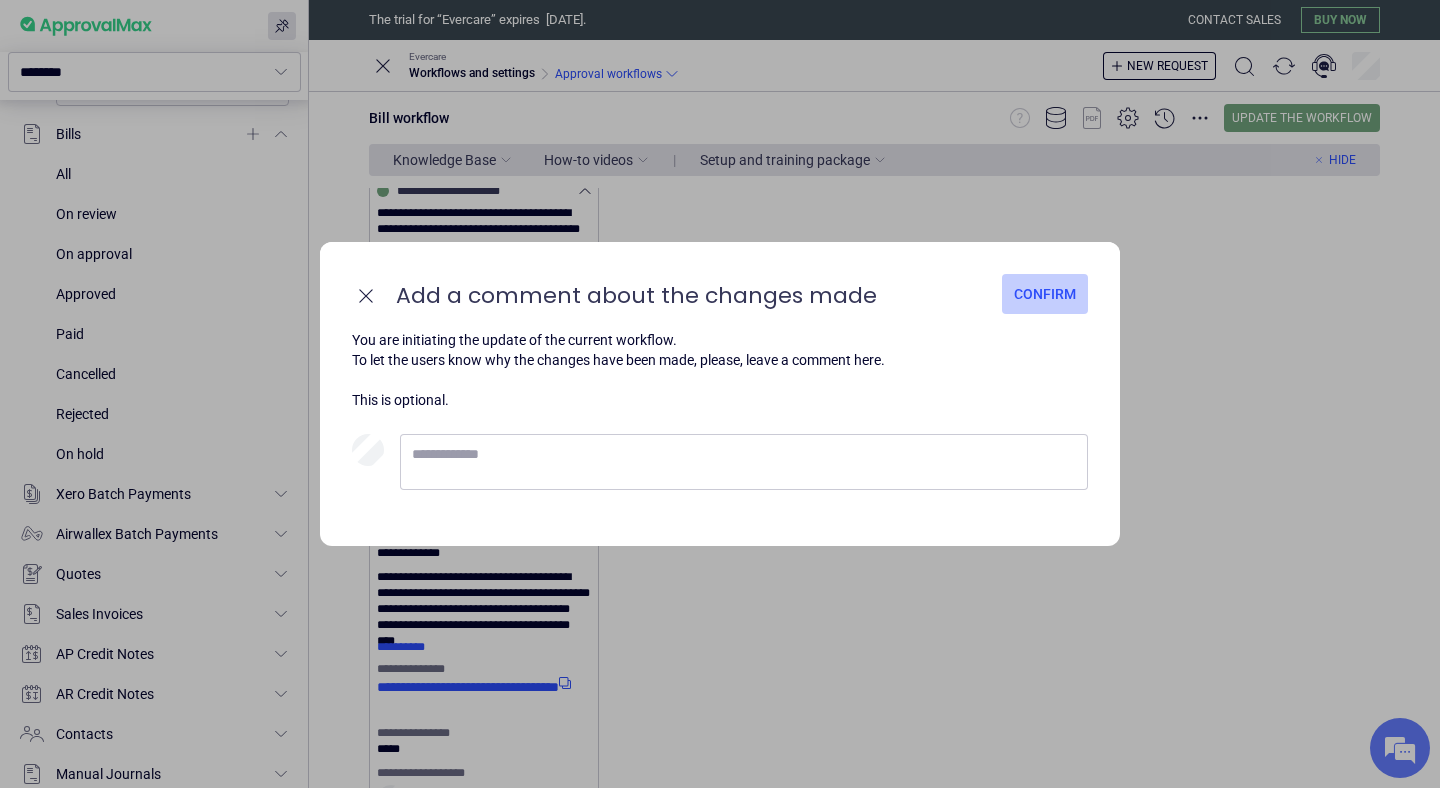 click on "Confirm" at bounding box center [1045, 294] 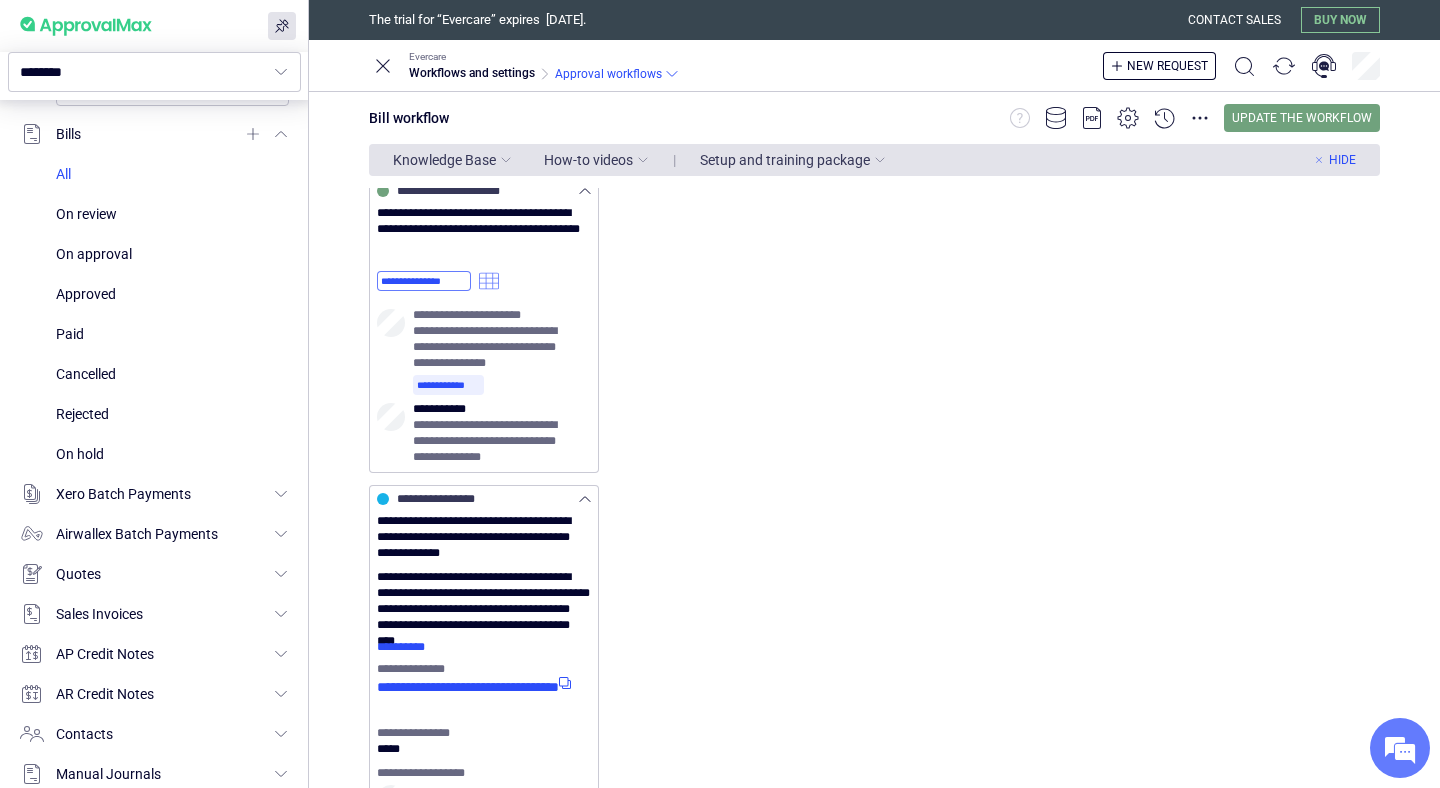 click at bounding box center (172, 174) 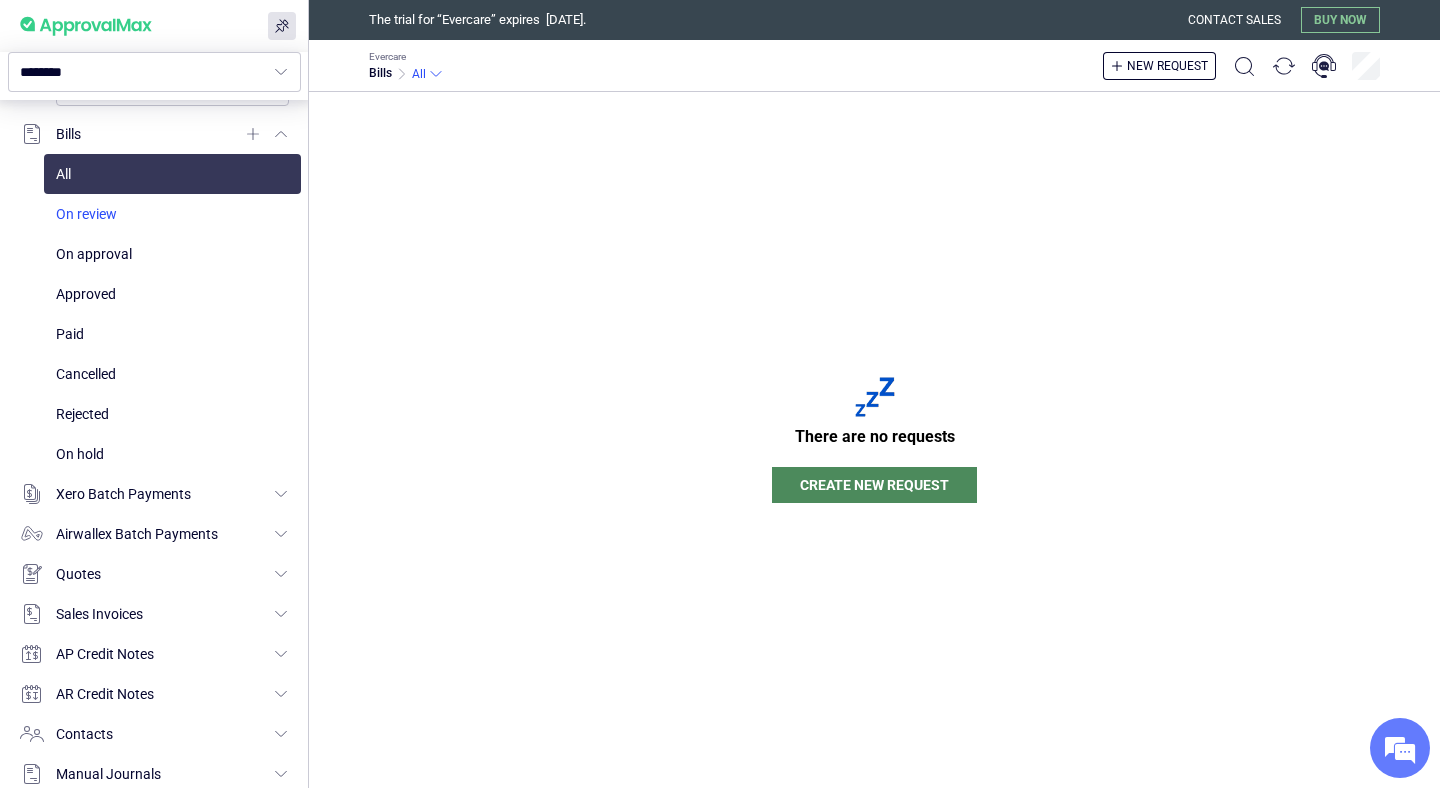click at bounding box center (172, 214) 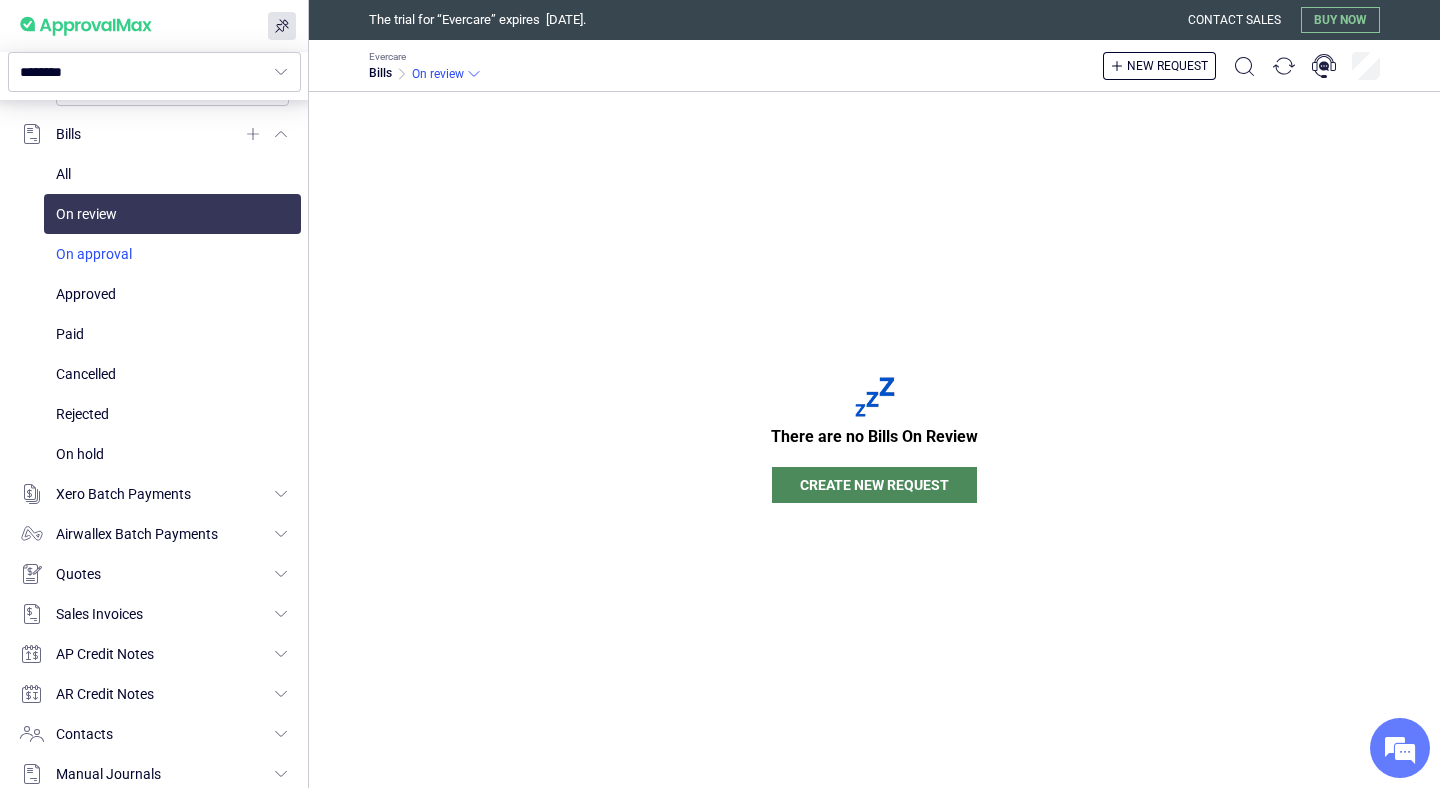 click at bounding box center (172, 254) 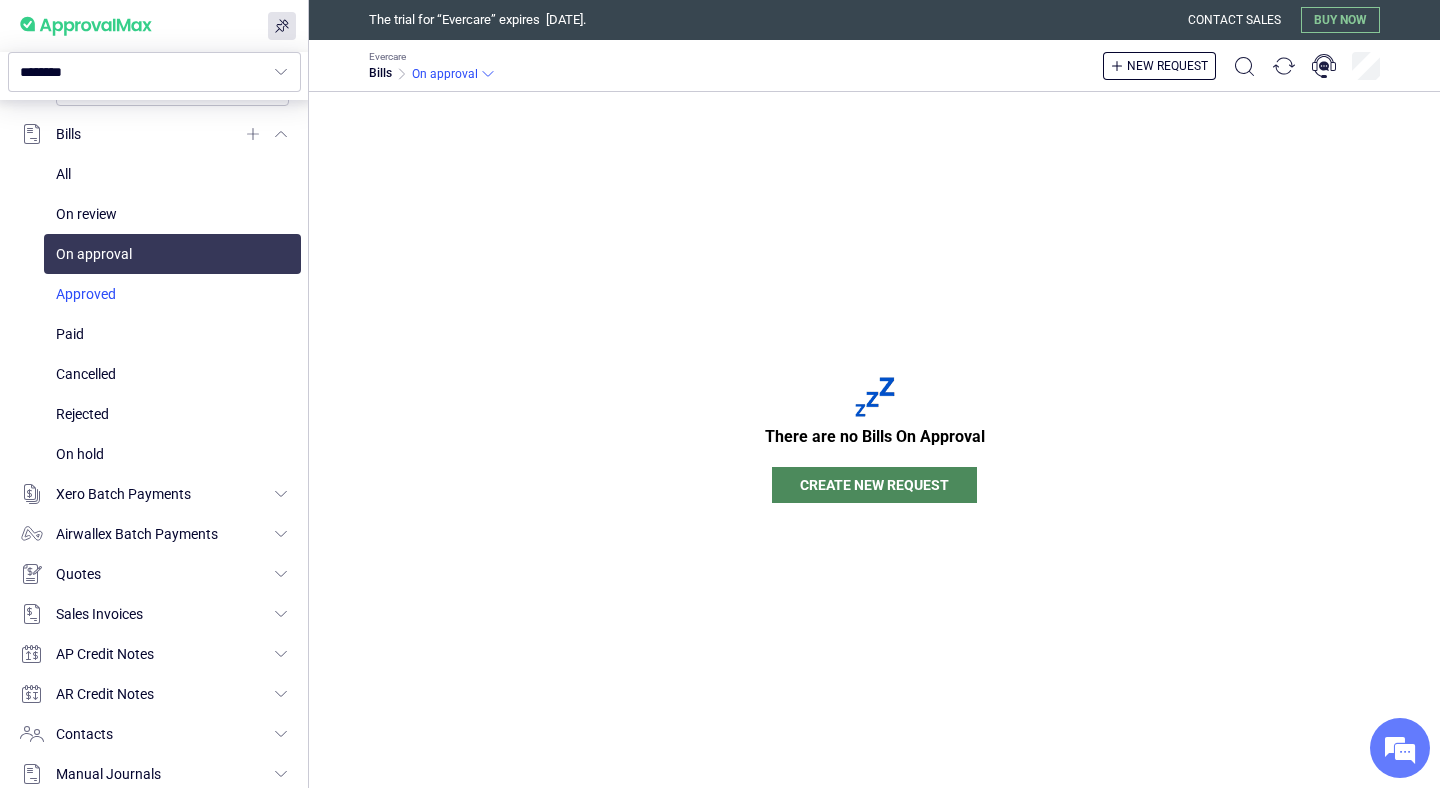 click at bounding box center (172, 294) 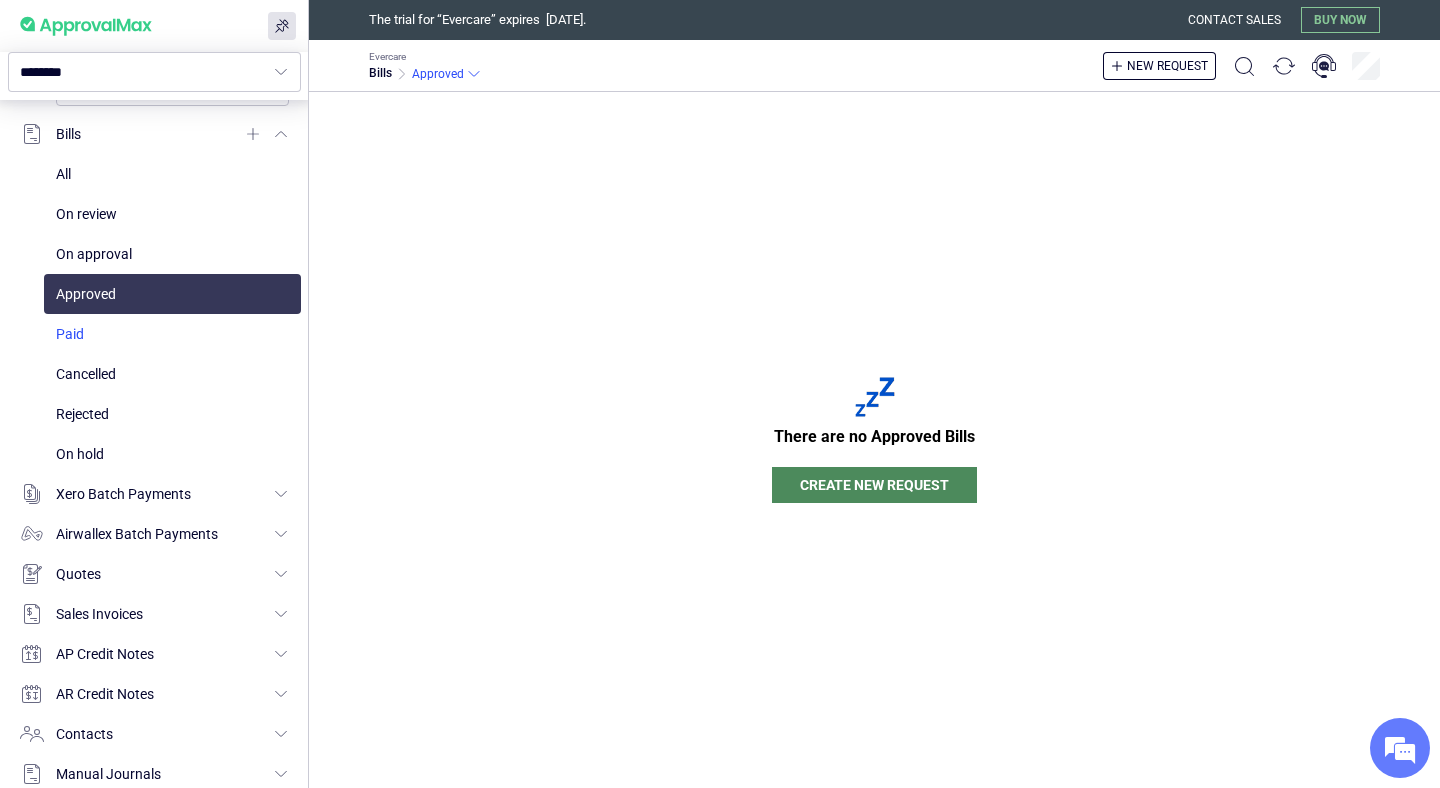 click at bounding box center [172, 334] 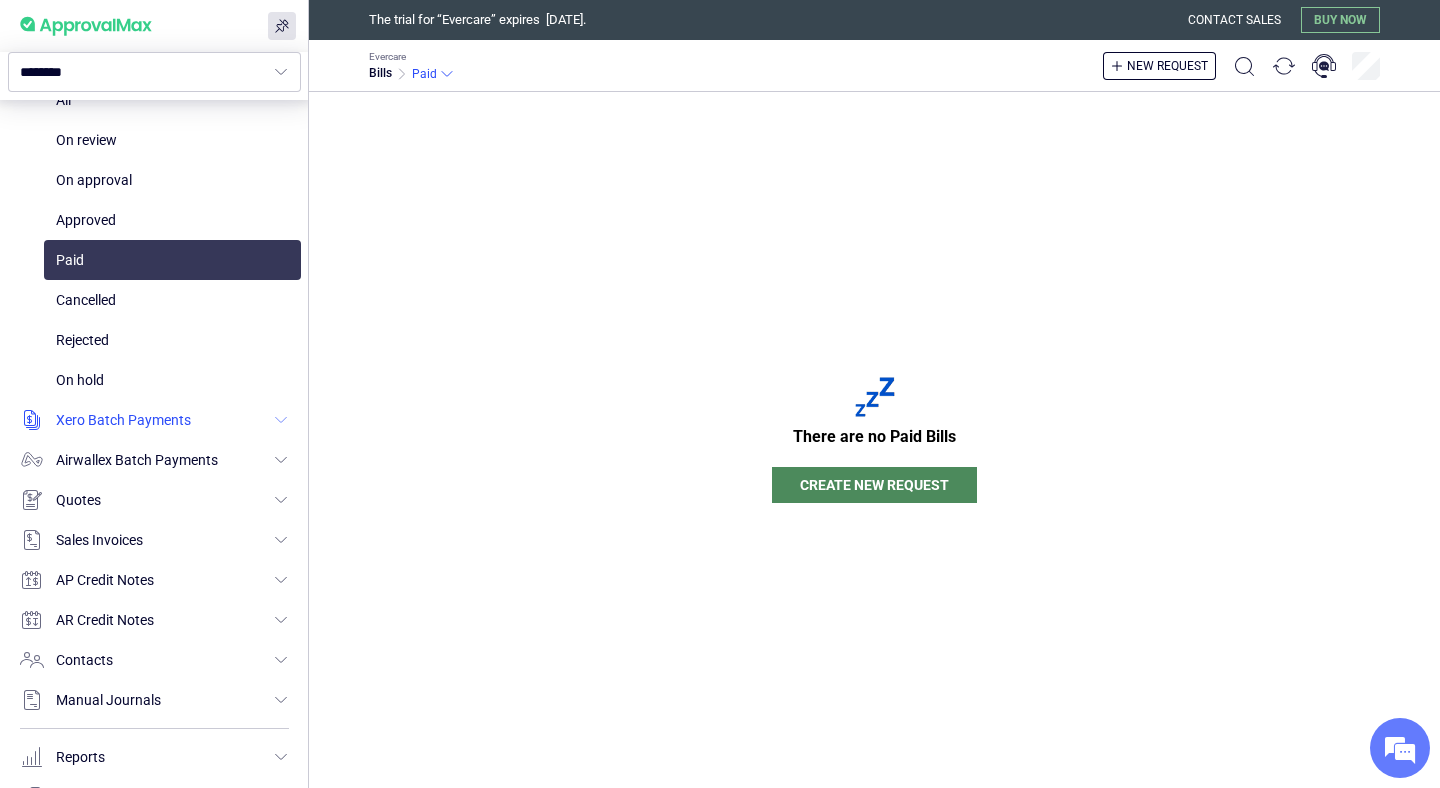 scroll, scrollTop: 590, scrollLeft: 0, axis: vertical 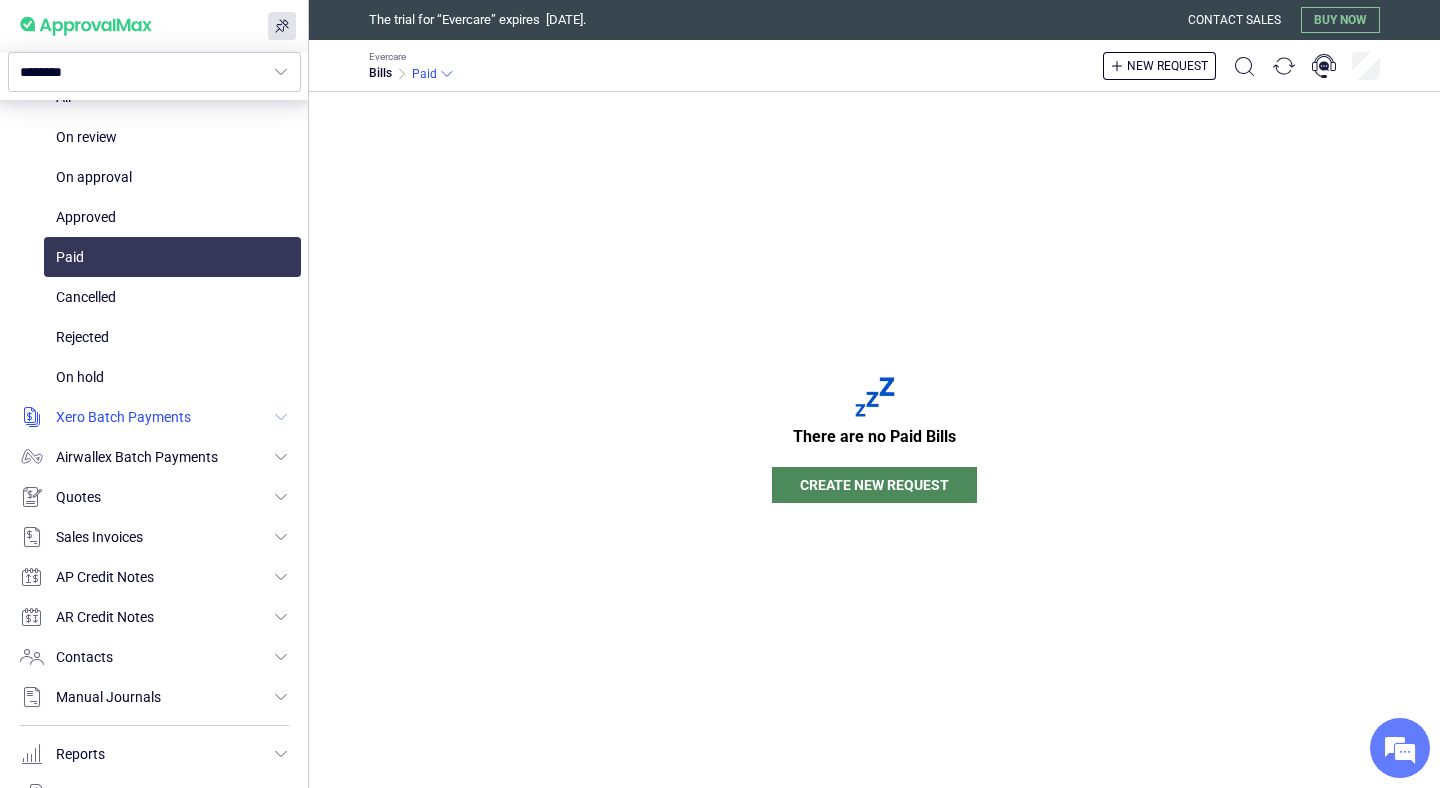 click at bounding box center [154, 417] 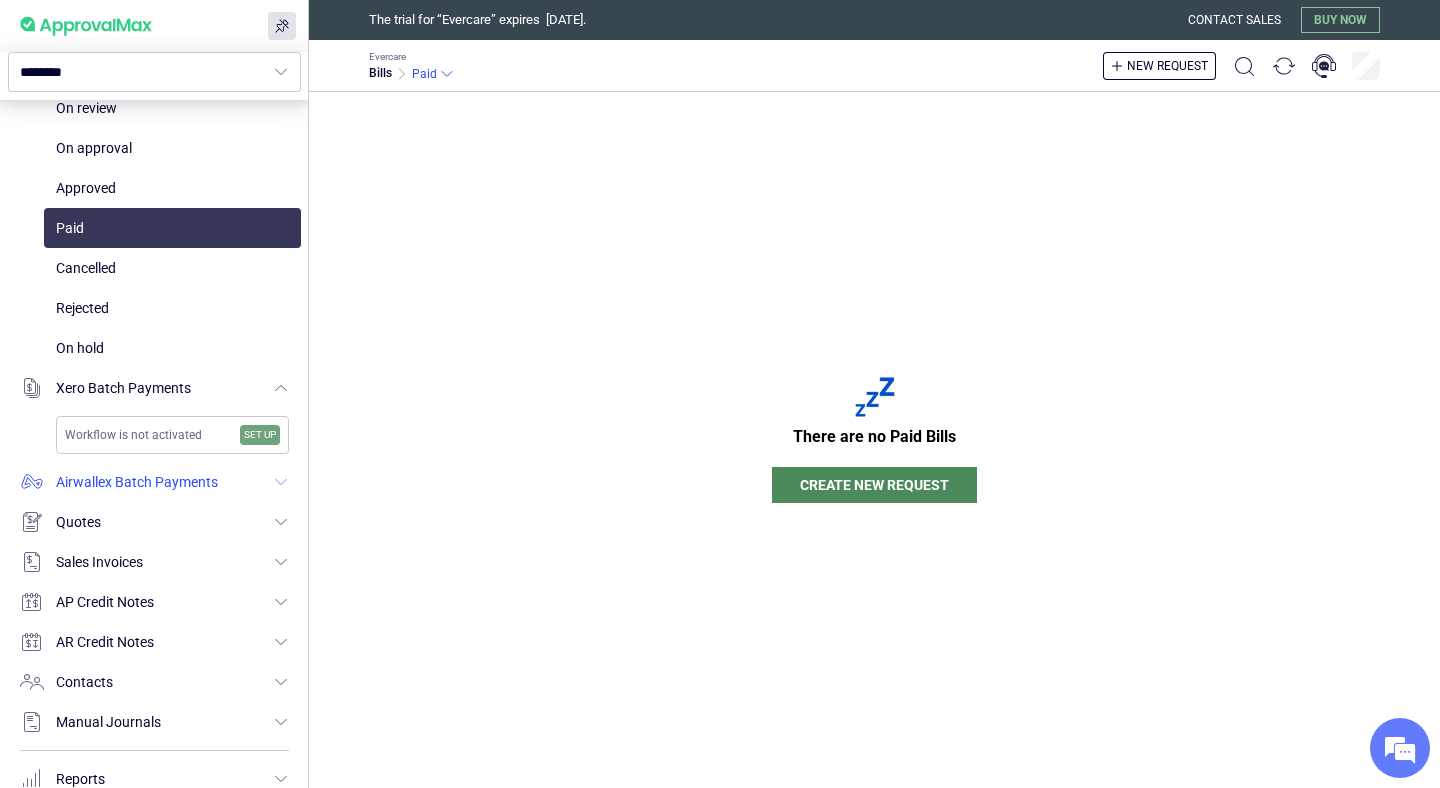 scroll, scrollTop: 620, scrollLeft: 0, axis: vertical 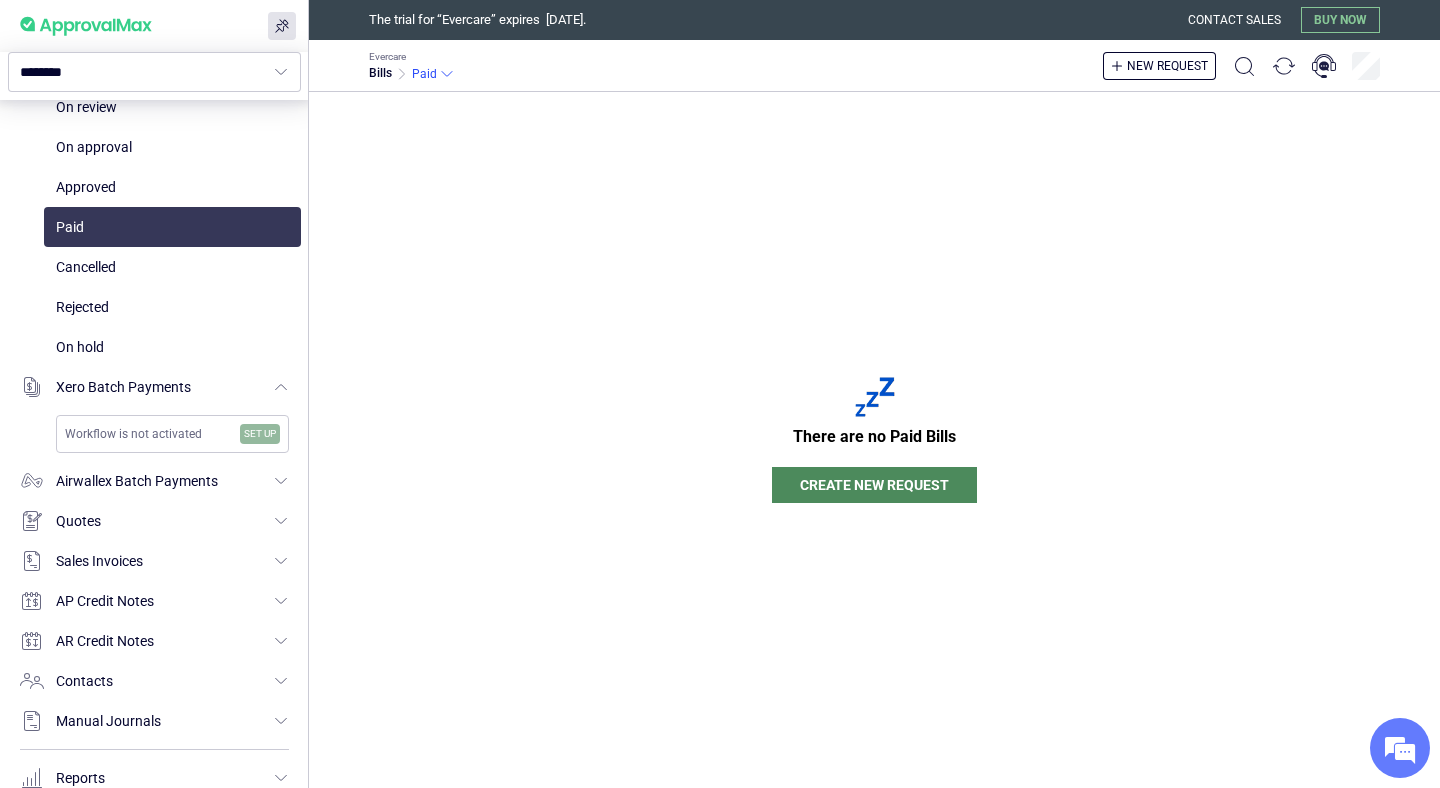 click on "Set up" at bounding box center [260, 434] 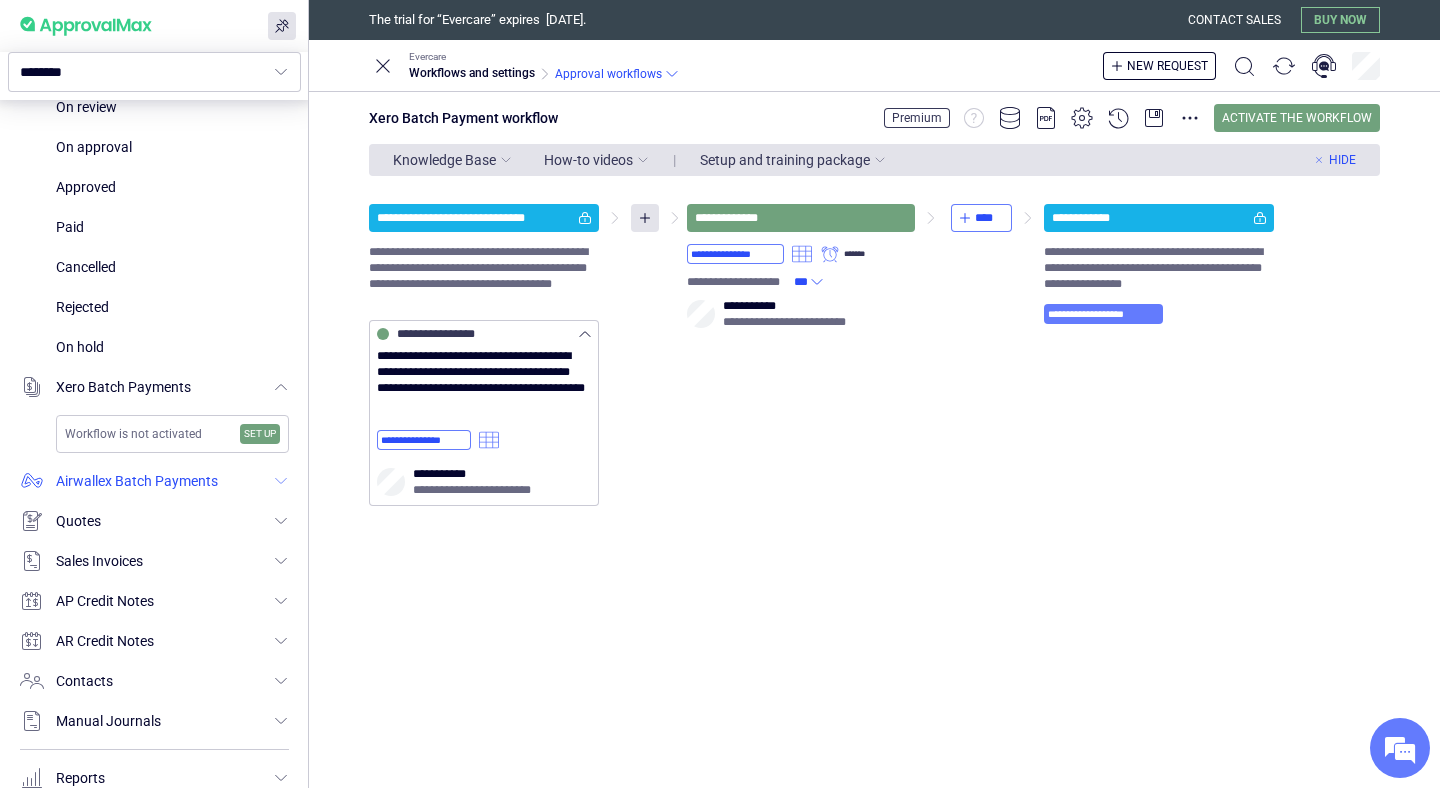 click at bounding box center [154, 481] 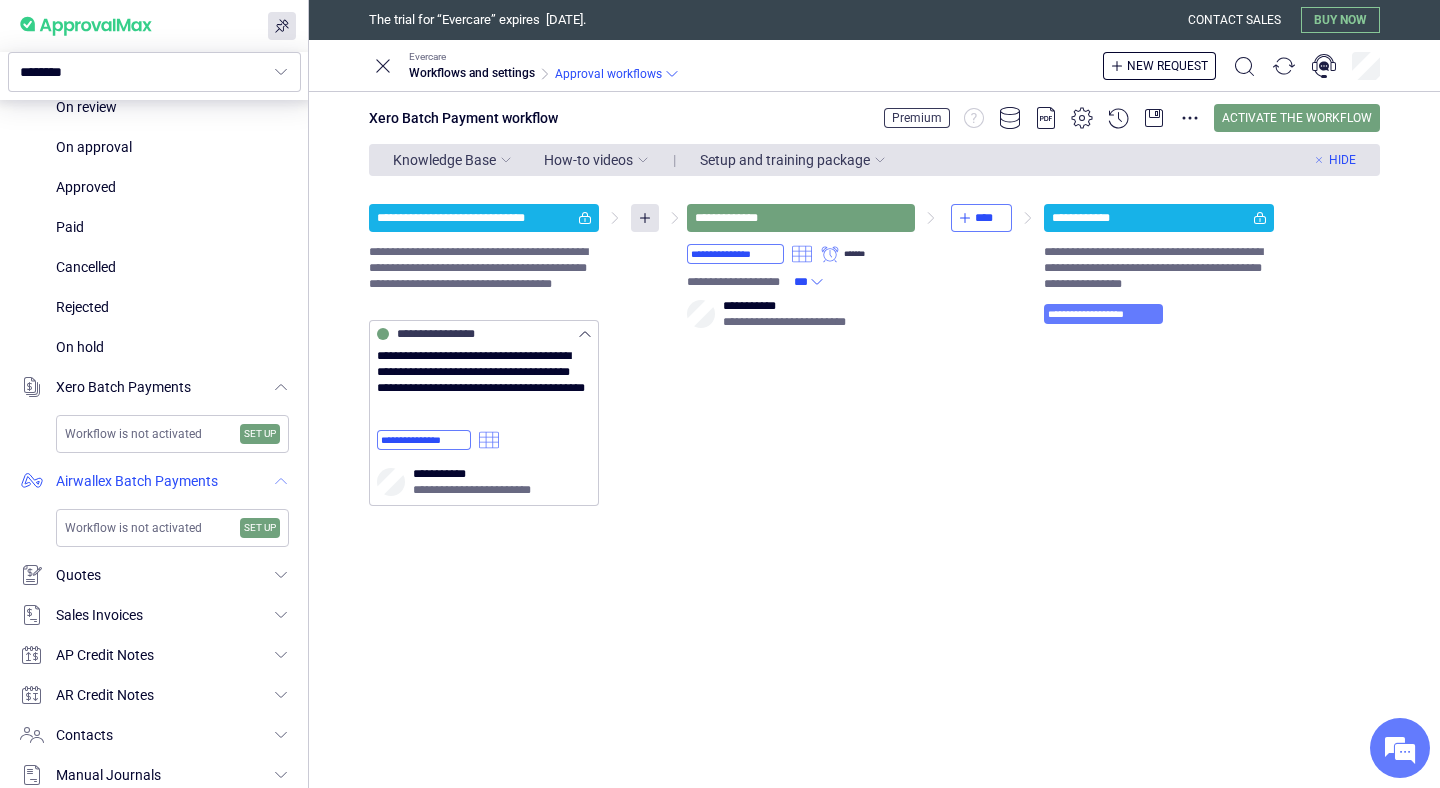 click at bounding box center (154, 481) 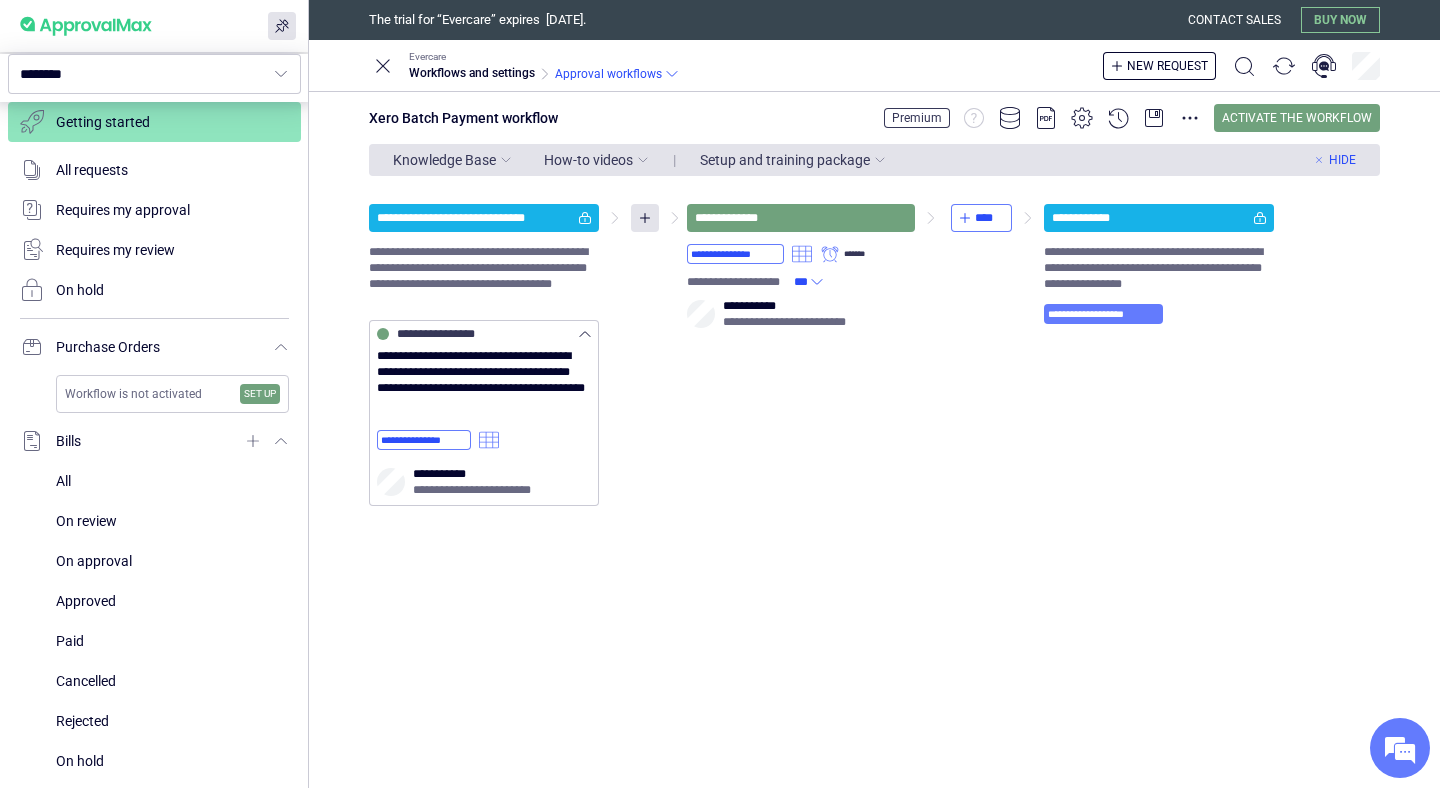 scroll, scrollTop: 164, scrollLeft: 0, axis: vertical 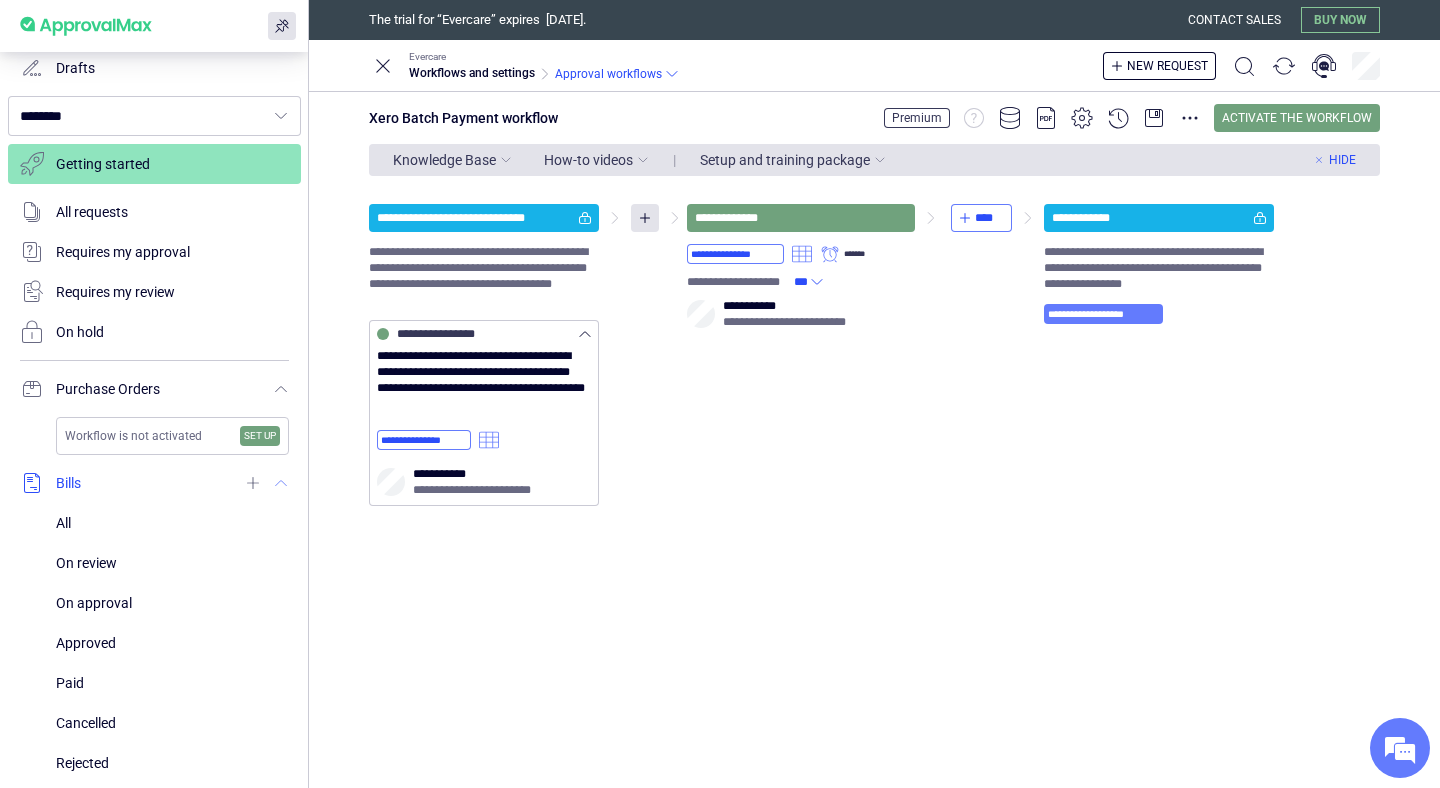click at bounding box center [154, 483] 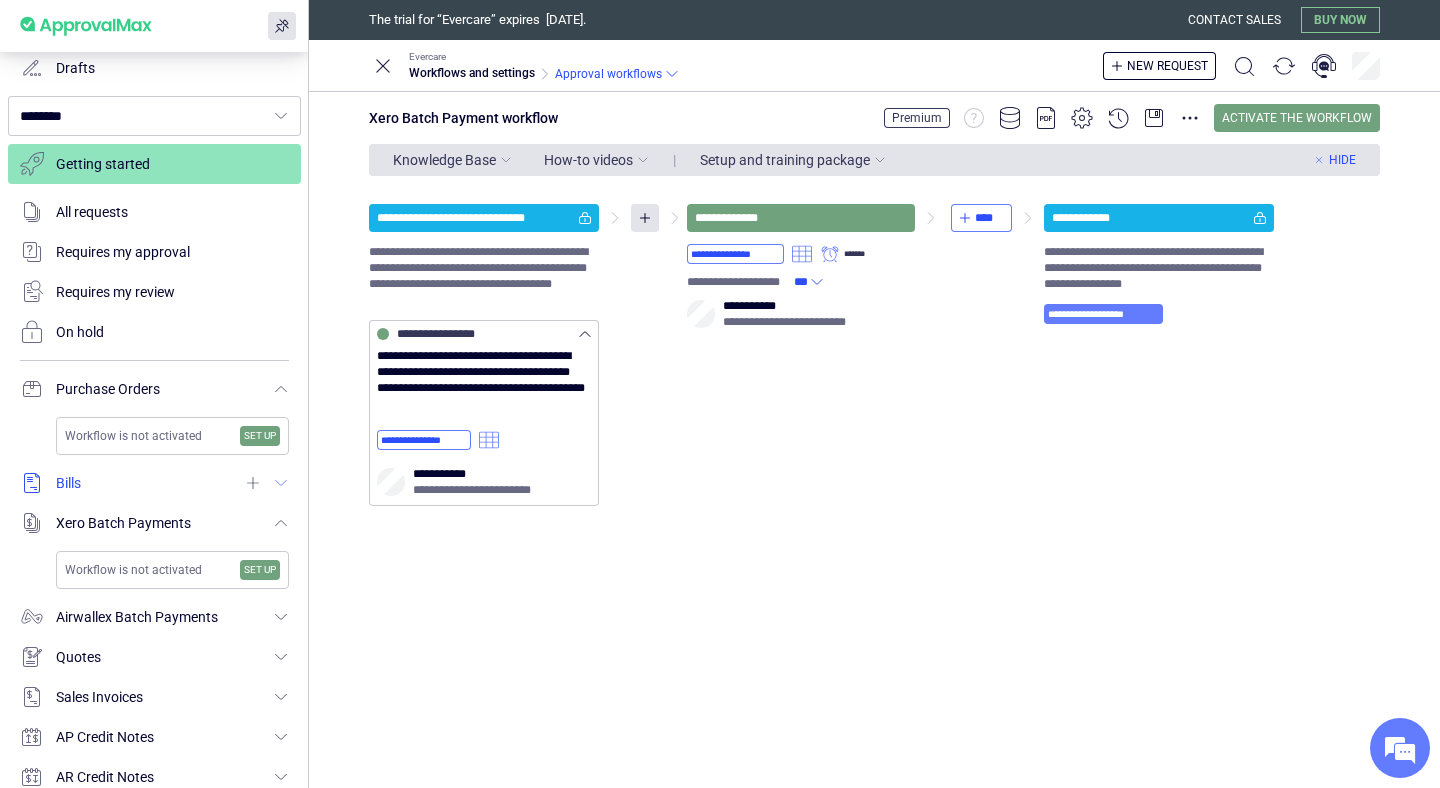 click at bounding box center [154, 483] 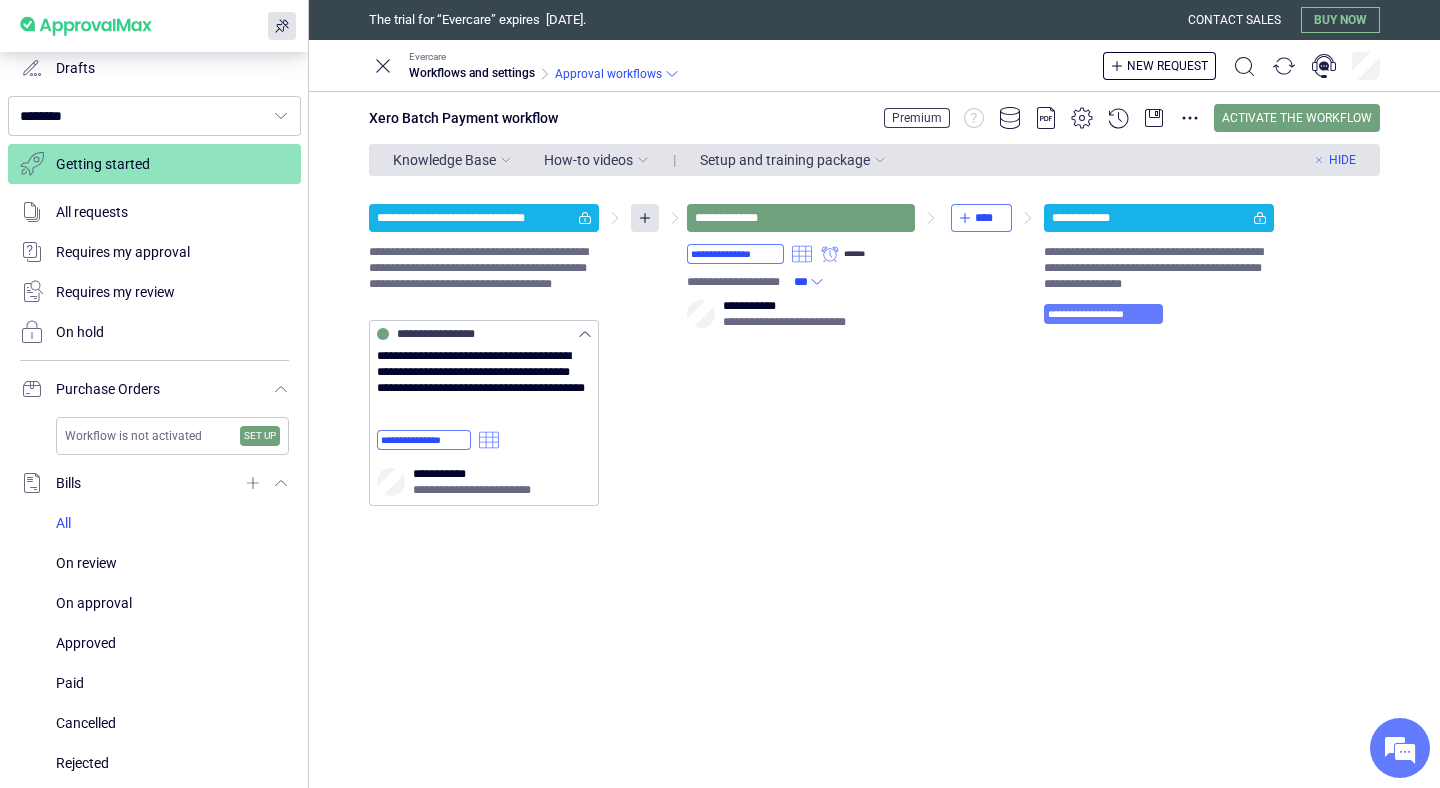 click at bounding box center [172, 523] 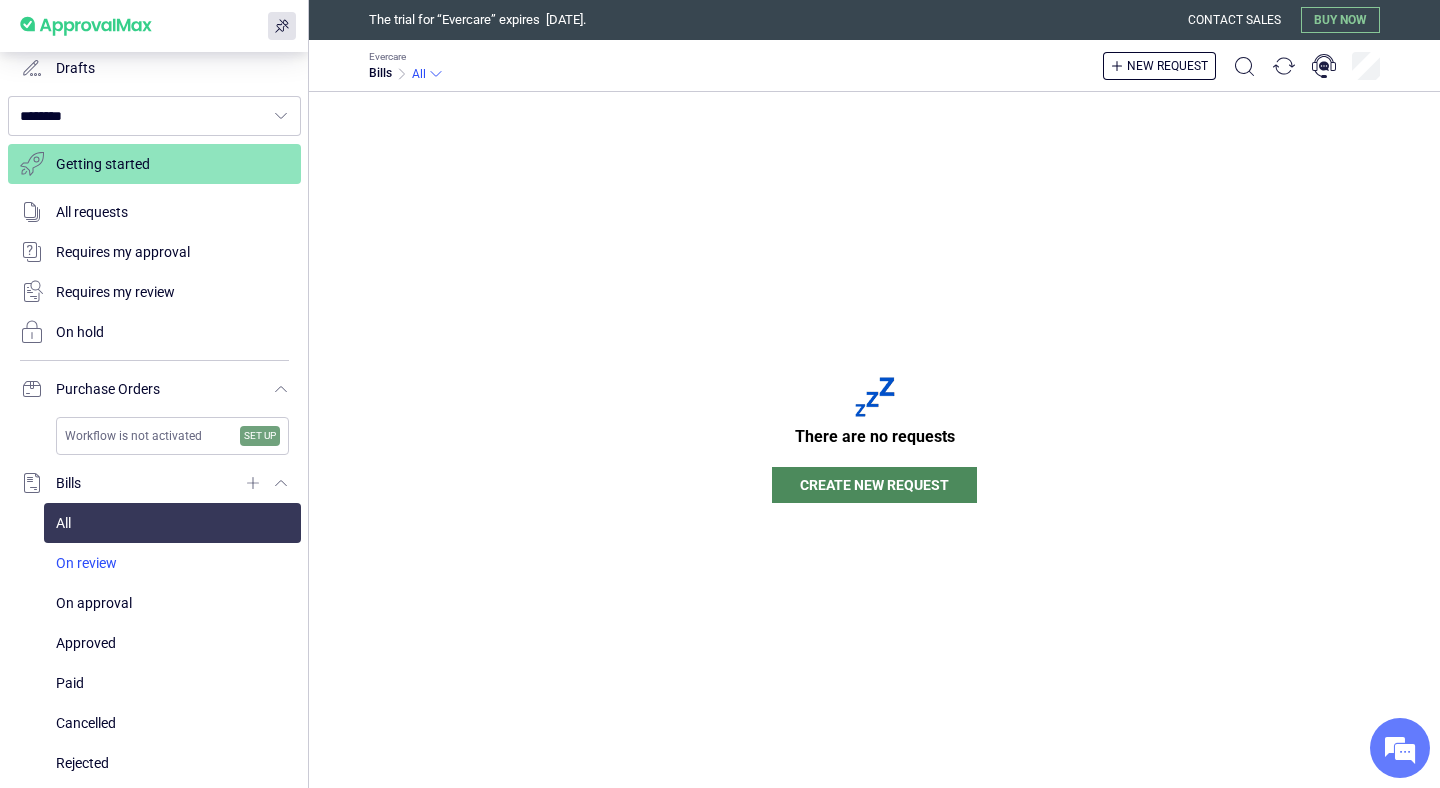 click at bounding box center [172, 563] 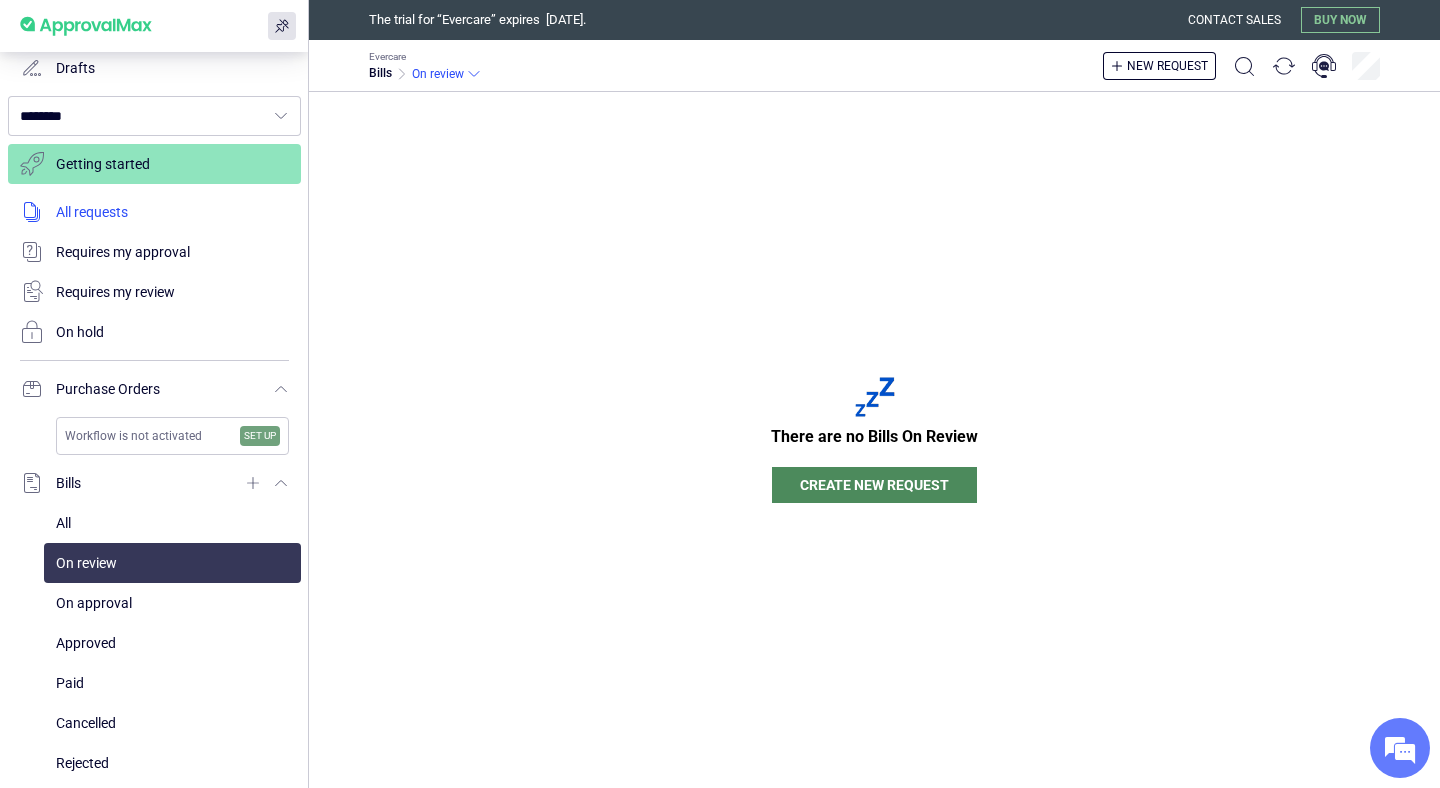 click at bounding box center (154, 212) 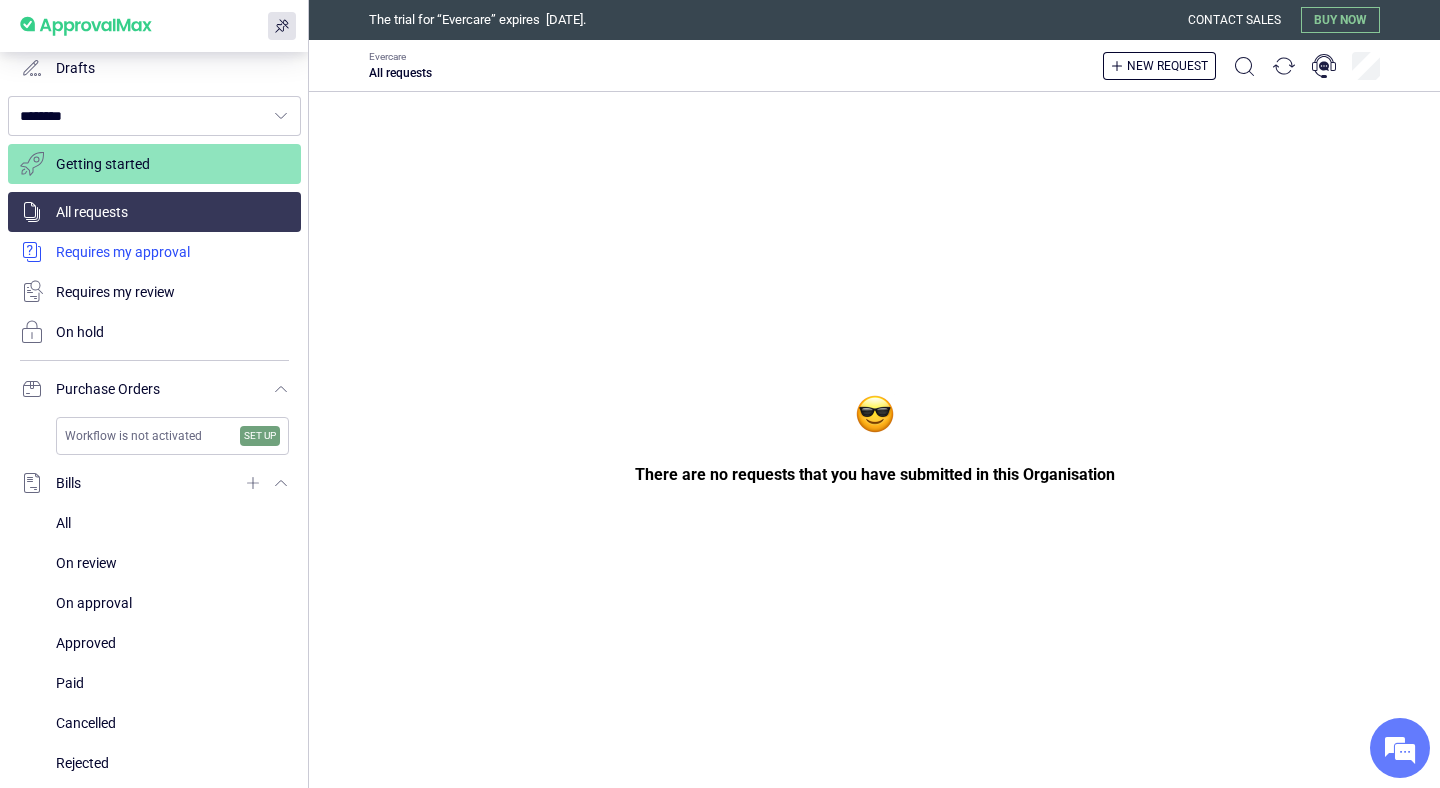 click at bounding box center (154, 252) 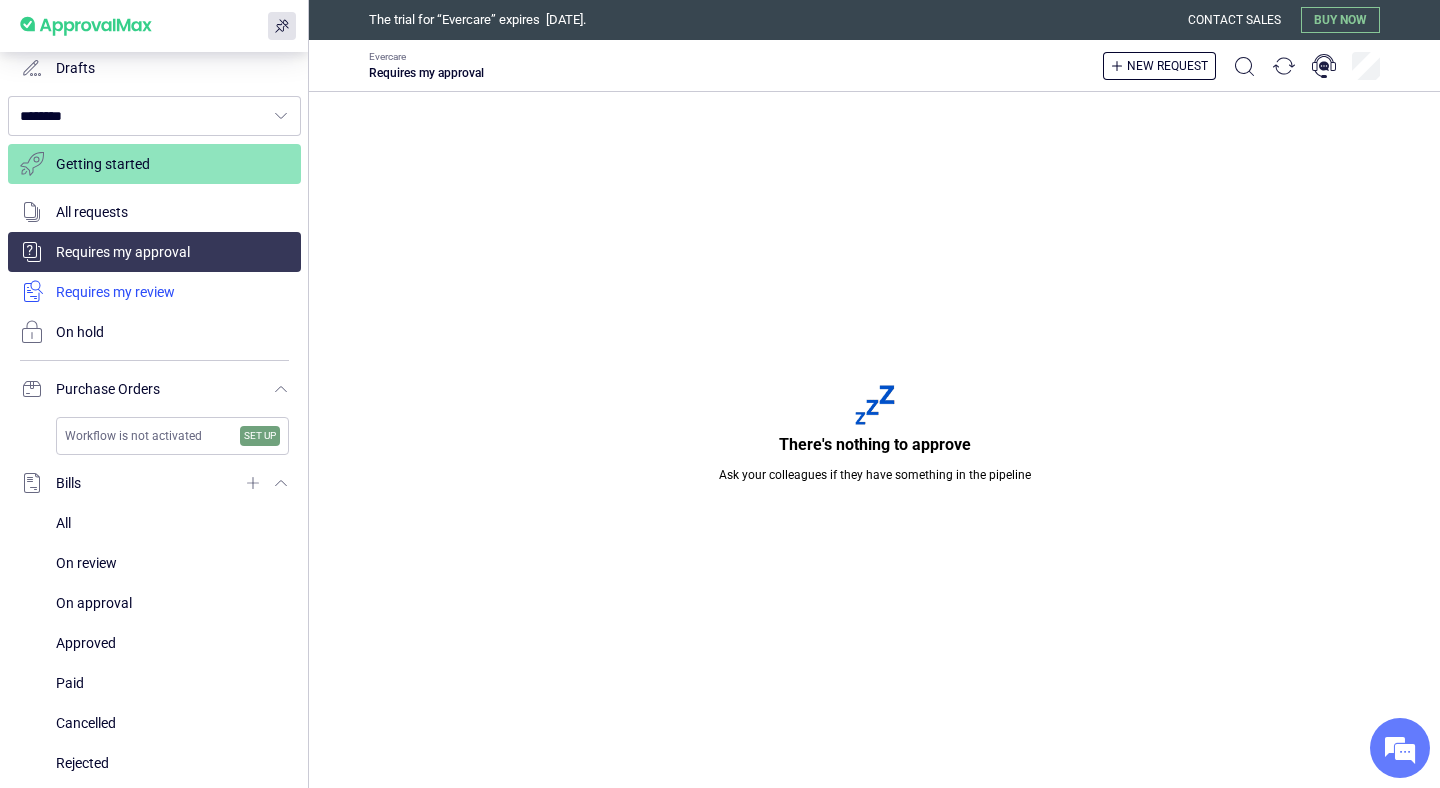 click at bounding box center [154, 292] 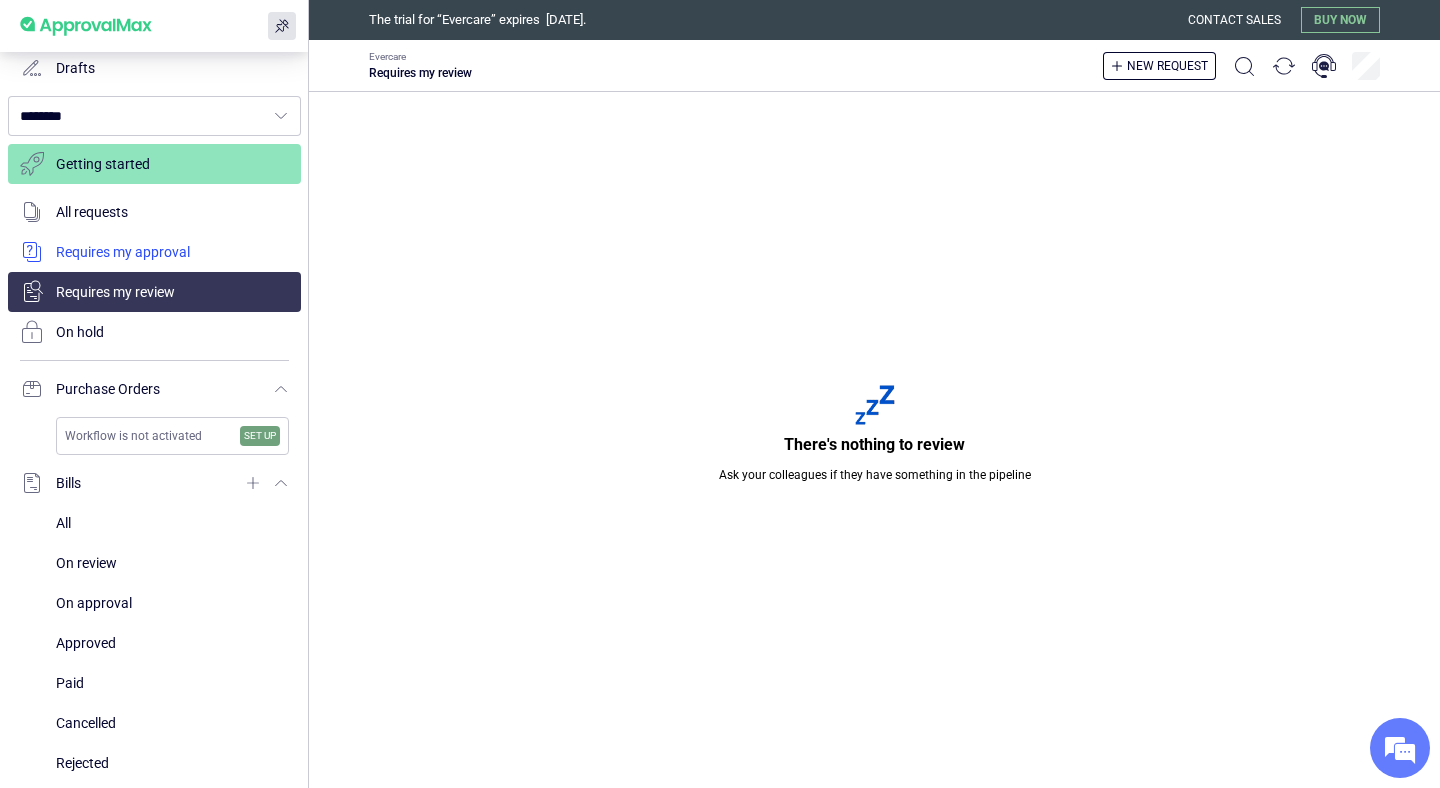 click at bounding box center [154, 252] 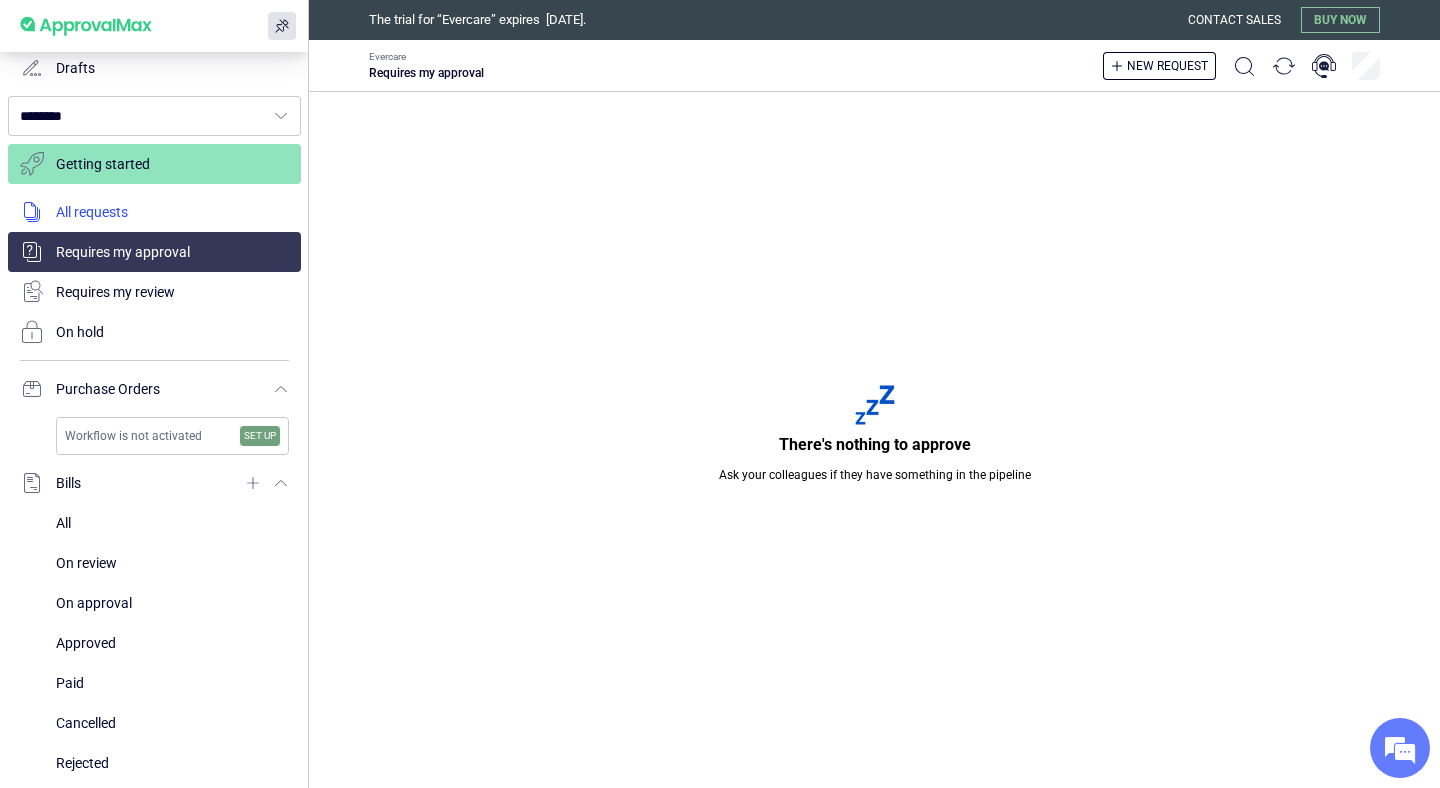 click at bounding box center (154, 212) 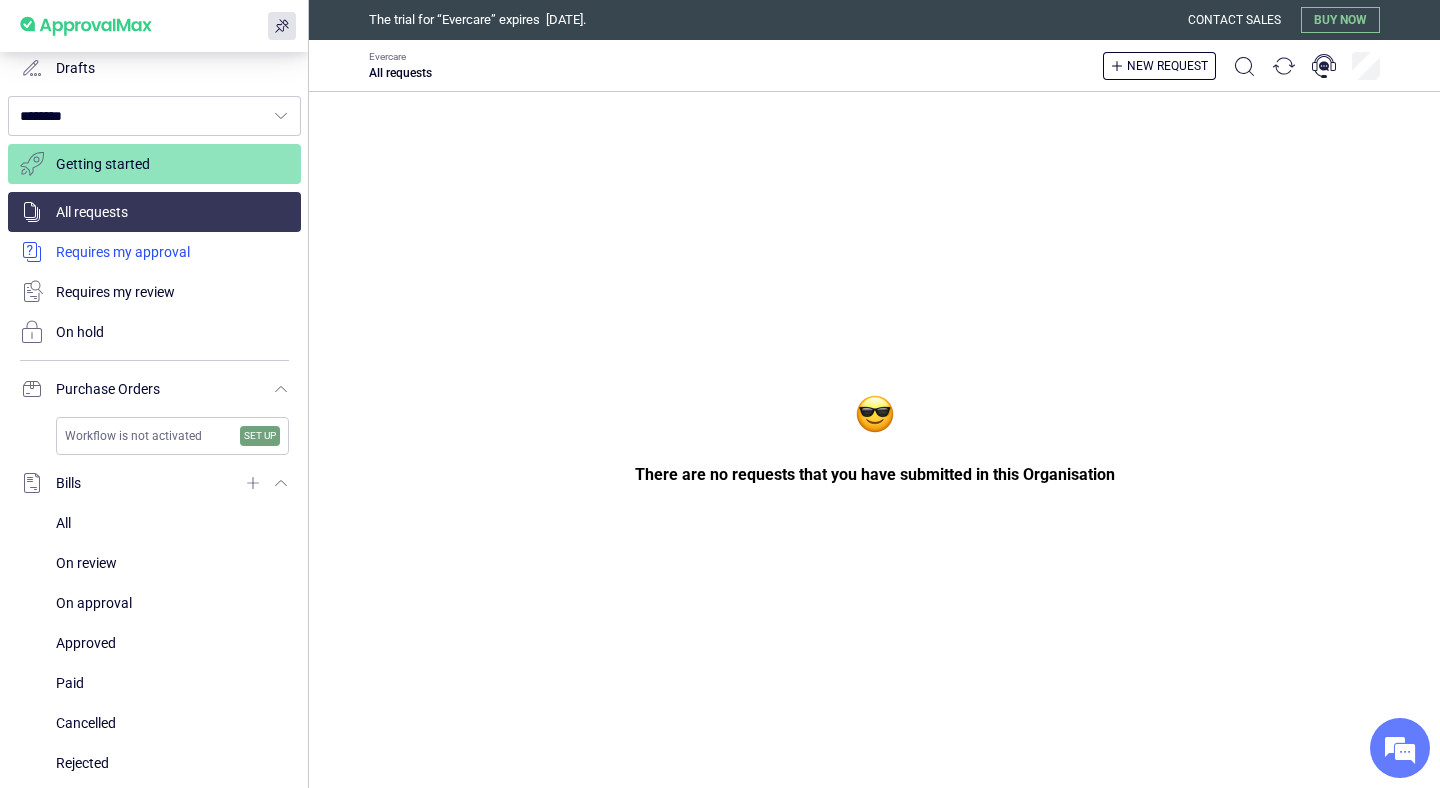 click at bounding box center [154, 252] 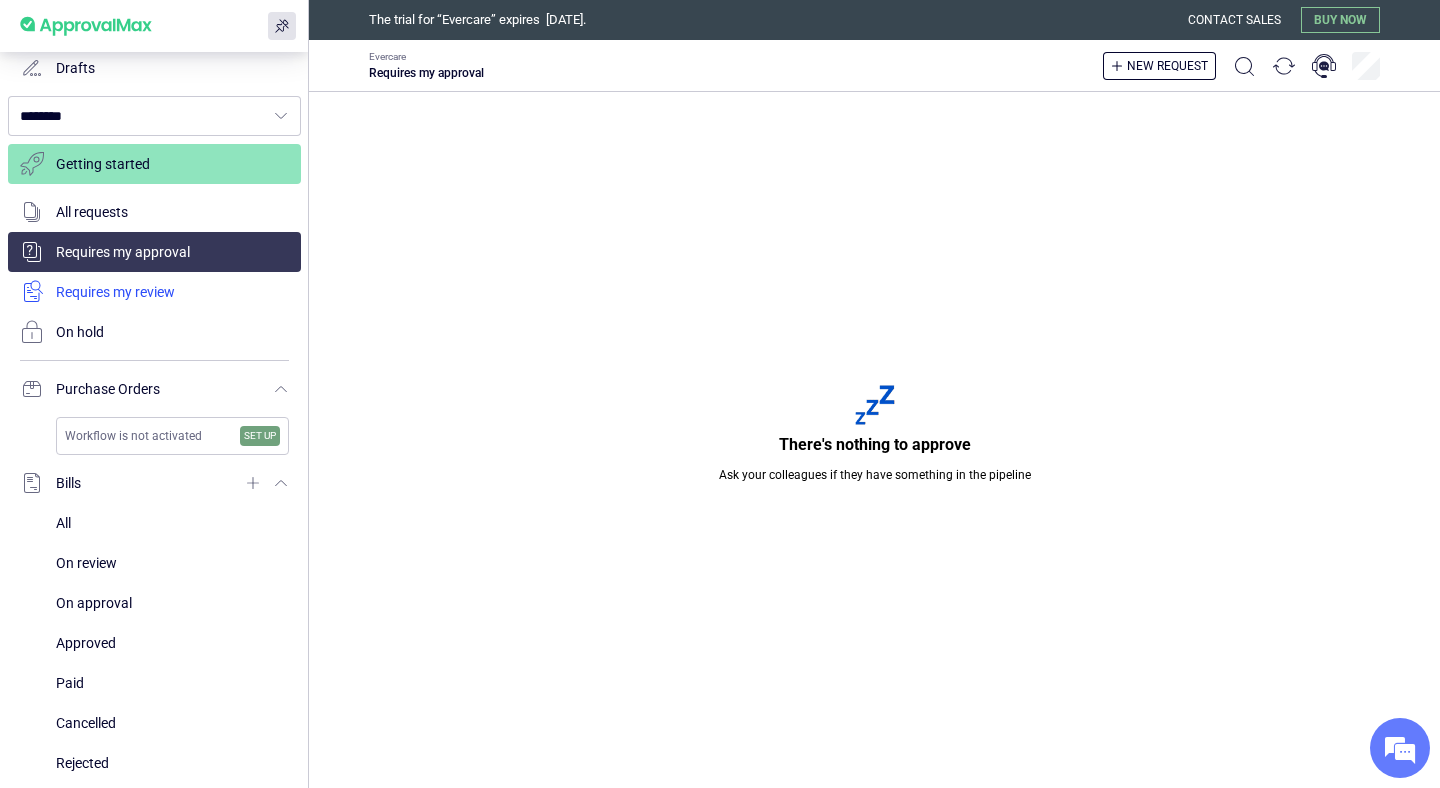 click at bounding box center (154, 292) 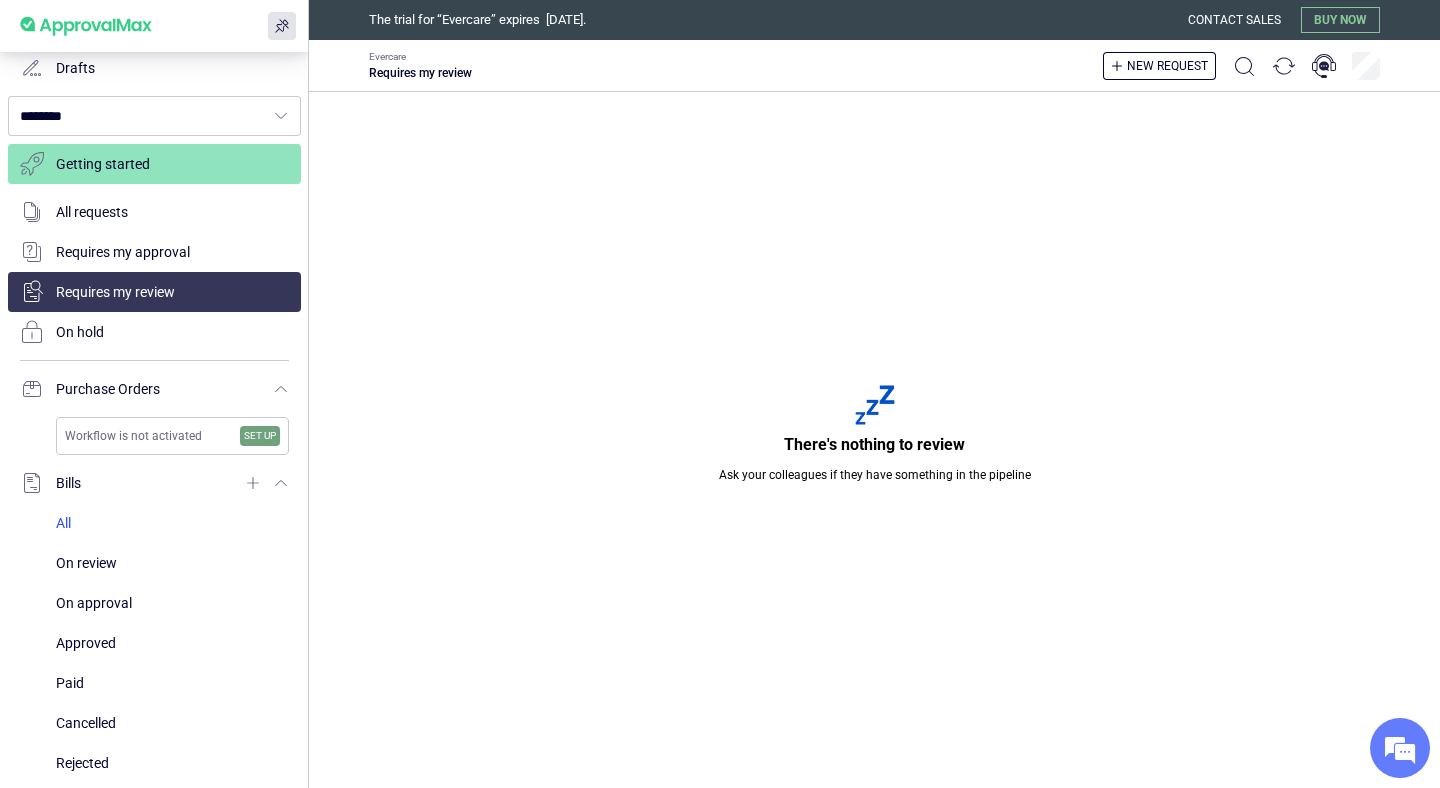 click at bounding box center [172, 523] 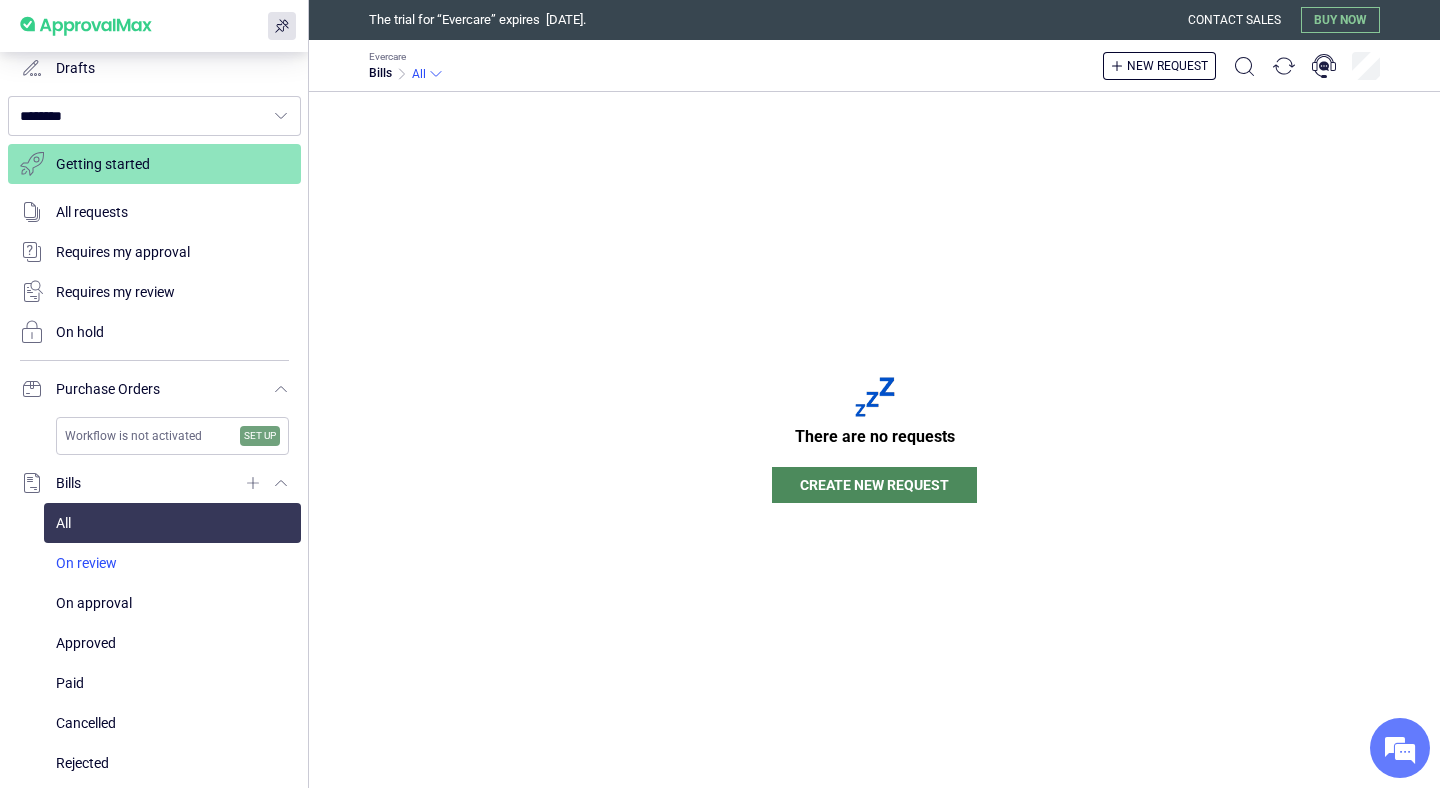 click at bounding box center (172, 563) 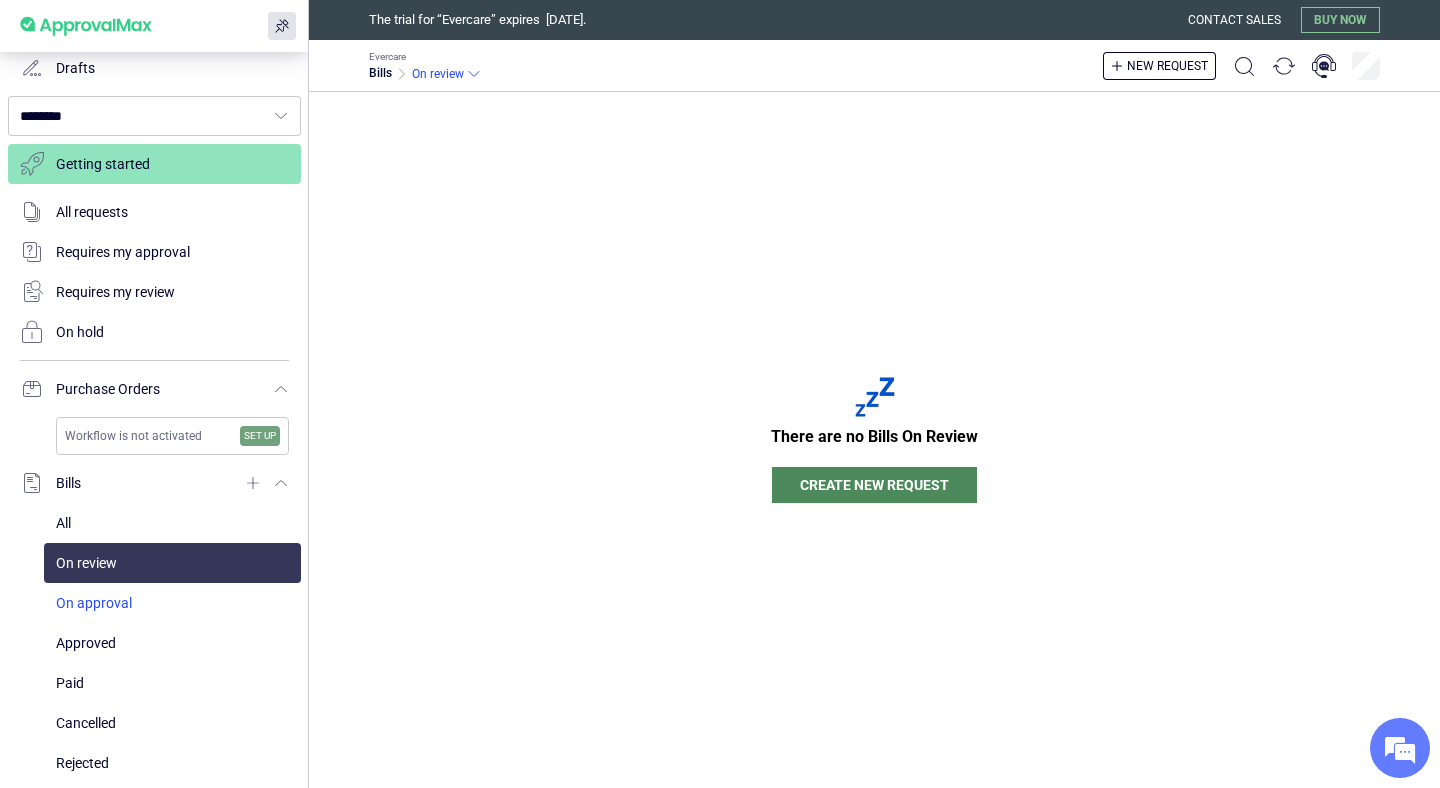 click at bounding box center [172, 603] 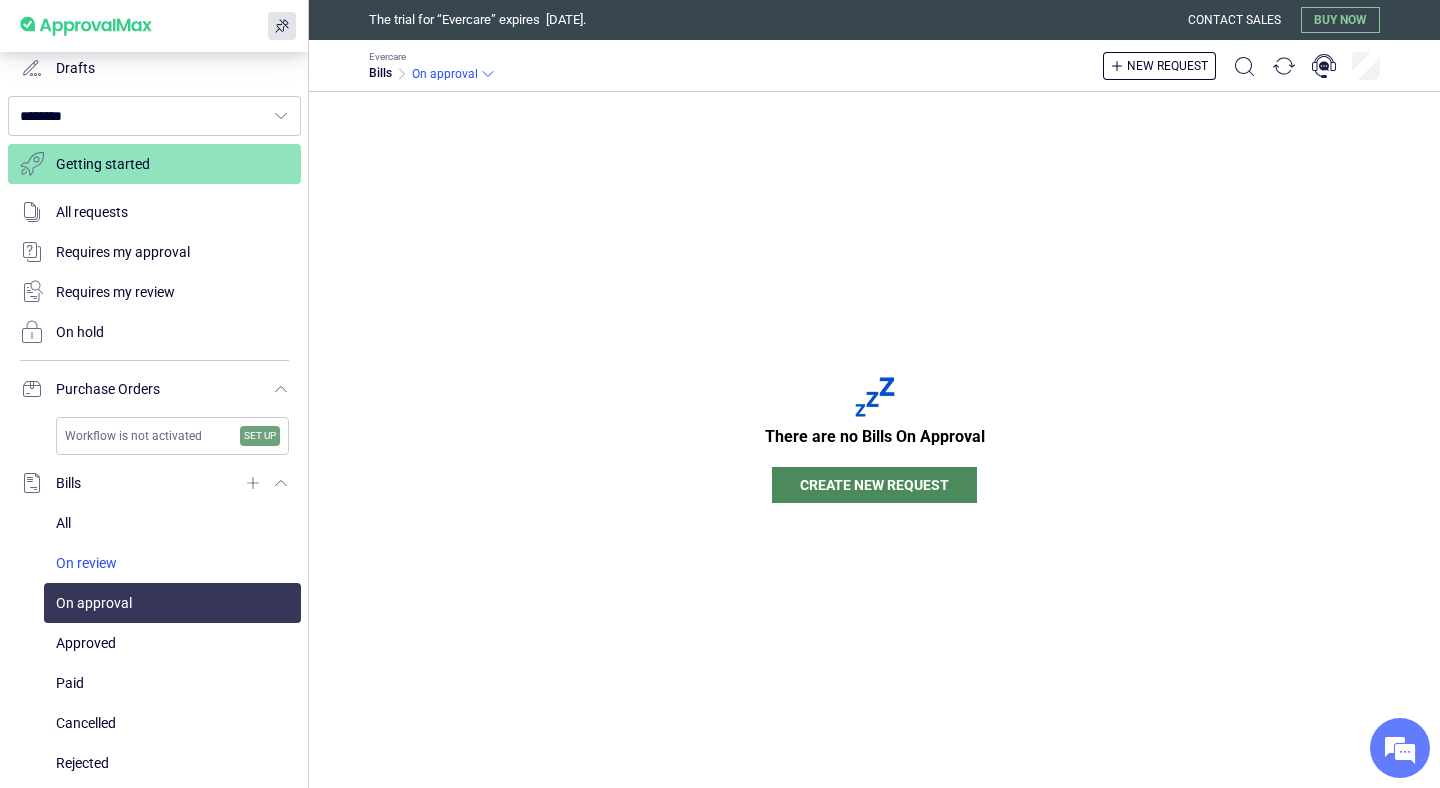 click at bounding box center (172, 563) 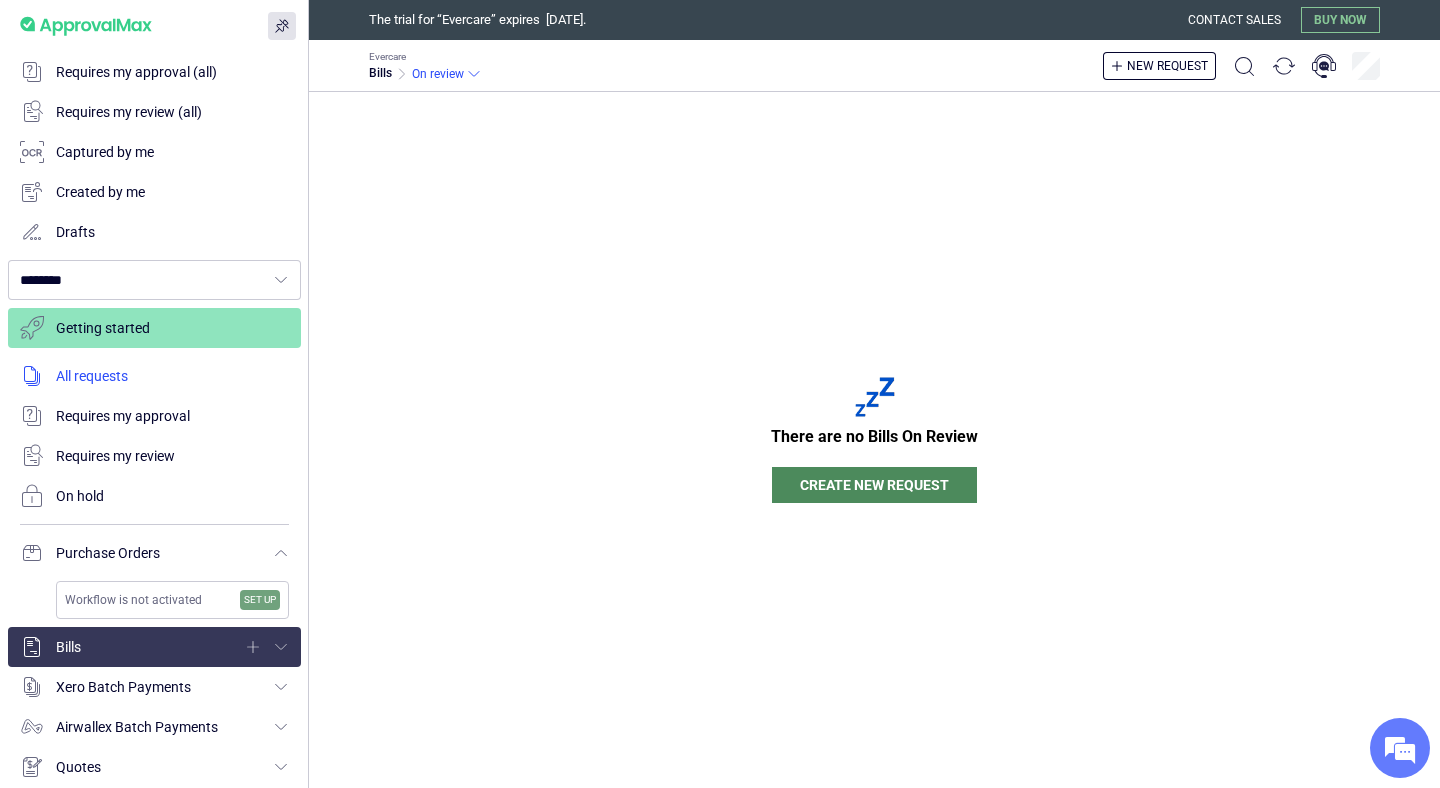 scroll, scrollTop: 0, scrollLeft: 0, axis: both 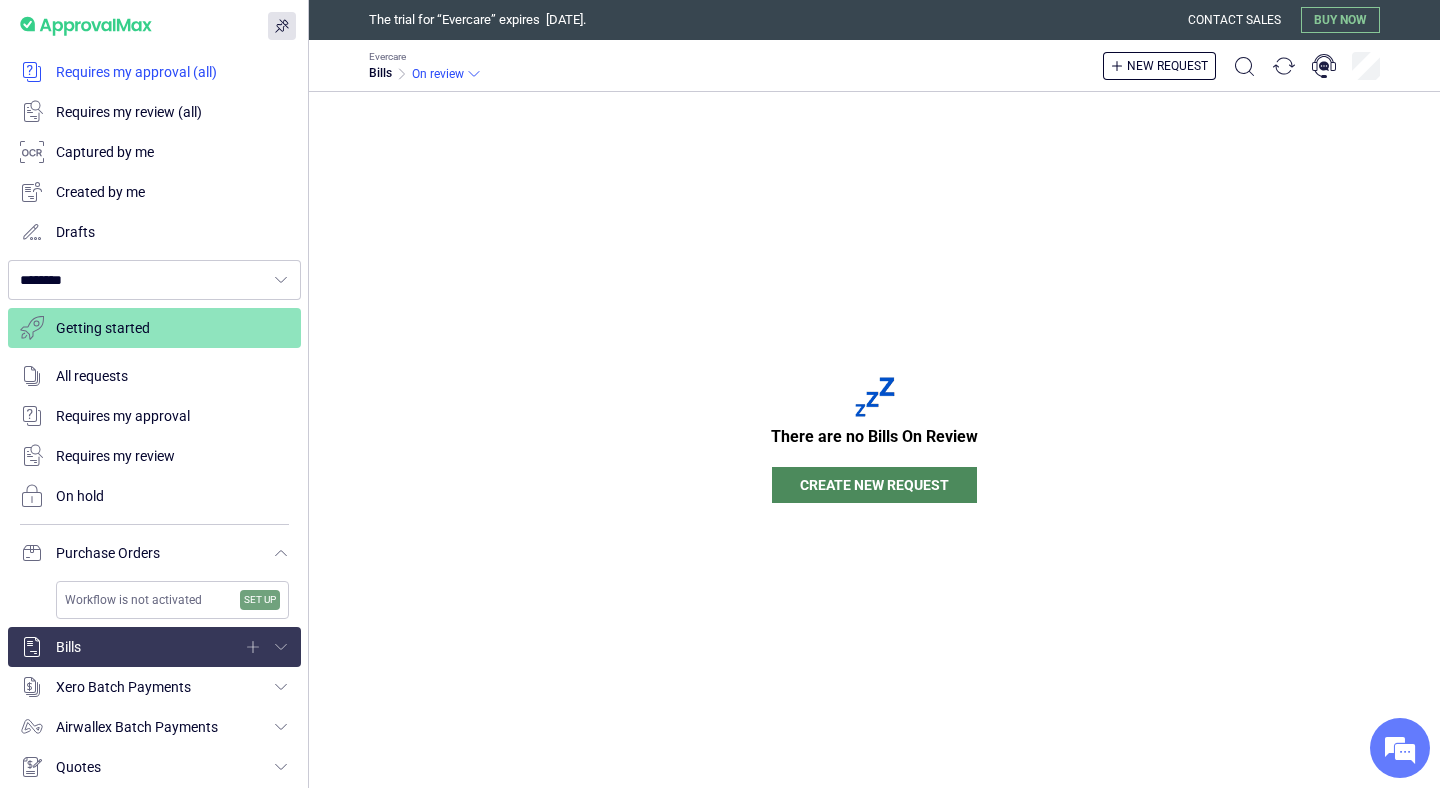 click at bounding box center (154, 72) 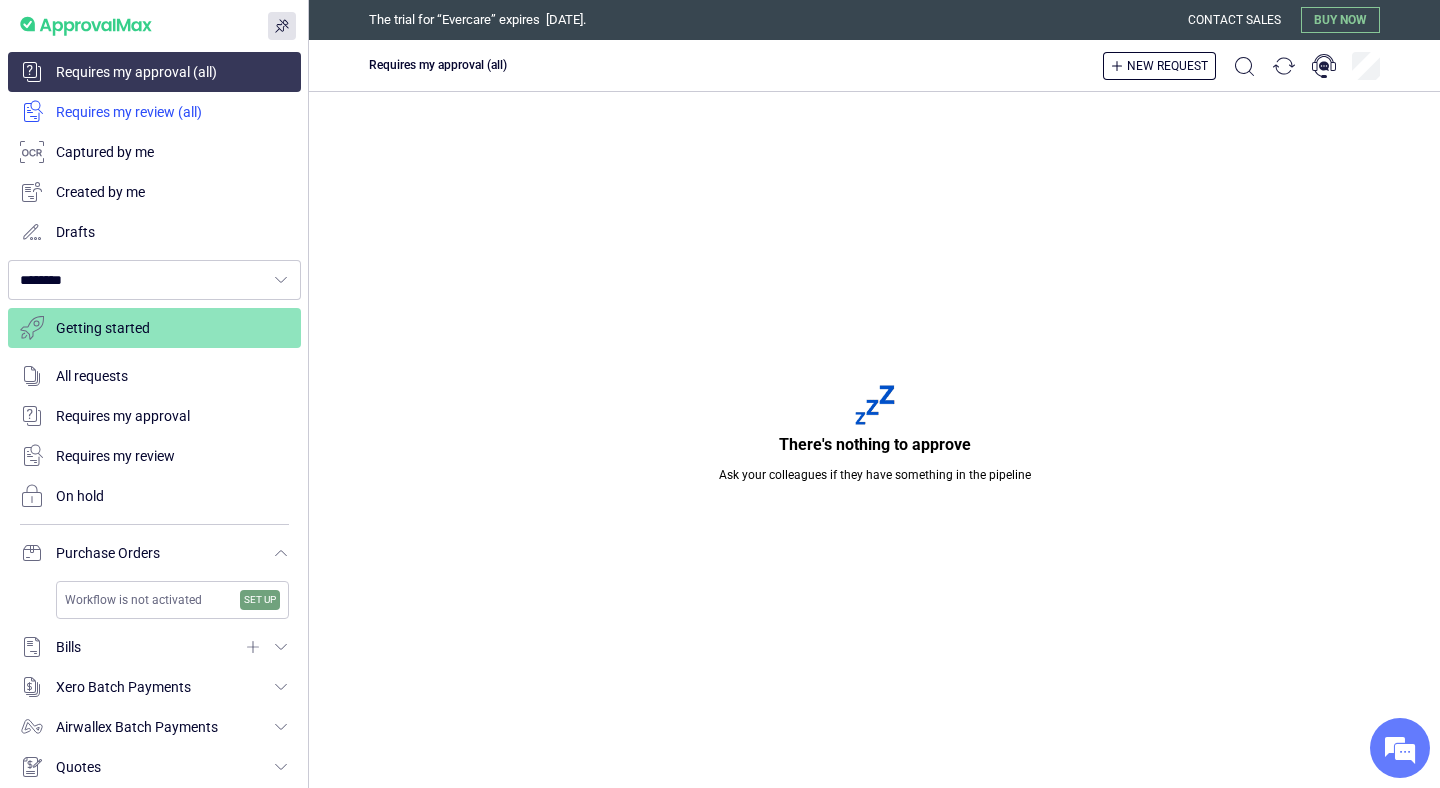 click at bounding box center [154, 112] 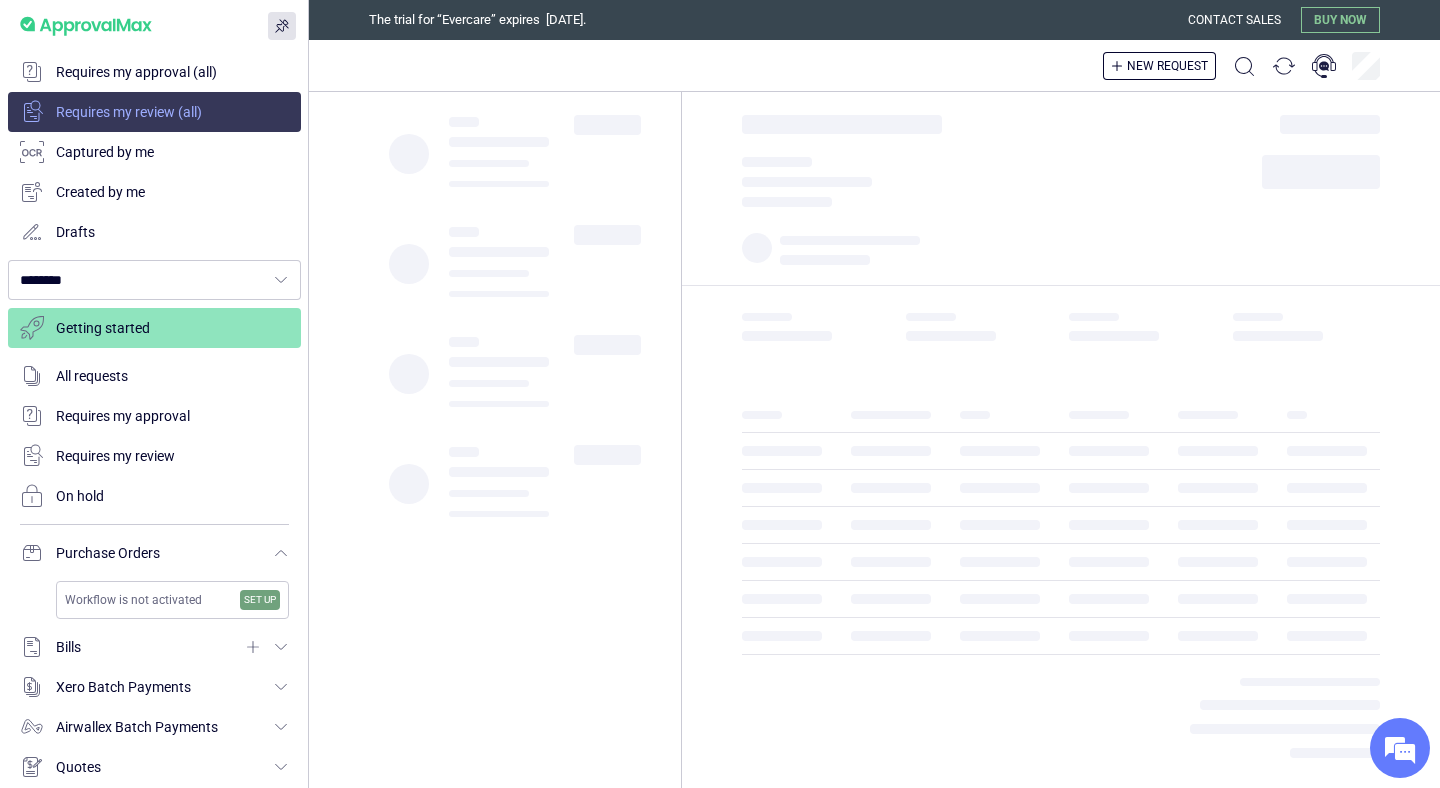 scroll, scrollTop: 0, scrollLeft: 0, axis: both 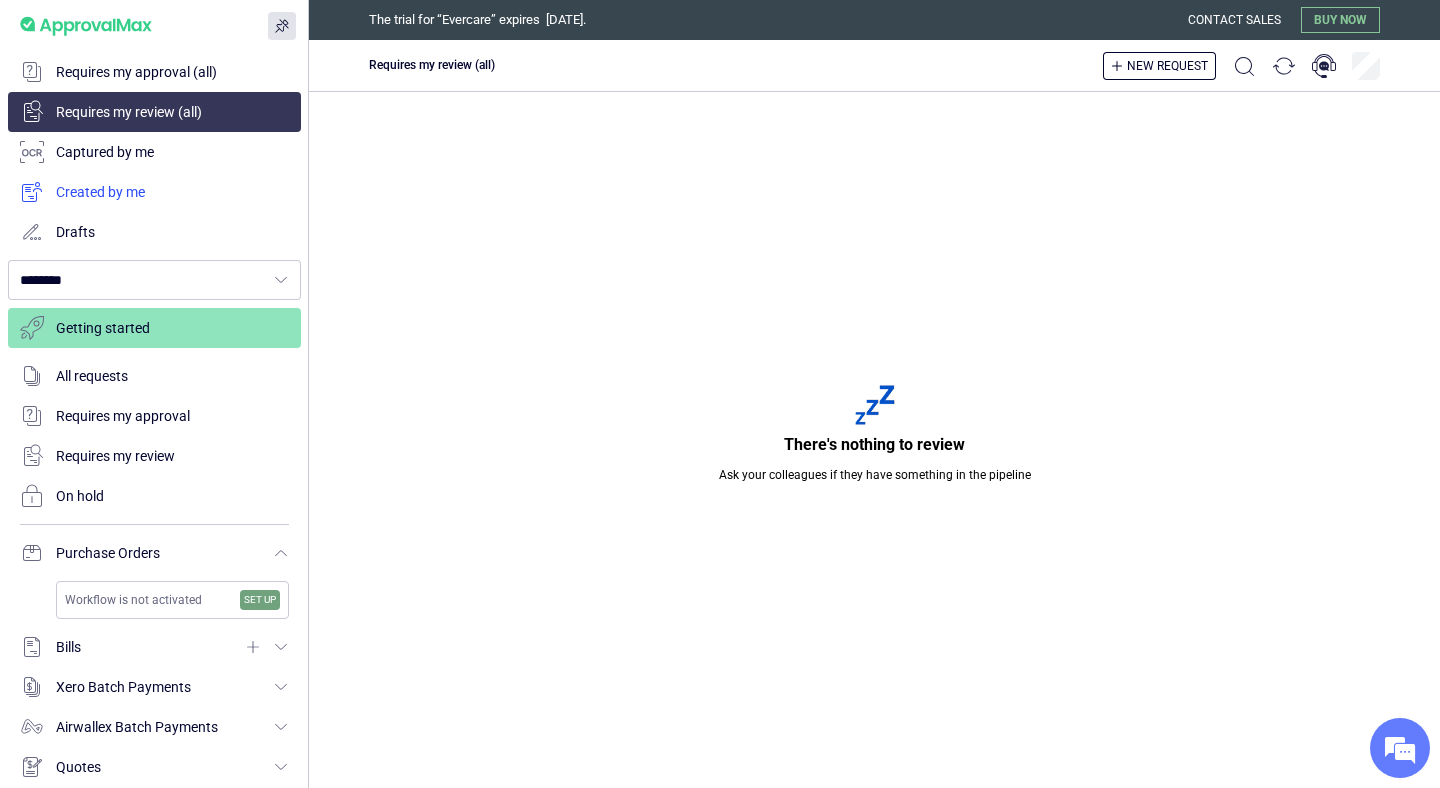 click at bounding box center [154, 192] 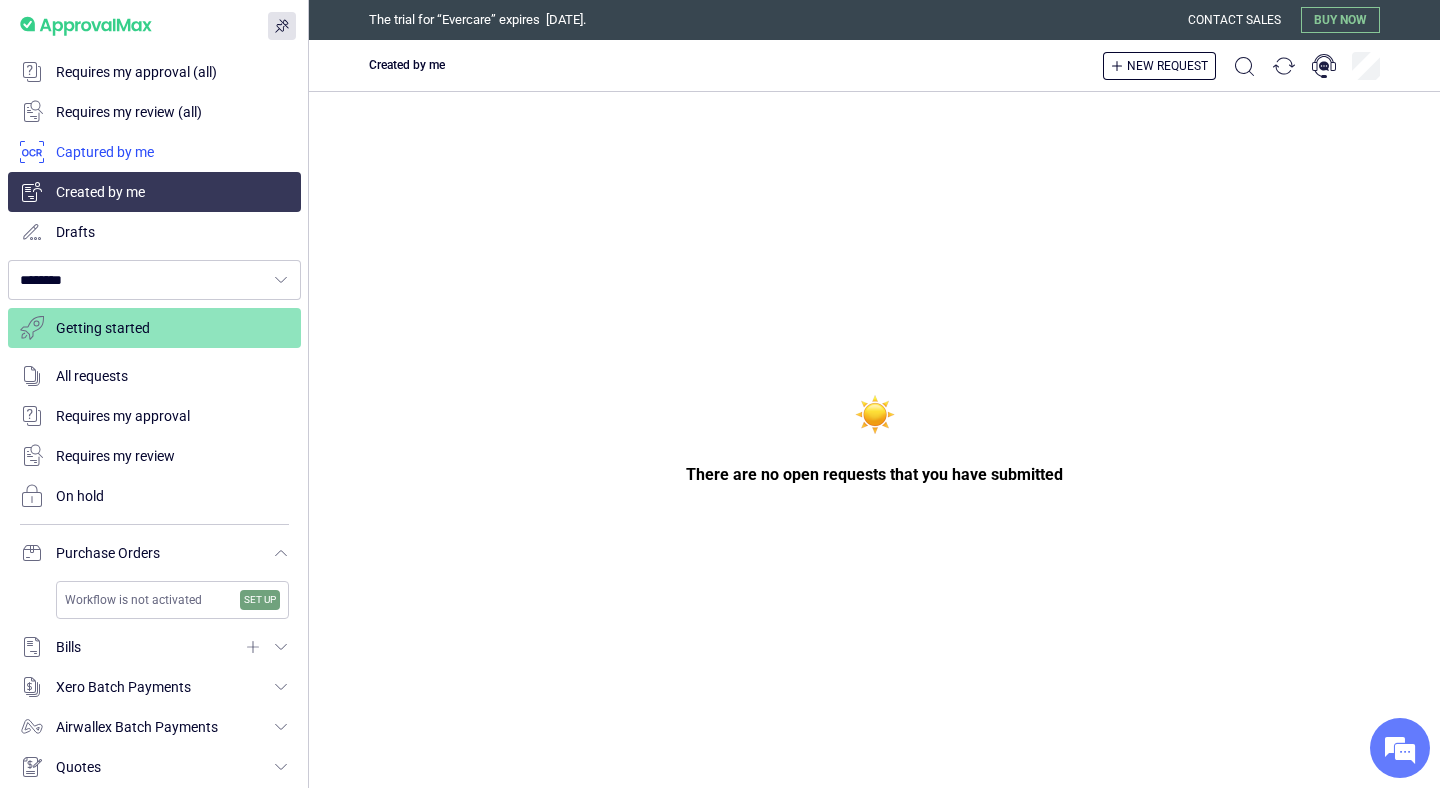 click at bounding box center [154, 152] 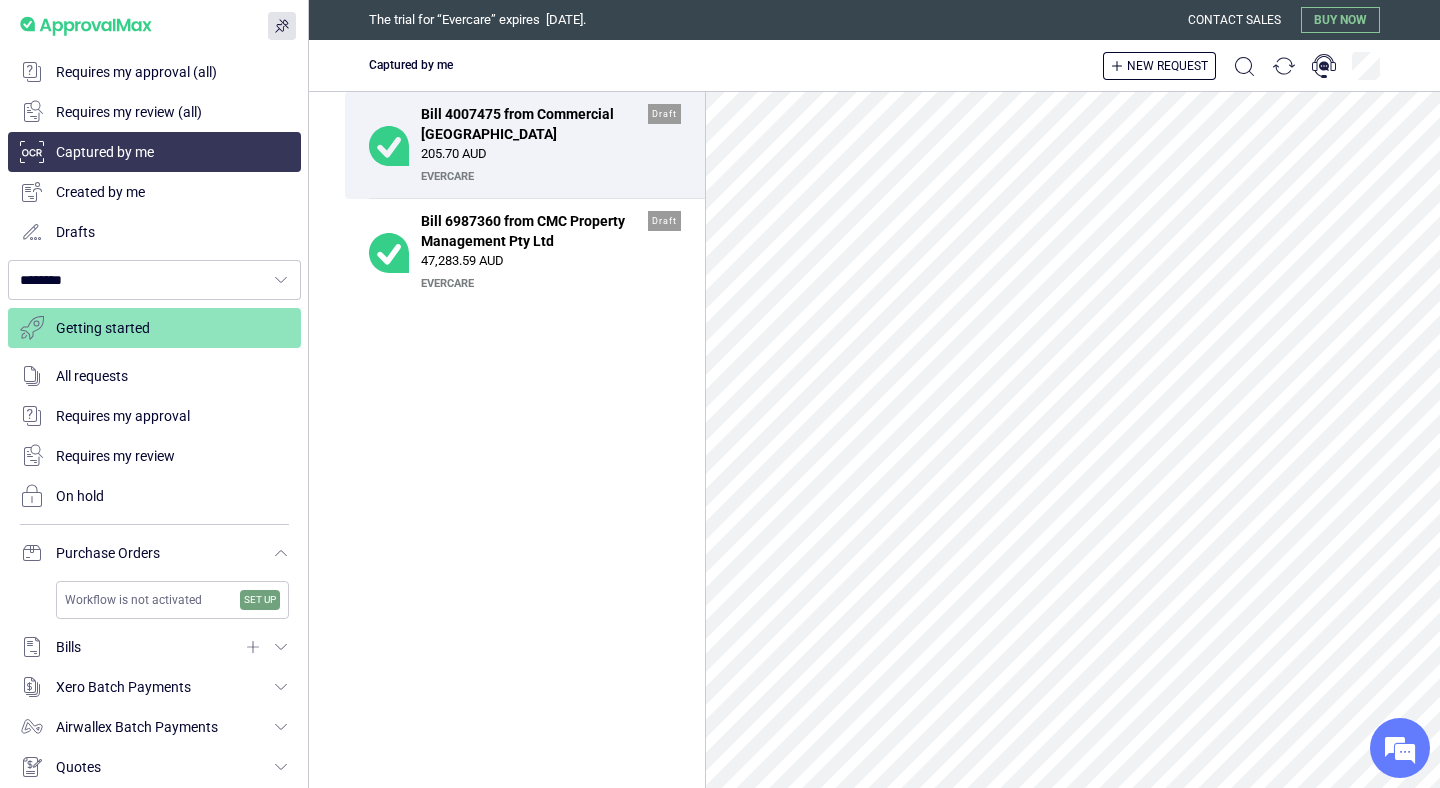 click on "Bill 4007475 from Commercial Brisbane" at bounding box center (528, 124) 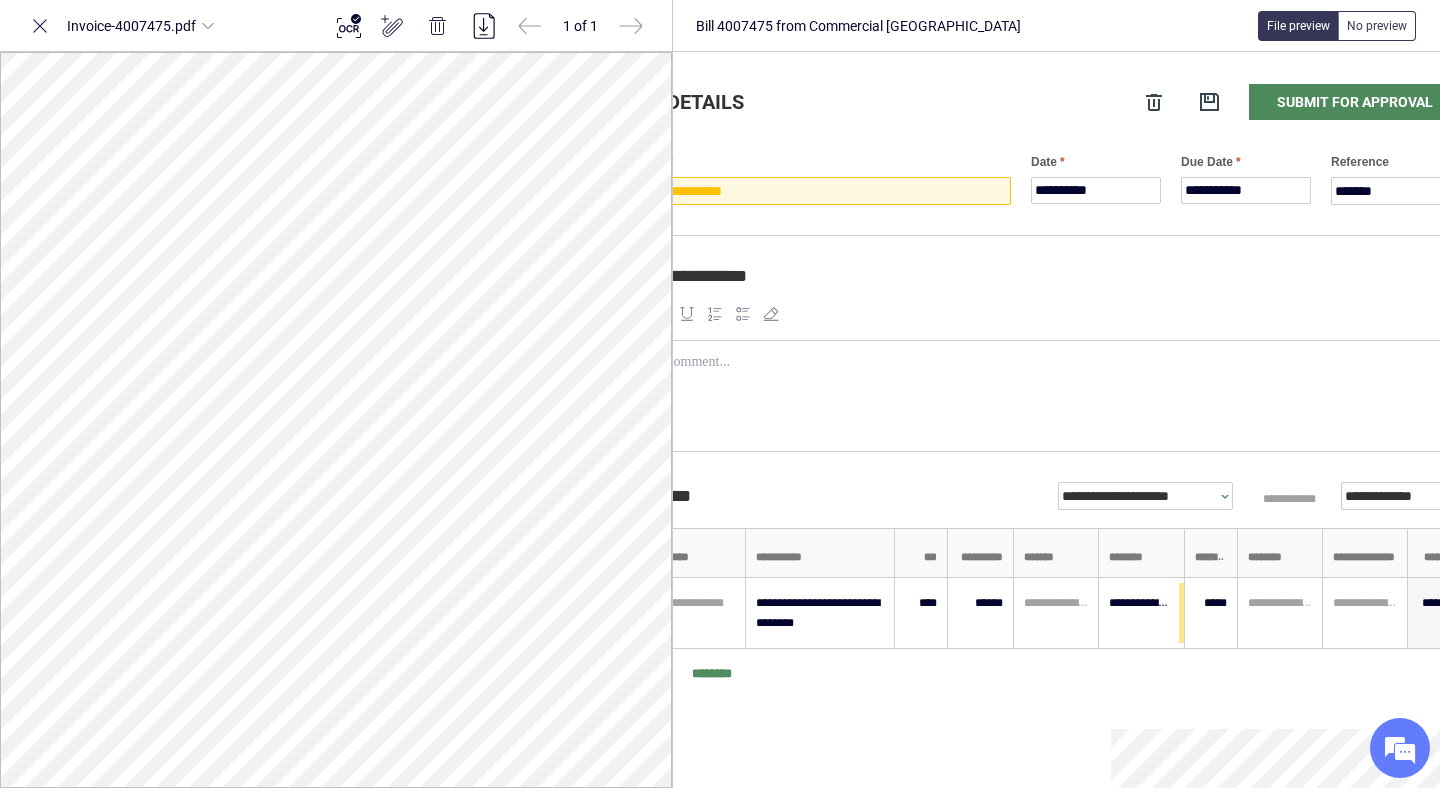 scroll, scrollTop: 0, scrollLeft: 200, axis: horizontal 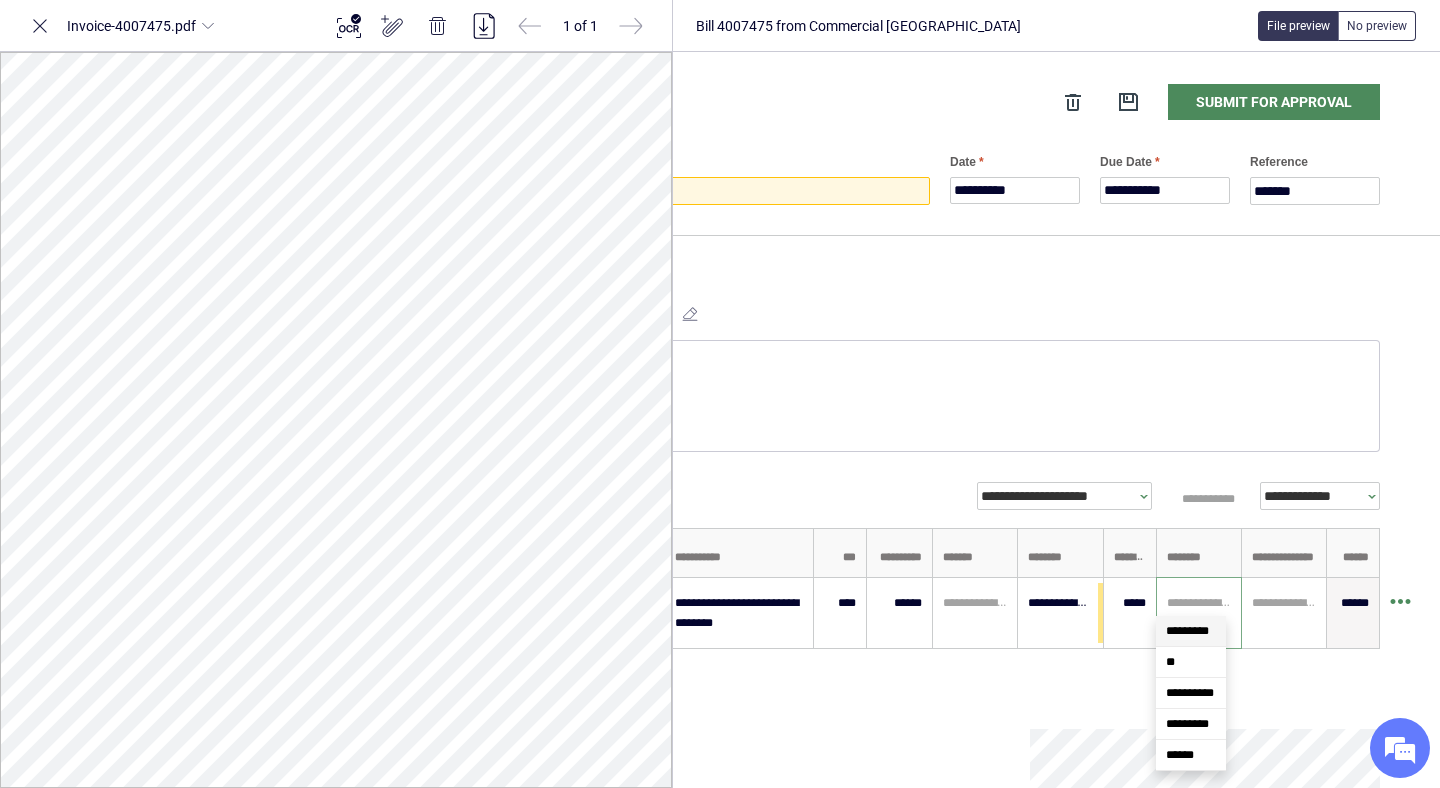 click at bounding box center [1199, 603] 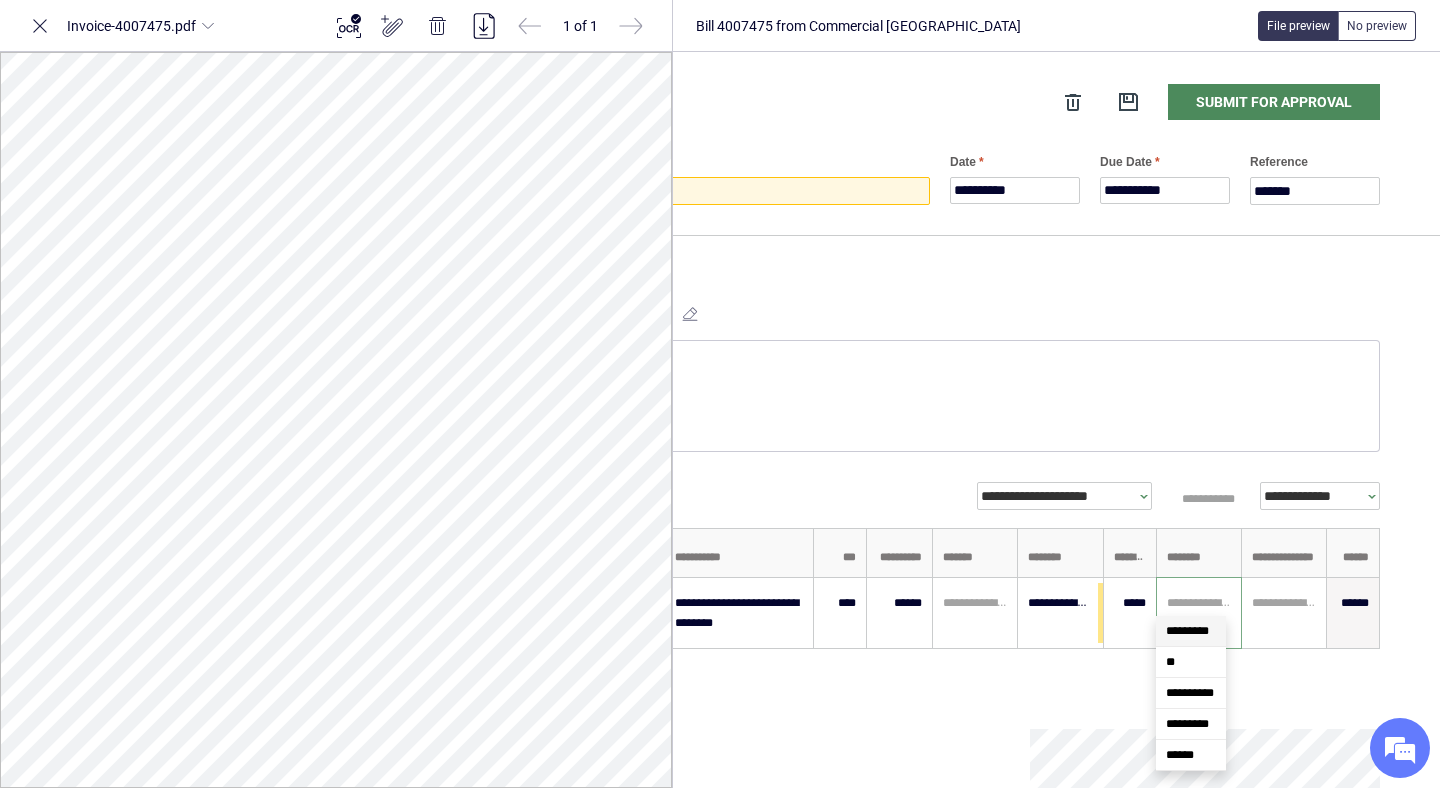 click on "*********" at bounding box center (1187, 631) 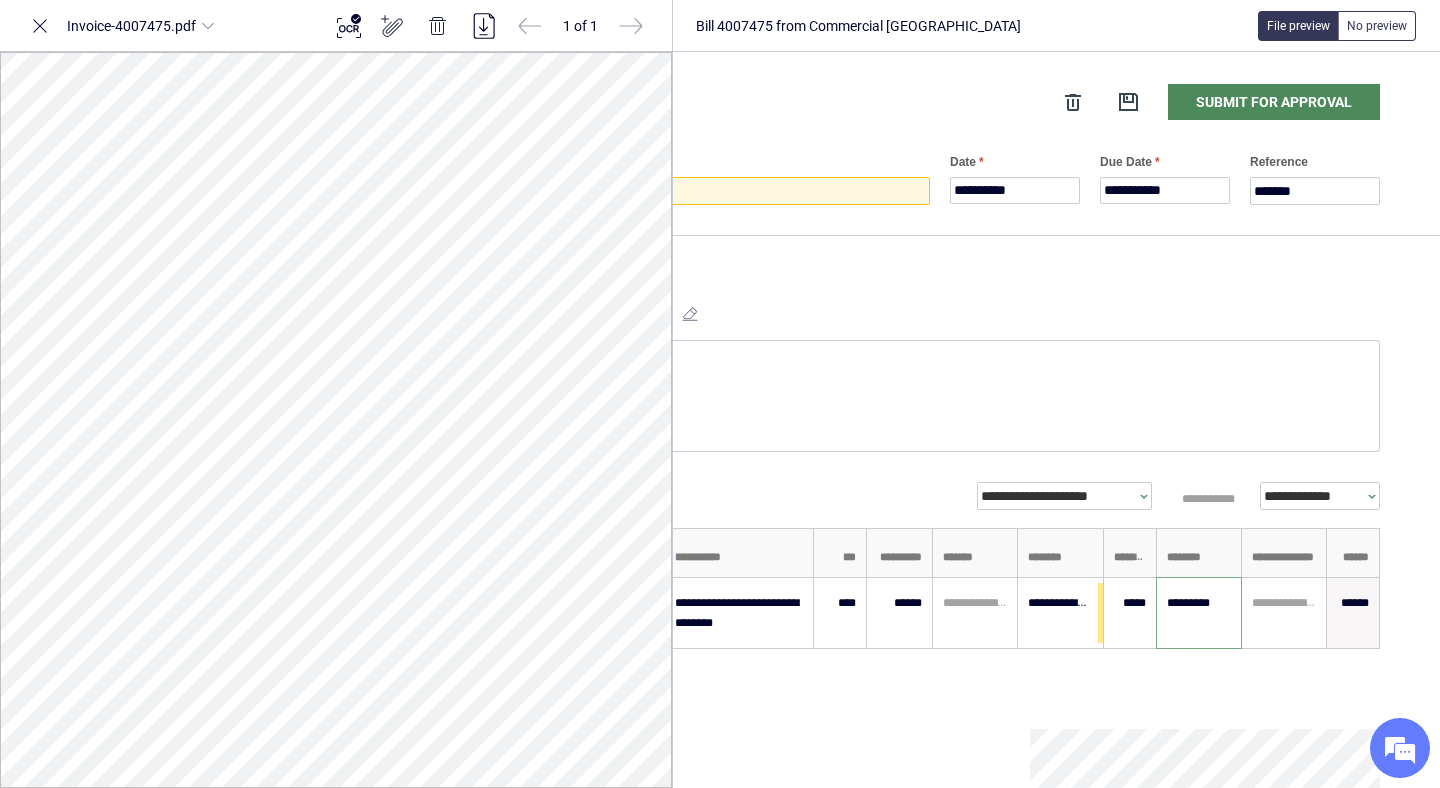 type on "*********" 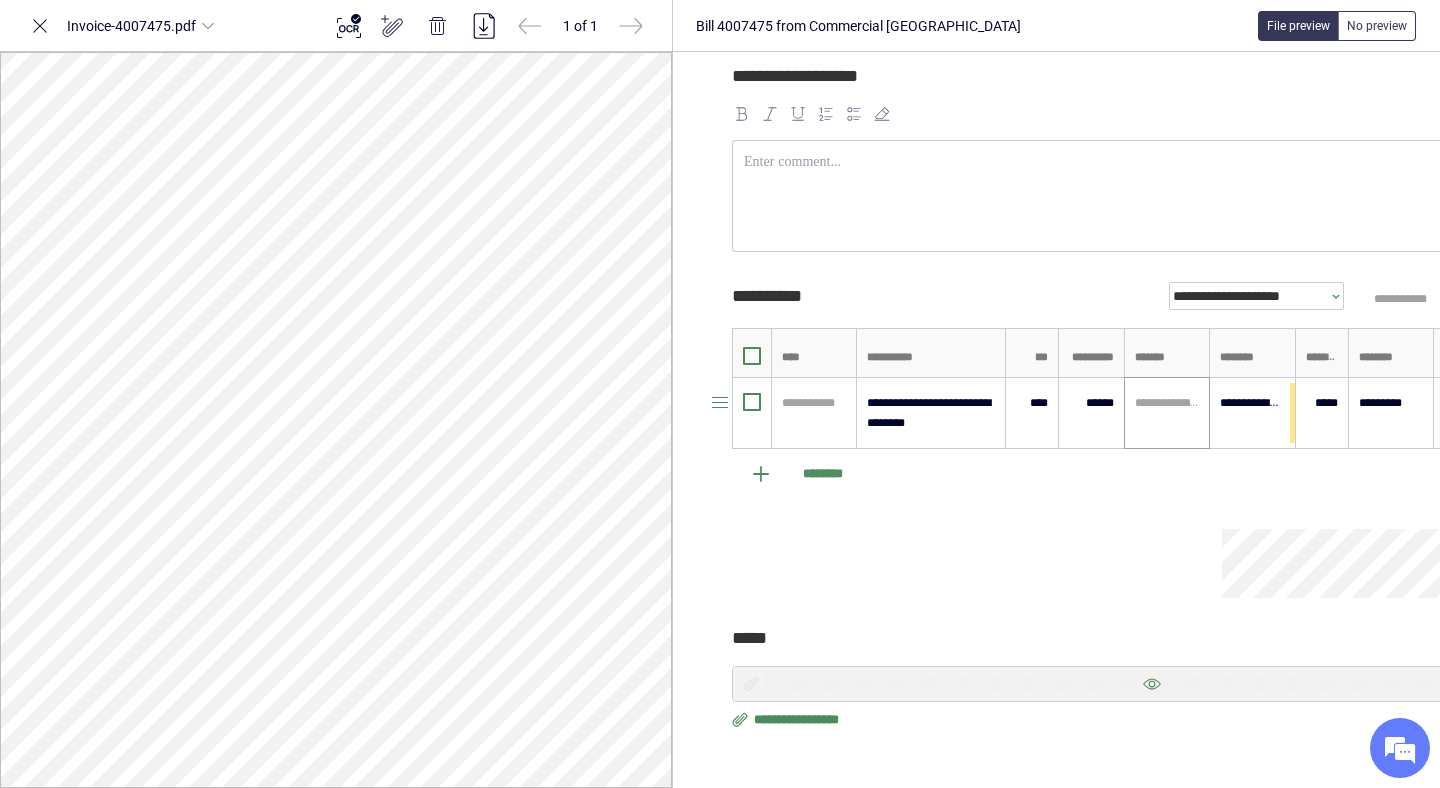 scroll, scrollTop: 0, scrollLeft: 0, axis: both 